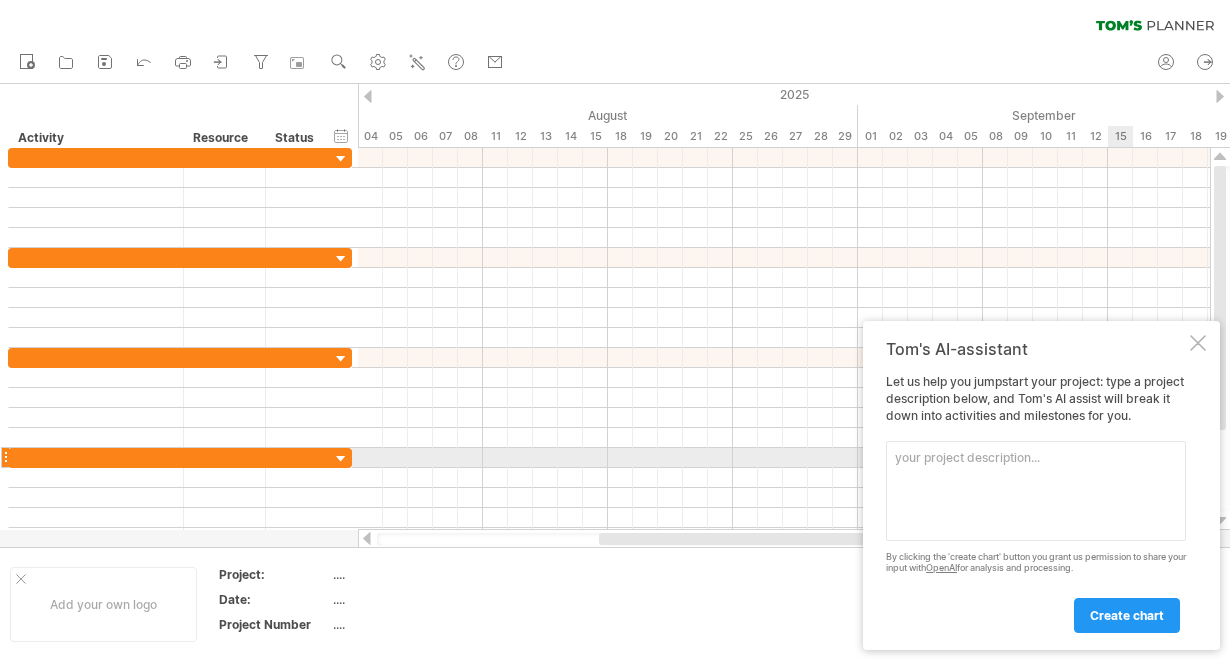 scroll, scrollTop: 0, scrollLeft: 0, axis: both 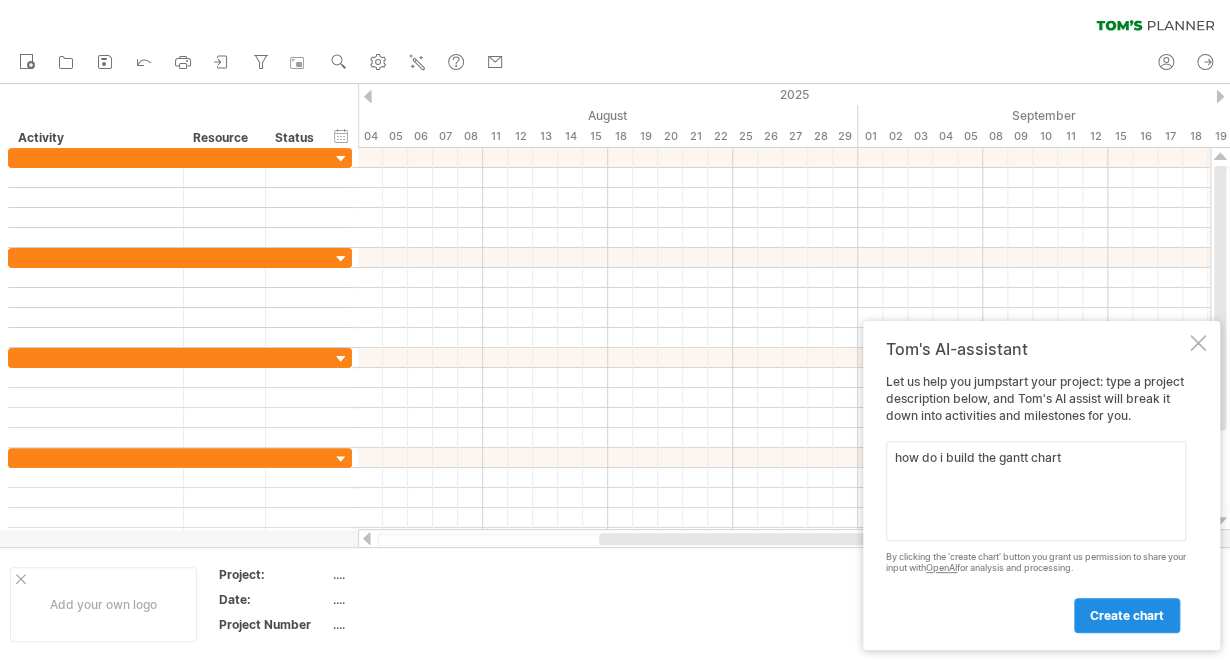 type on "how do i build the gantt chart" 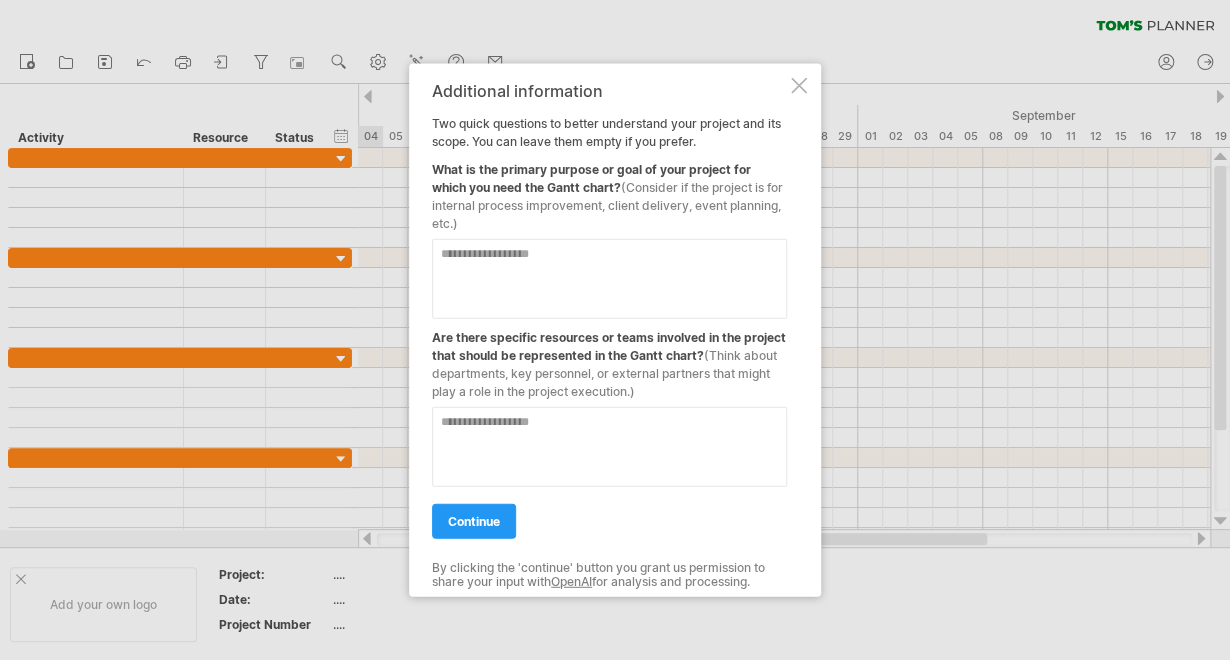 click at bounding box center (799, 86) 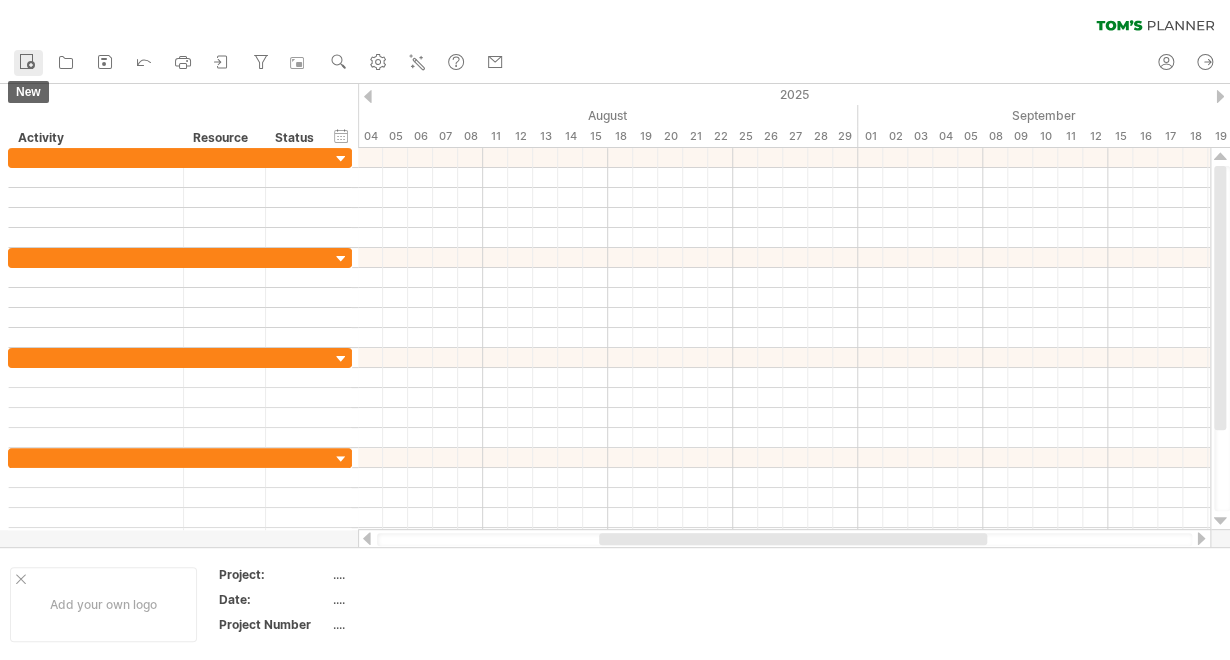 click 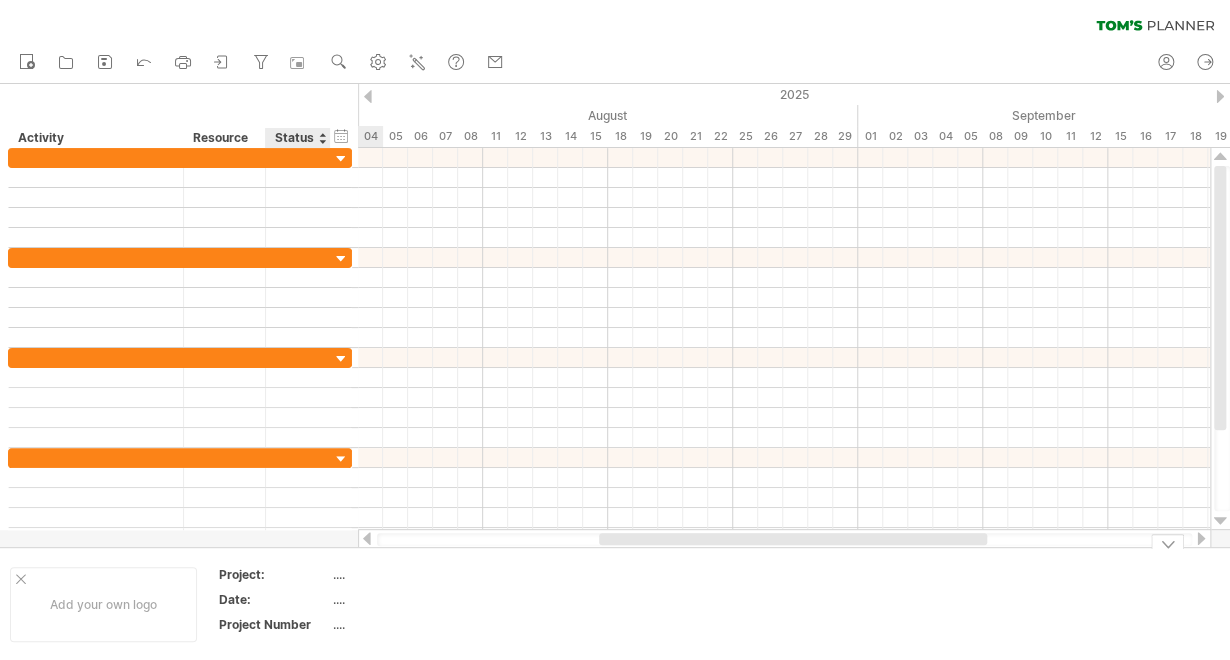 click on "Project:" at bounding box center (274, 574) 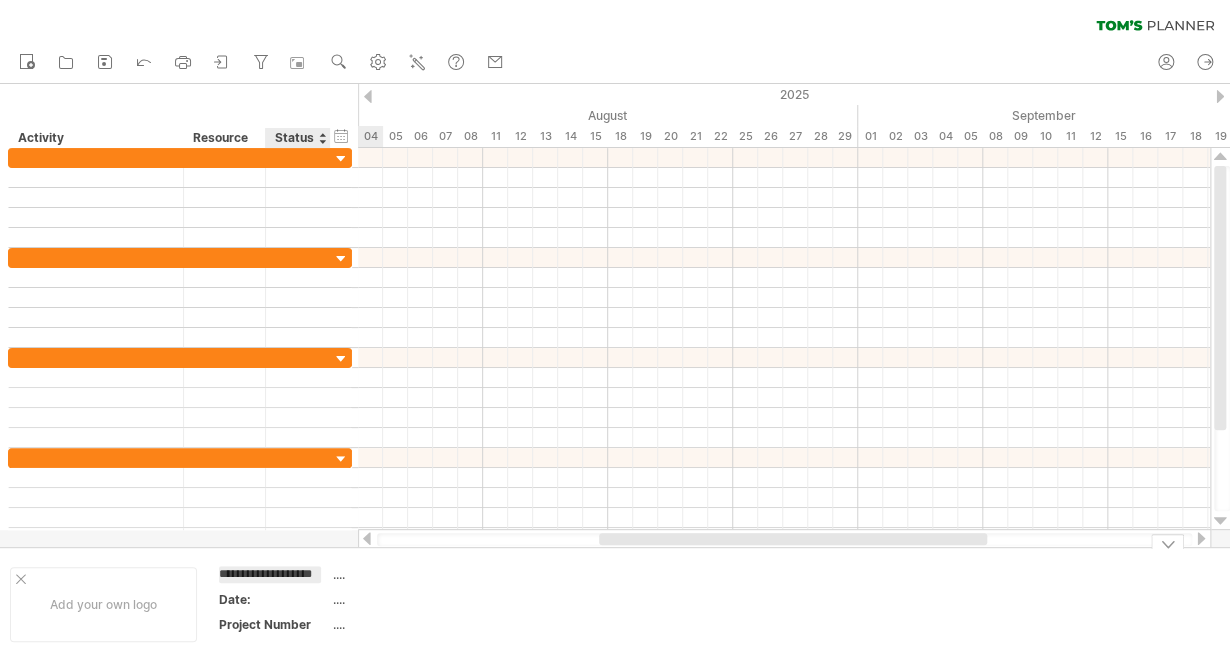 scroll, scrollTop: 0, scrollLeft: 11, axis: horizontal 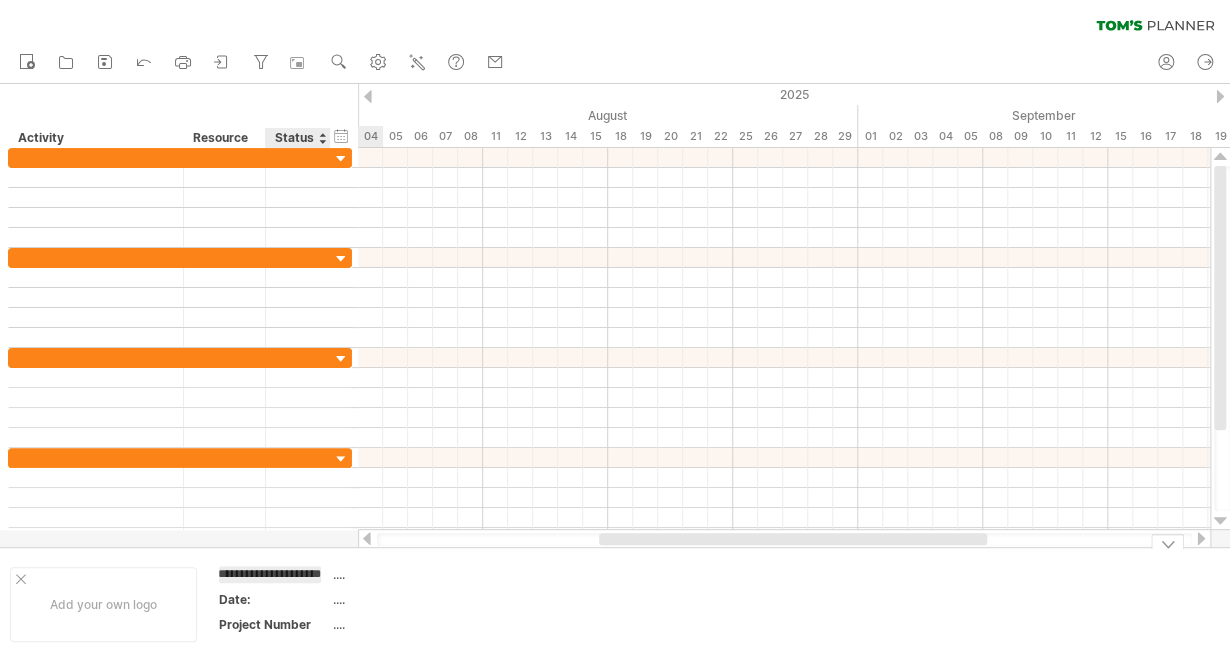 type on "**********" 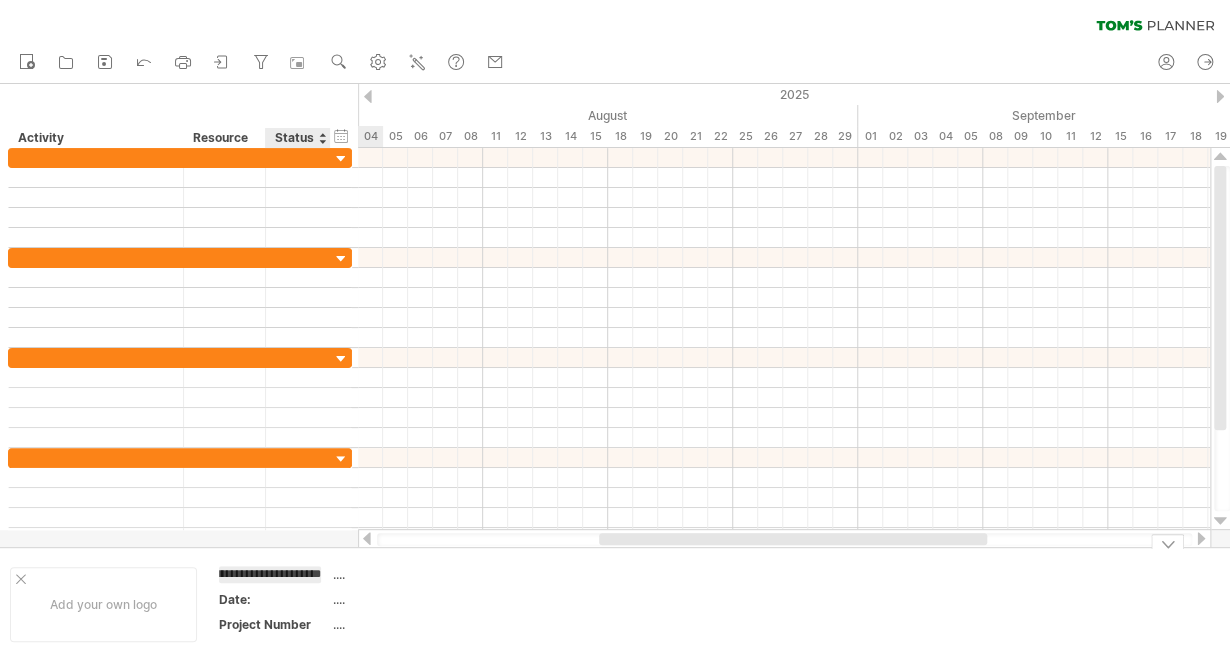 scroll, scrollTop: 0, scrollLeft: 27, axis: horizontal 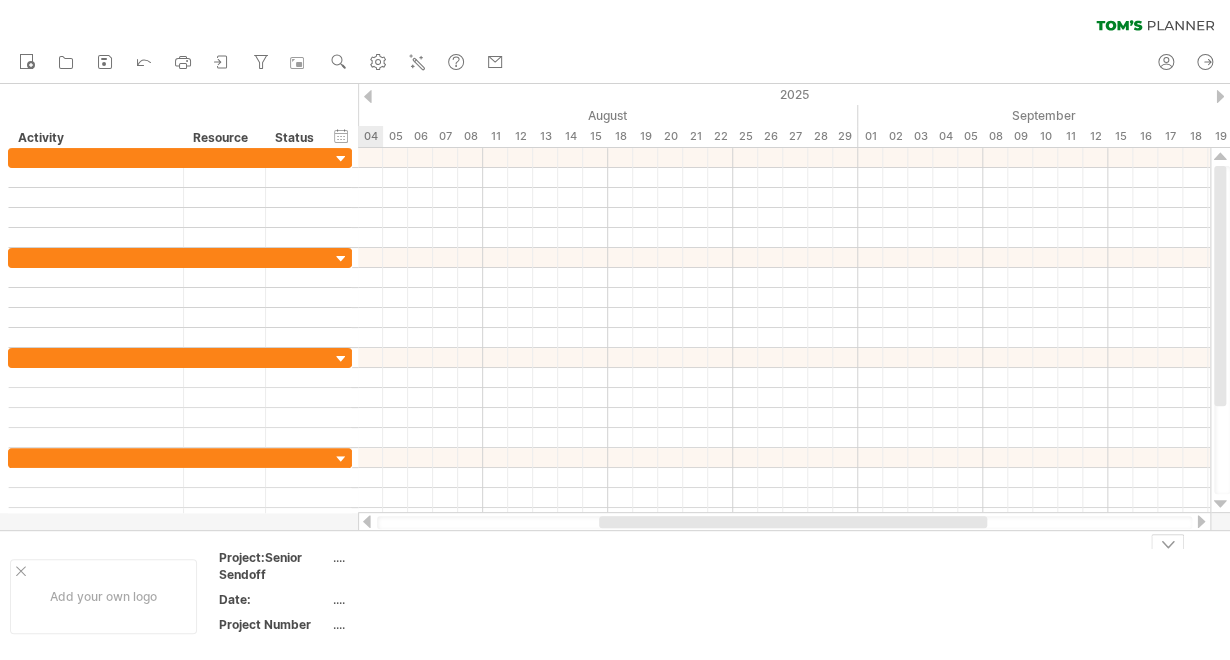 click on "...." at bounding box center [417, 599] 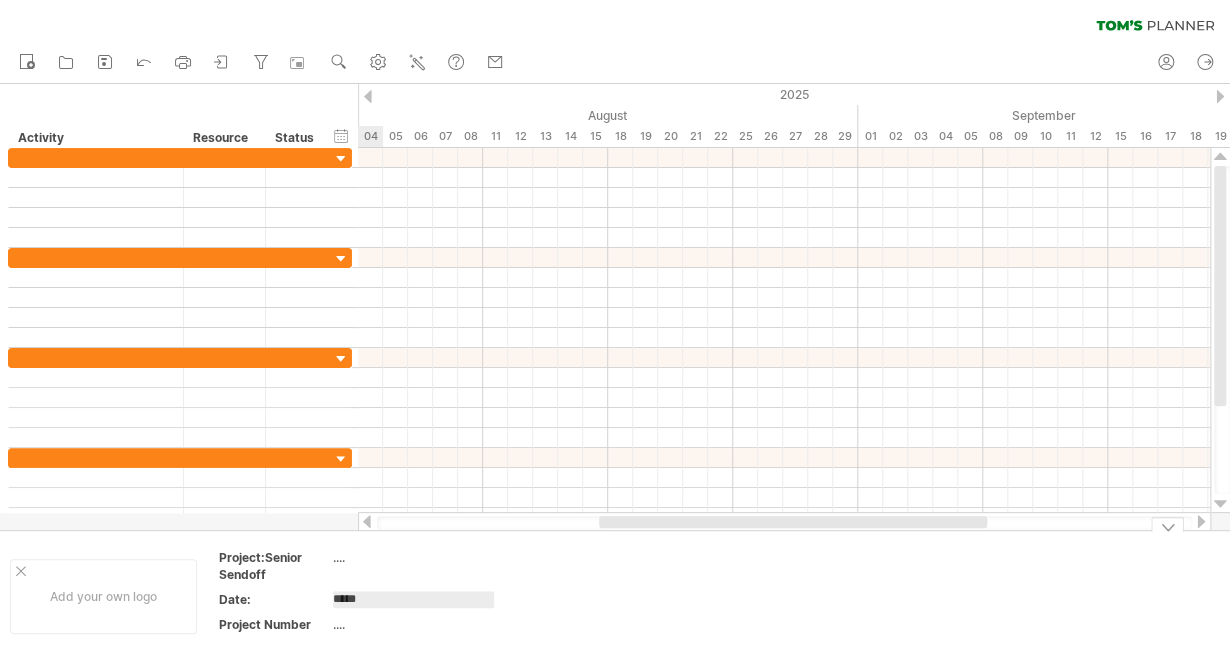 type on "******" 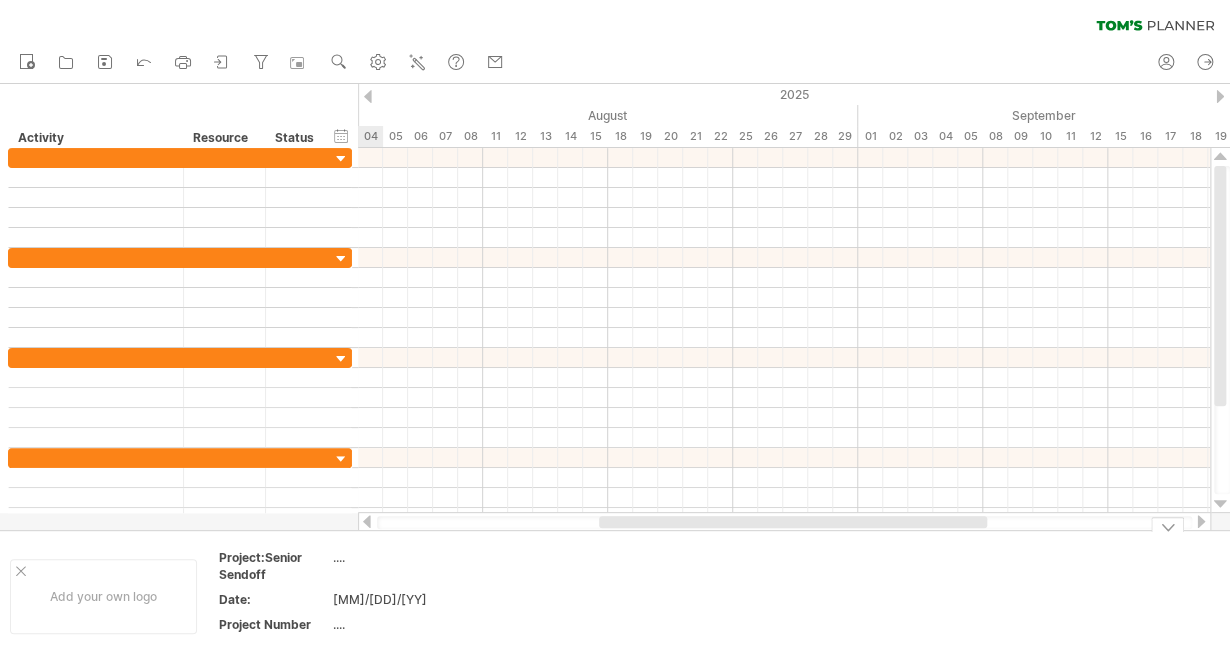 click on "...." at bounding box center [417, 624] 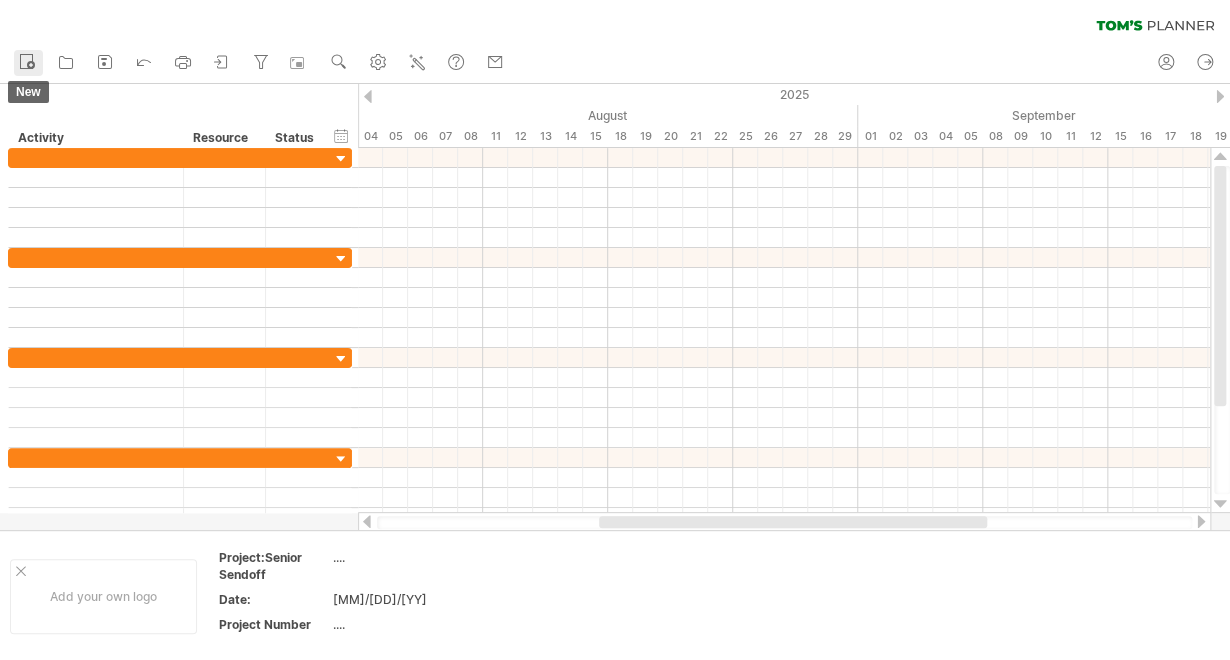 click 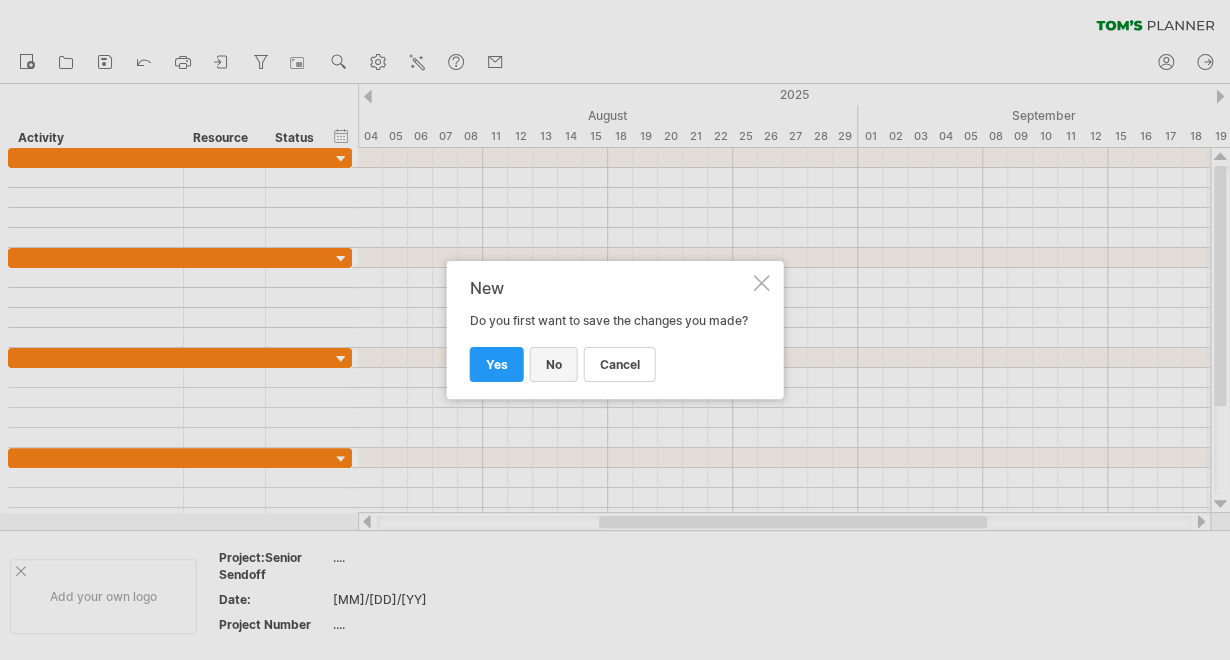click on "no" at bounding box center (554, 364) 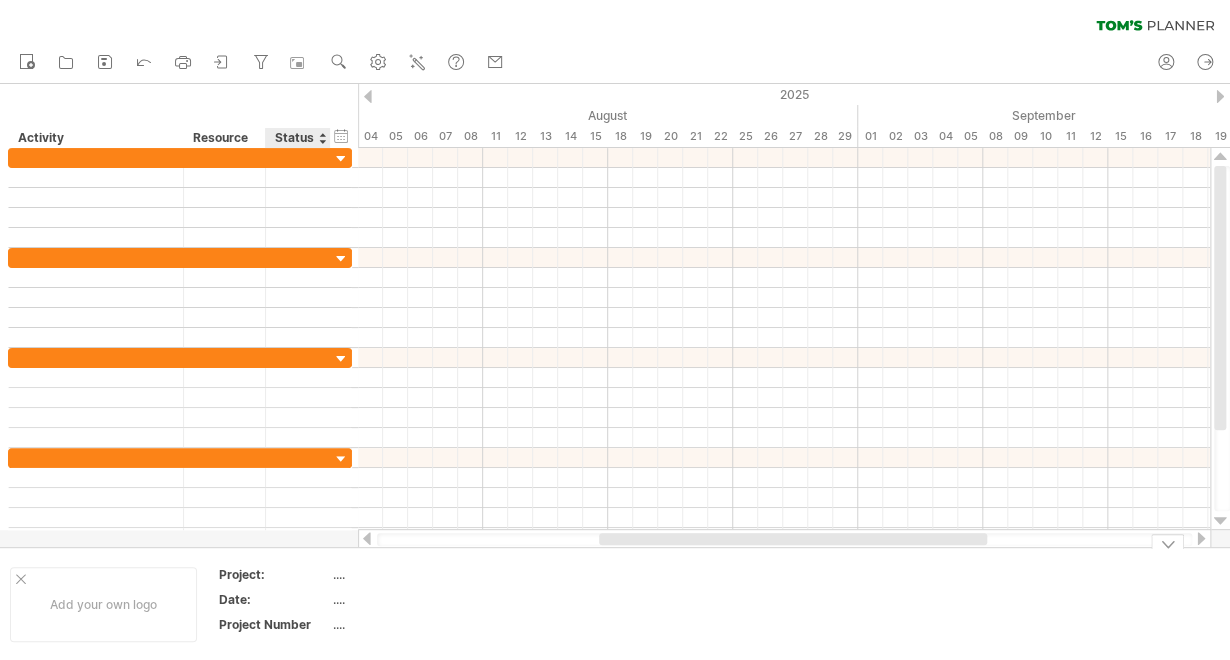 click on "...." at bounding box center [418, 577] 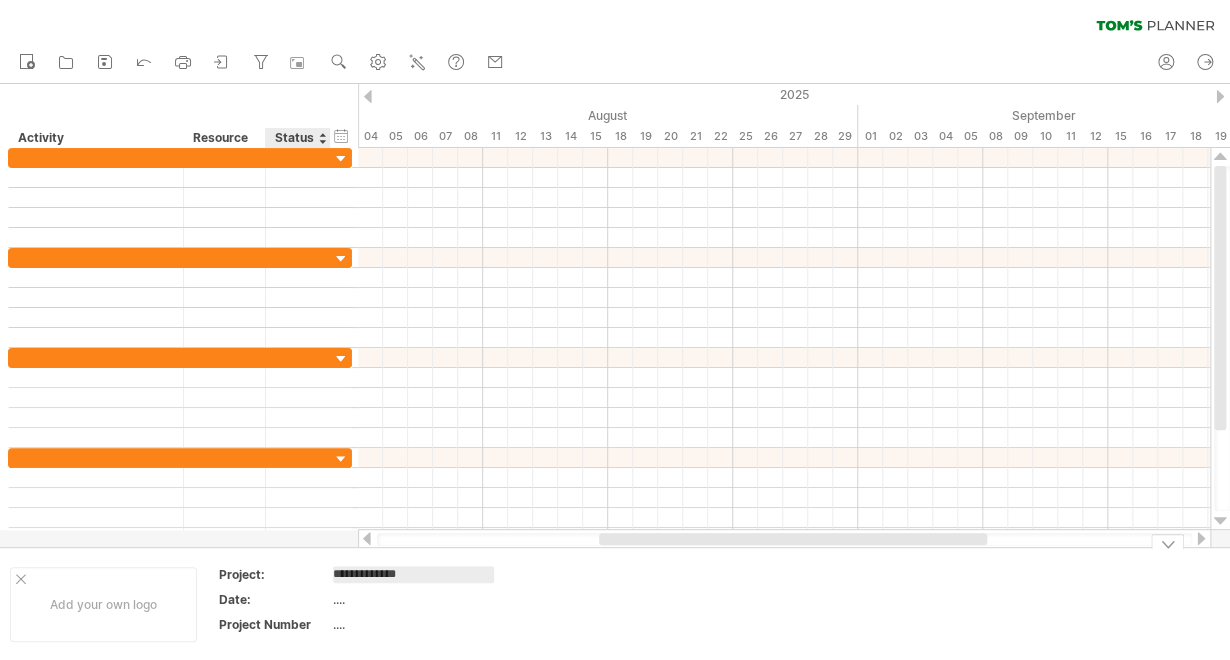 type on "**********" 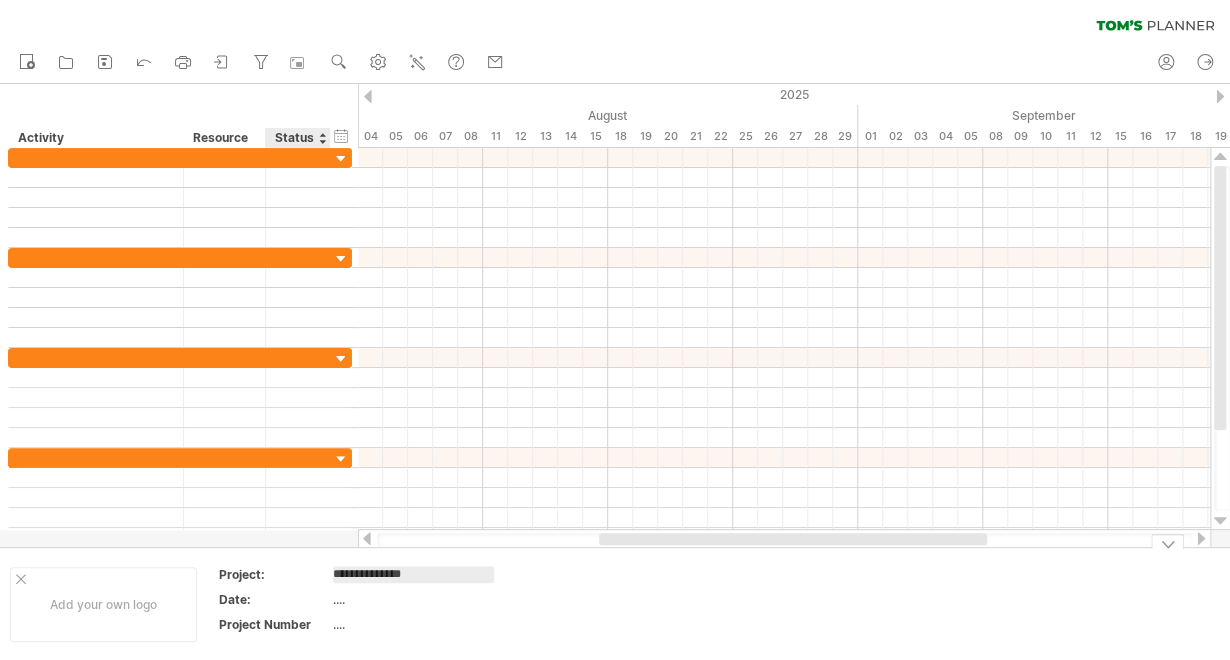 click on "...." at bounding box center [417, 599] 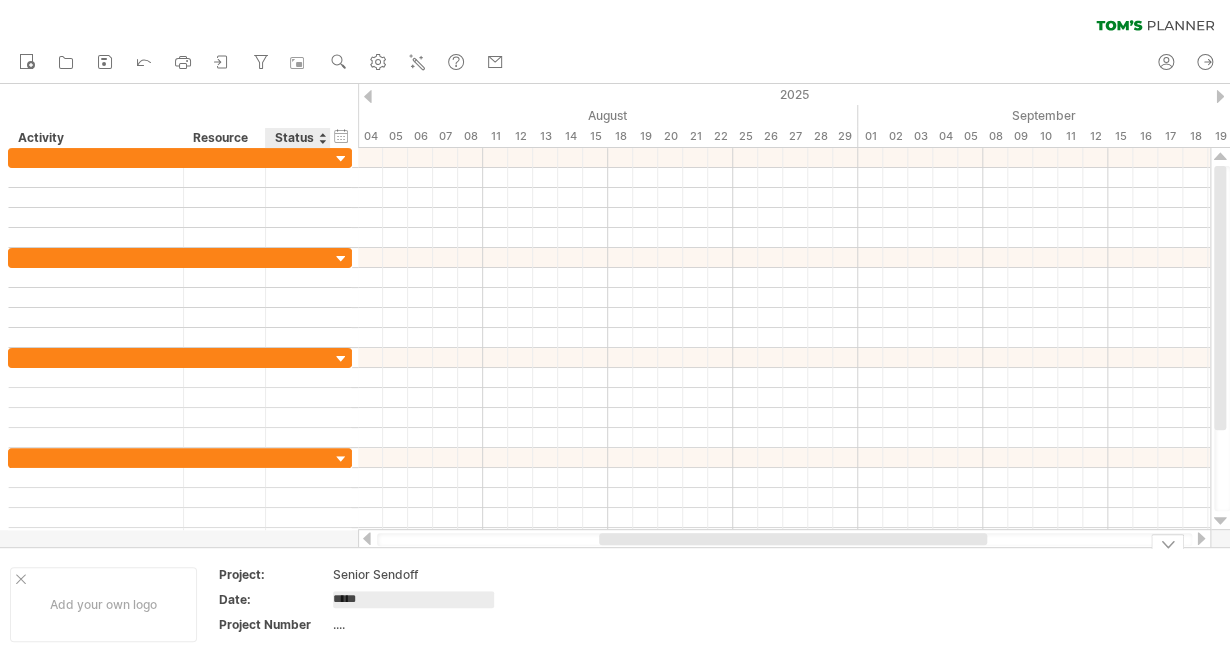 type on "******" 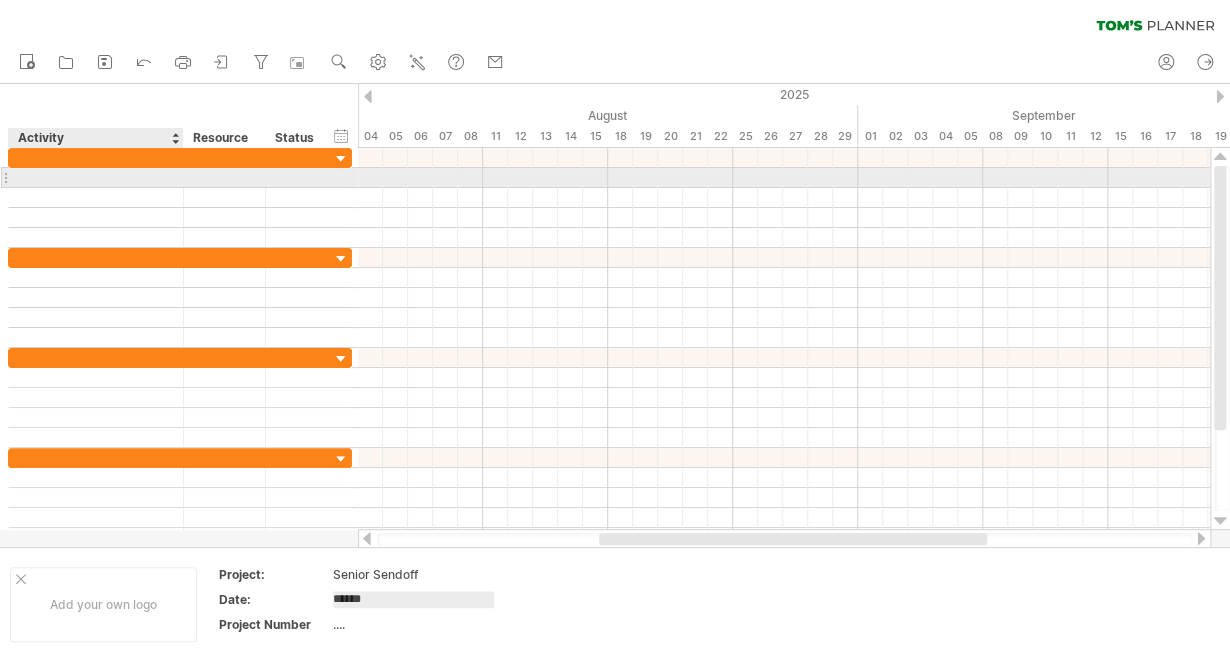 click at bounding box center [96, 177] 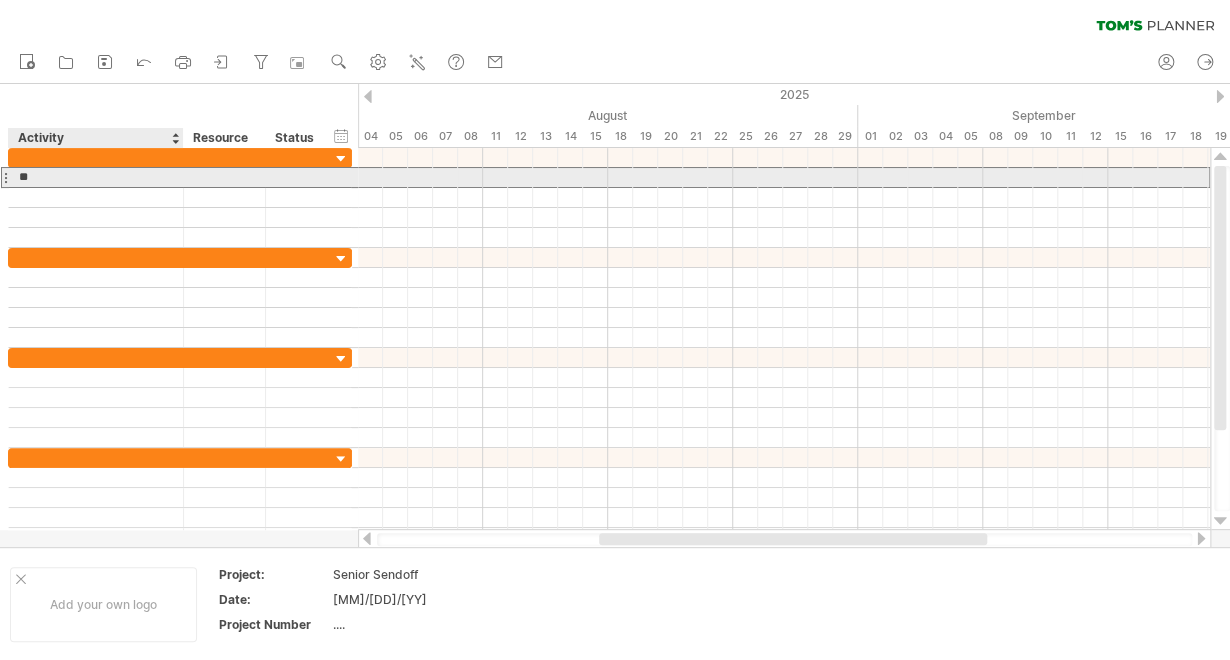 type on "*" 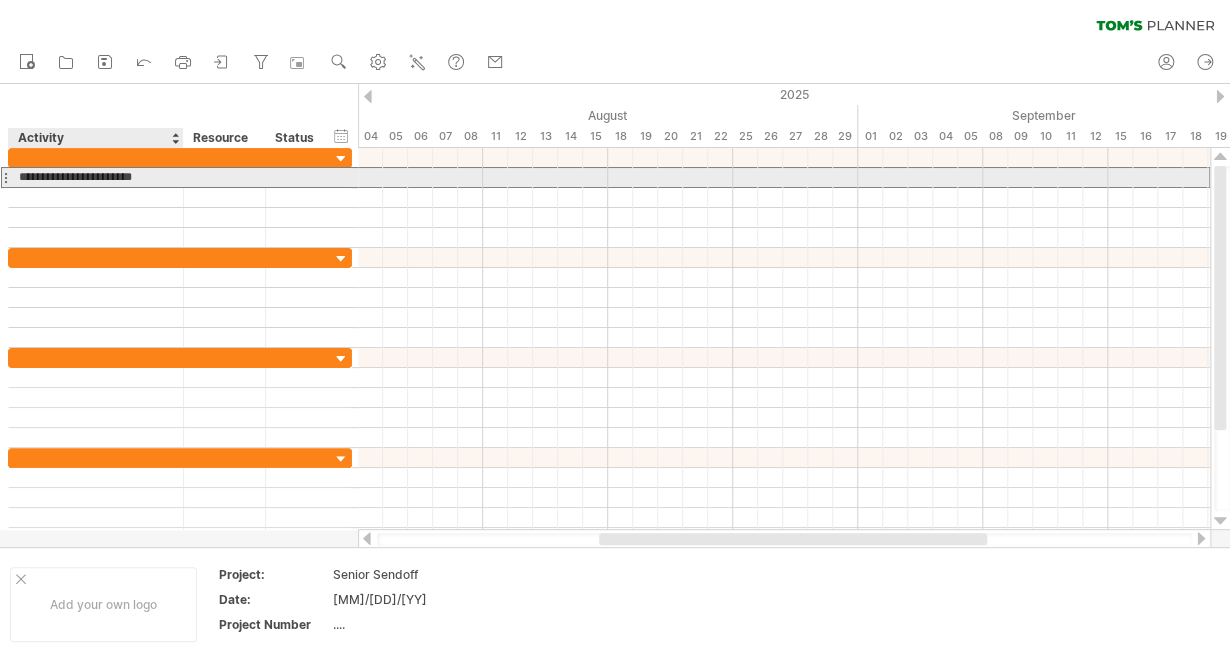 type on "**********" 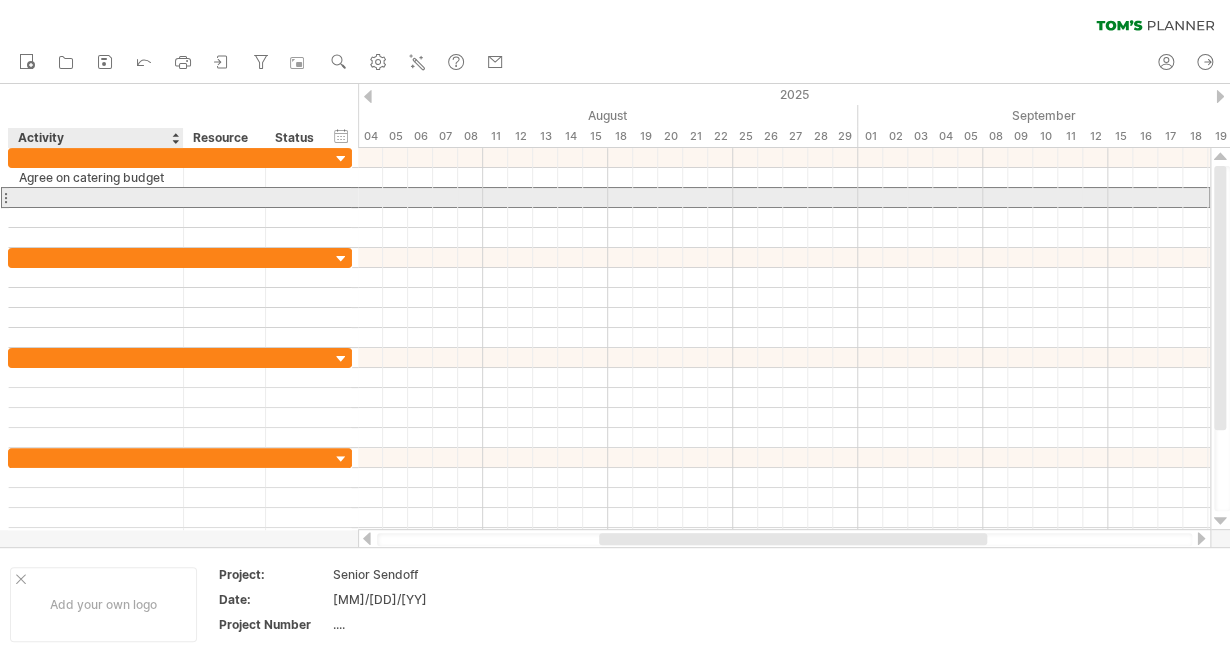 click at bounding box center (96, 197) 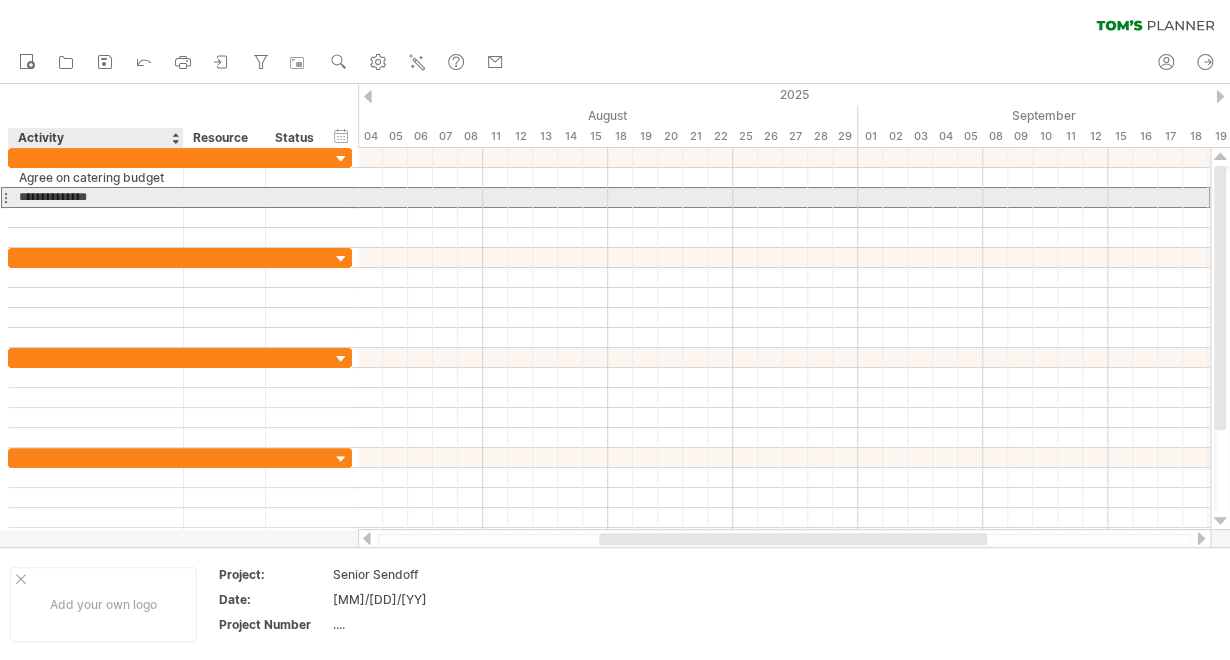 type on "**********" 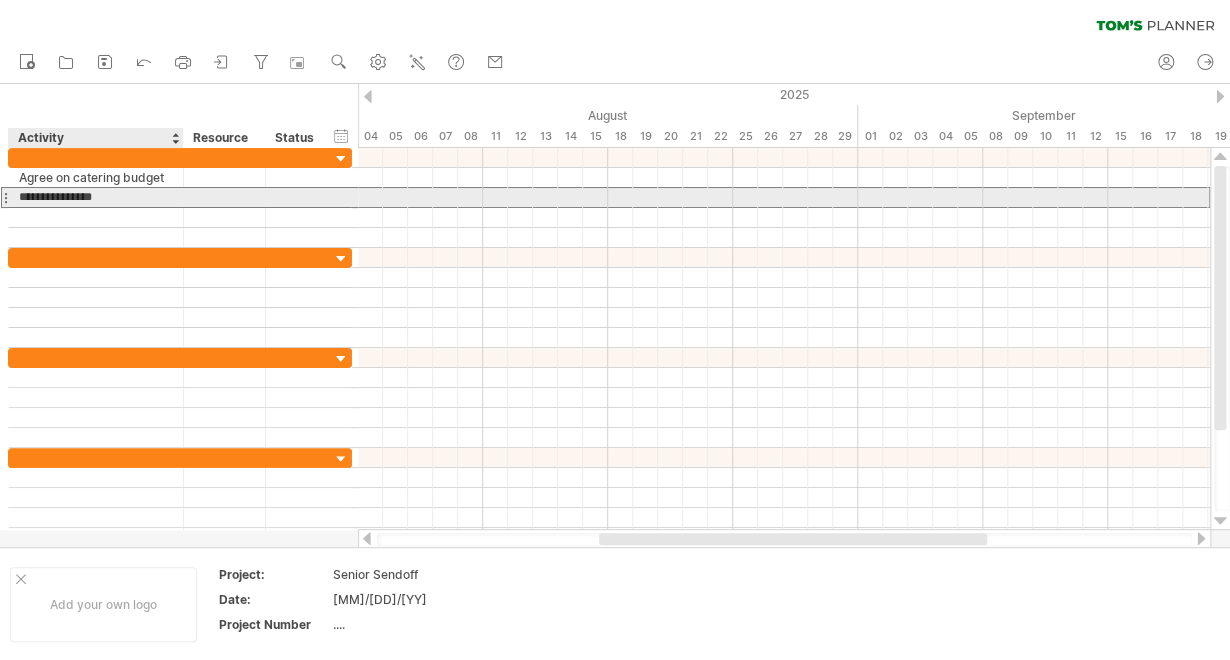 drag, startPoint x: 113, startPoint y: 197, endPoint x: 16, endPoint y: 206, distance: 97.41663 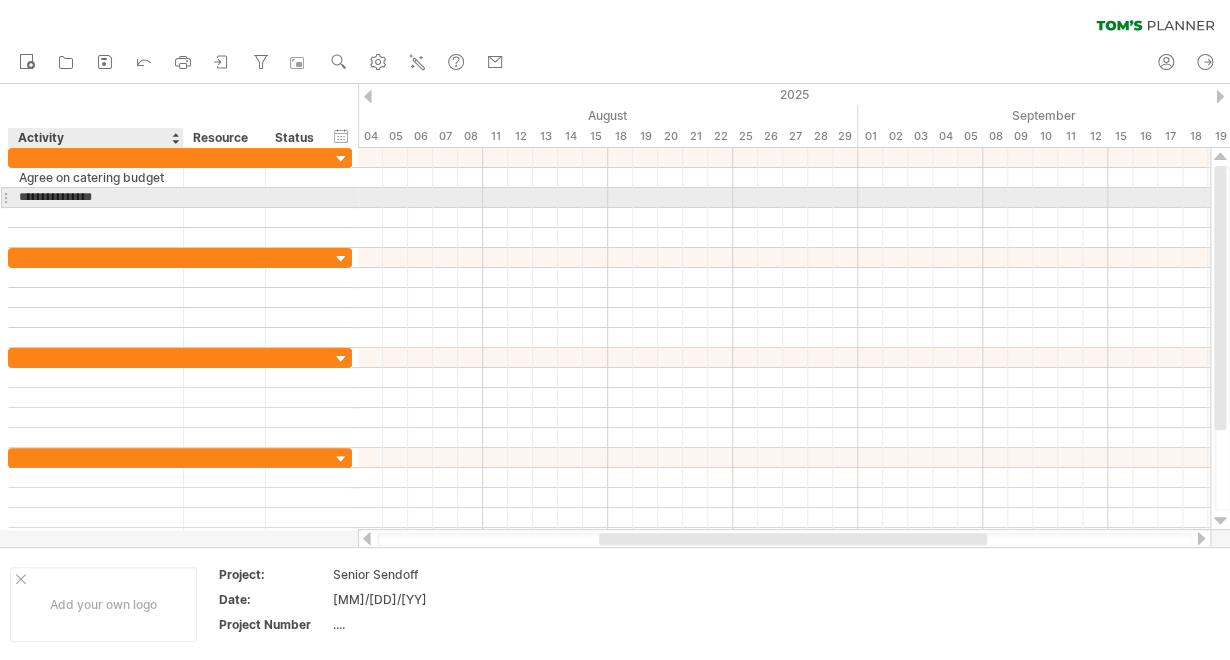 type 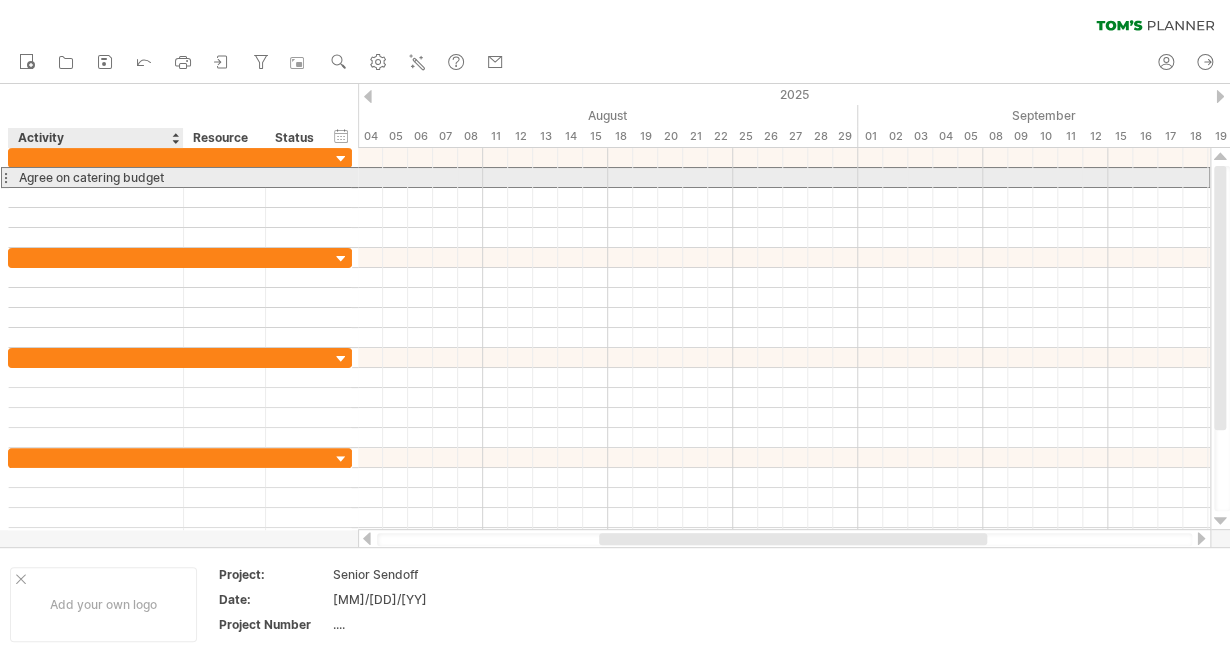 drag, startPoint x: 166, startPoint y: 177, endPoint x: 16, endPoint y: 178, distance: 150.00333 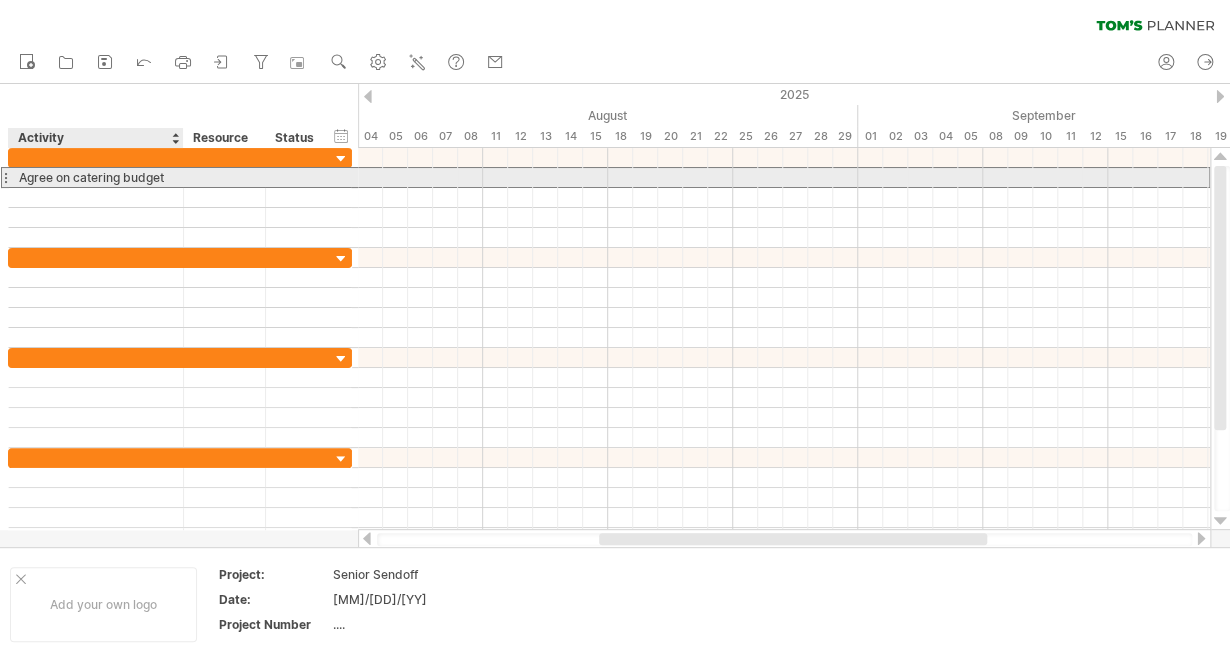 click on "Agree on catering budget" at bounding box center [96, 177] 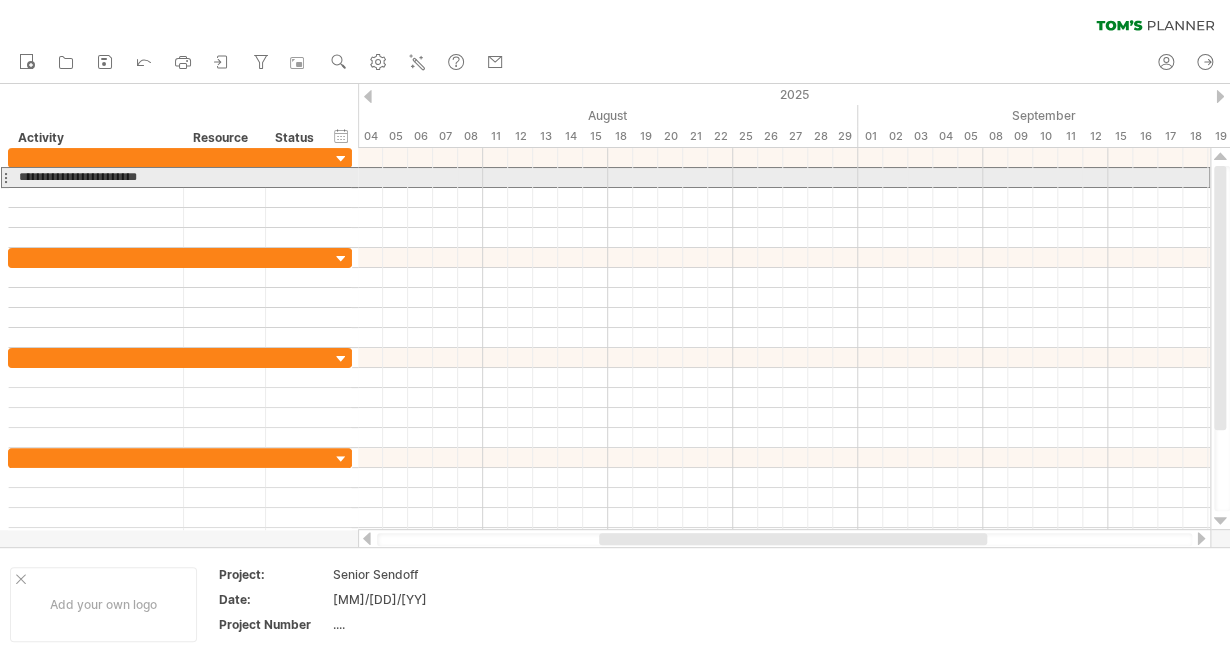 drag, startPoint x: 169, startPoint y: 178, endPoint x: 0, endPoint y: 179, distance: 169.00296 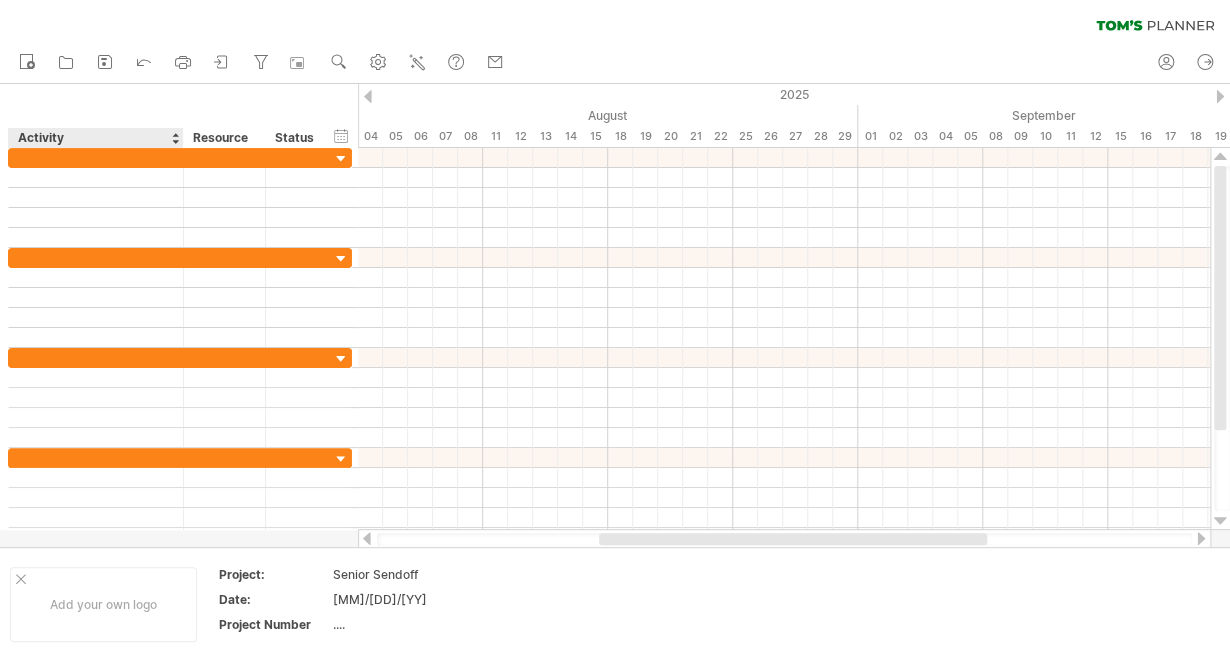 click on "Activity" at bounding box center [95, 138] 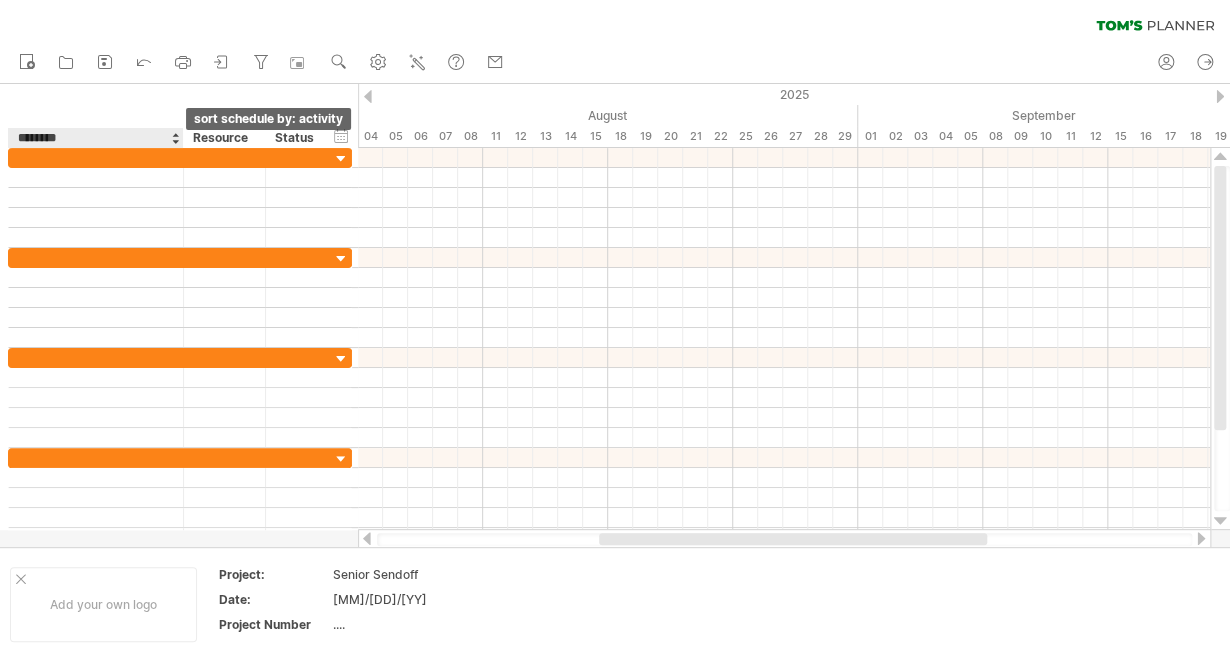 click at bounding box center [175, 138] 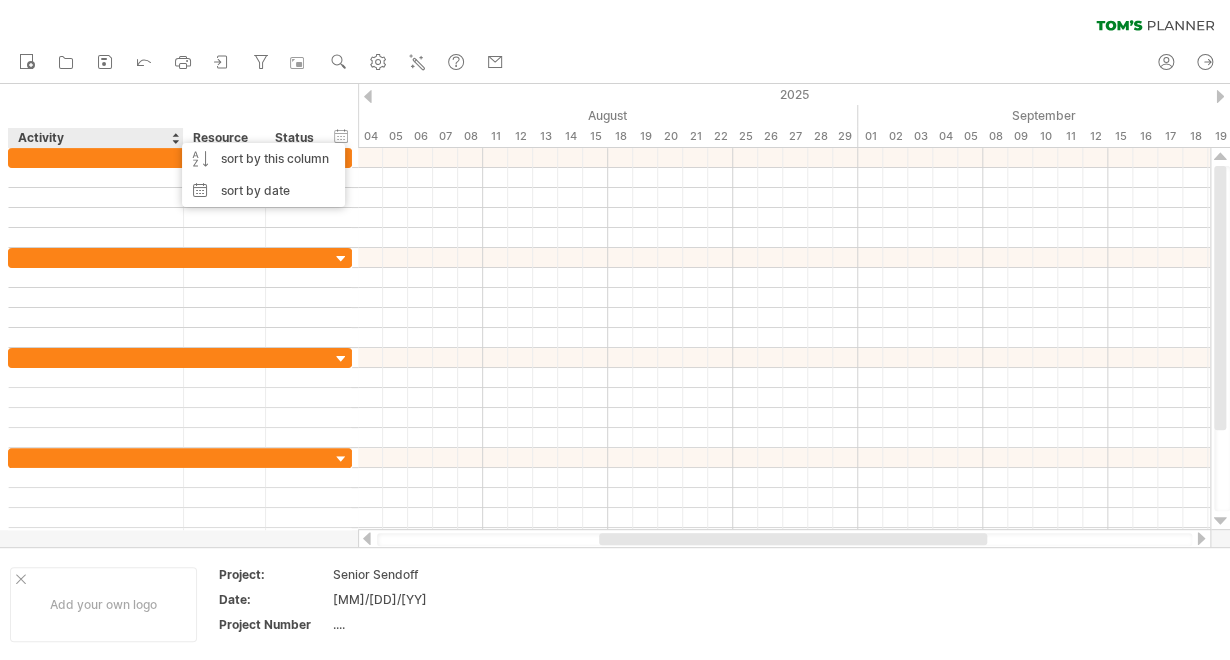 click at bounding box center [175, 138] 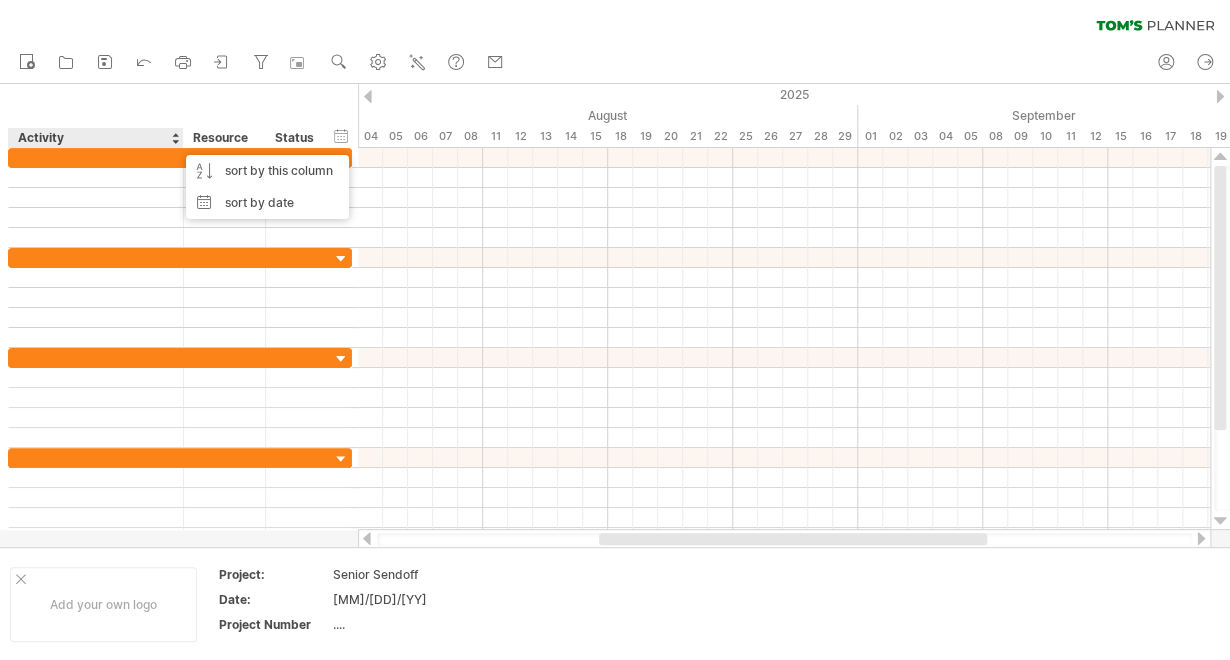 click at bounding box center [175, 138] 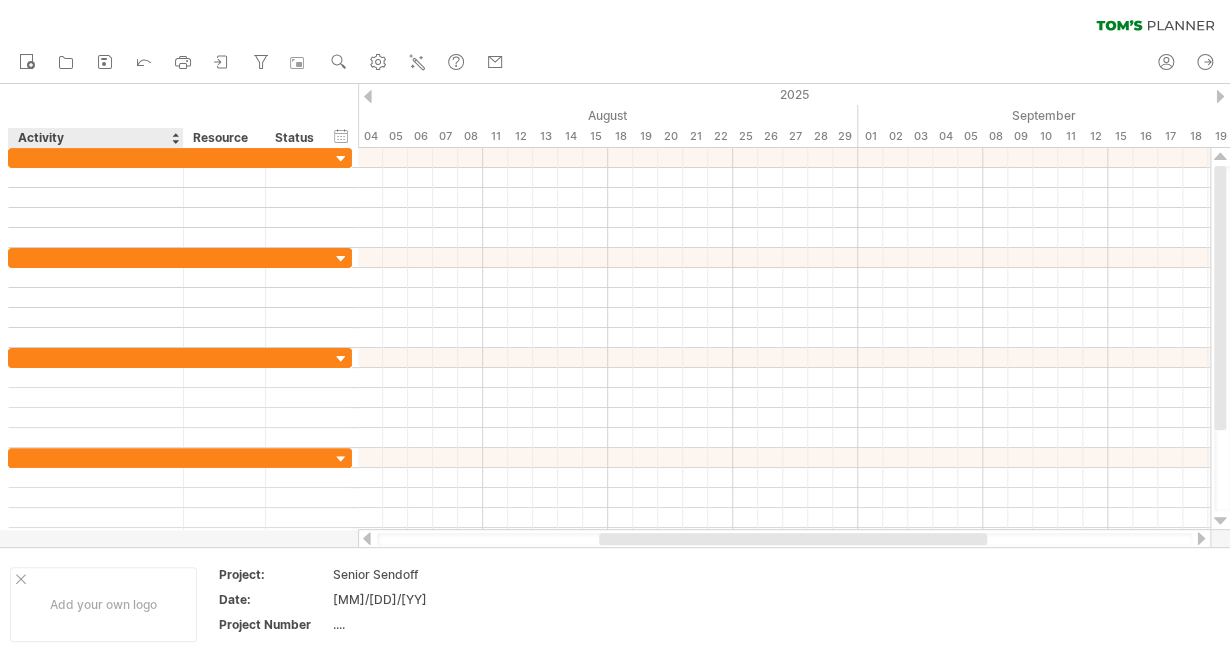click on "Activity" at bounding box center [95, 138] 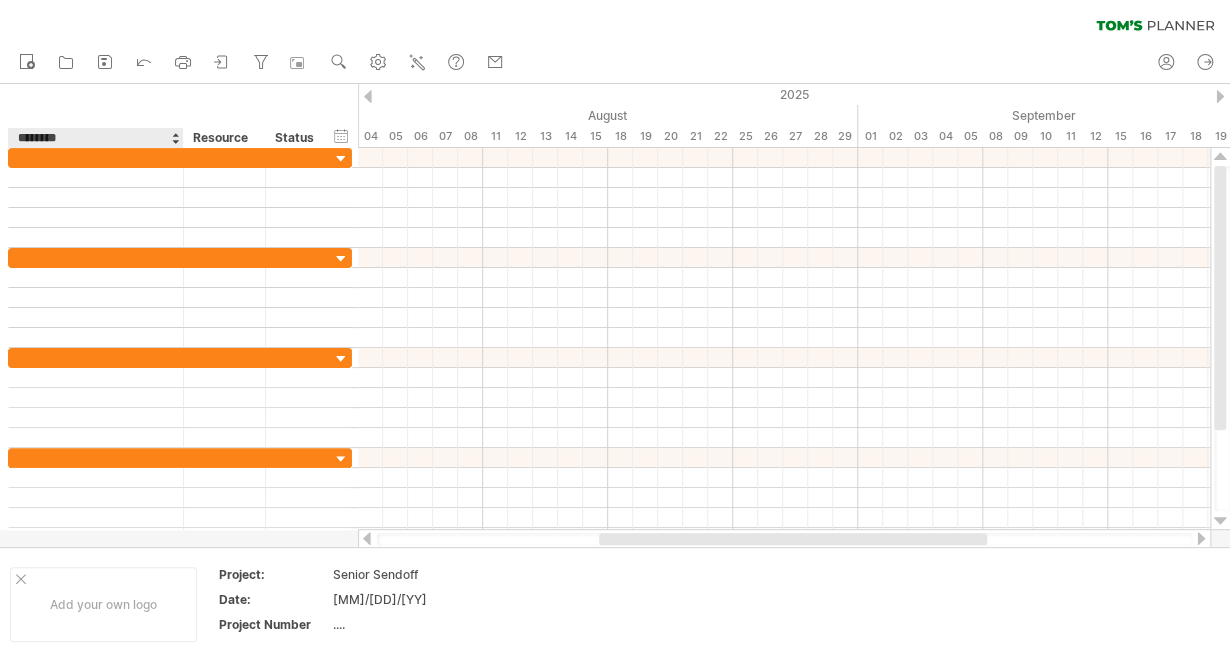 click on "********" at bounding box center [95, 138] 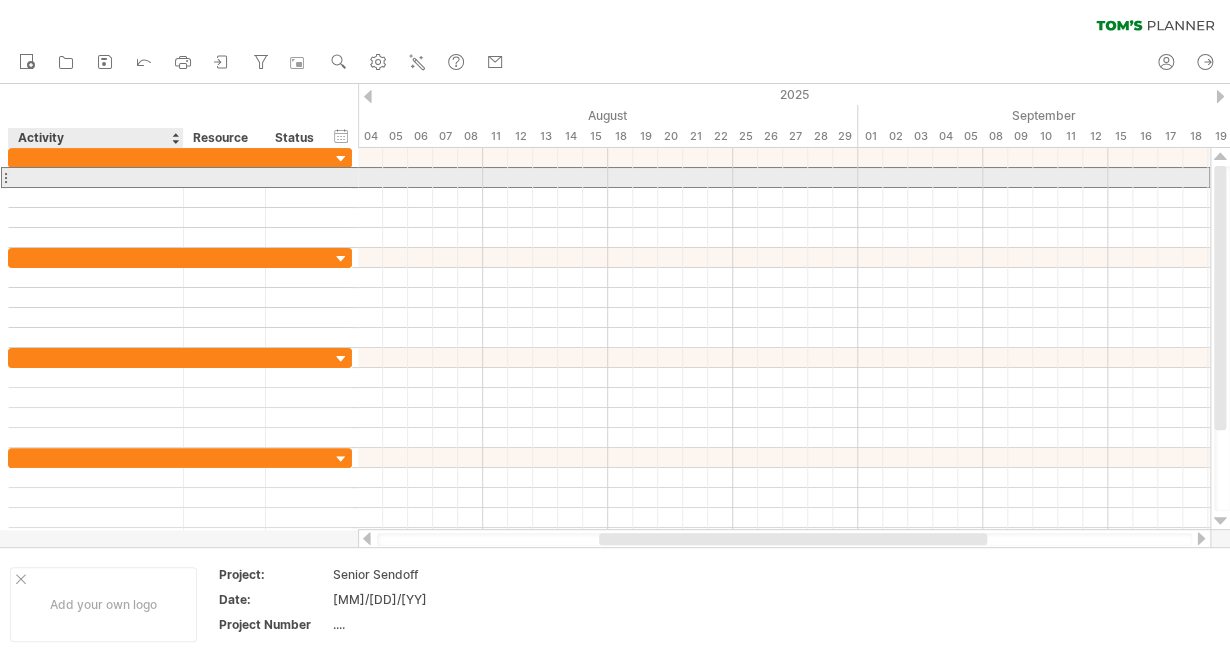 click at bounding box center (96, 177) 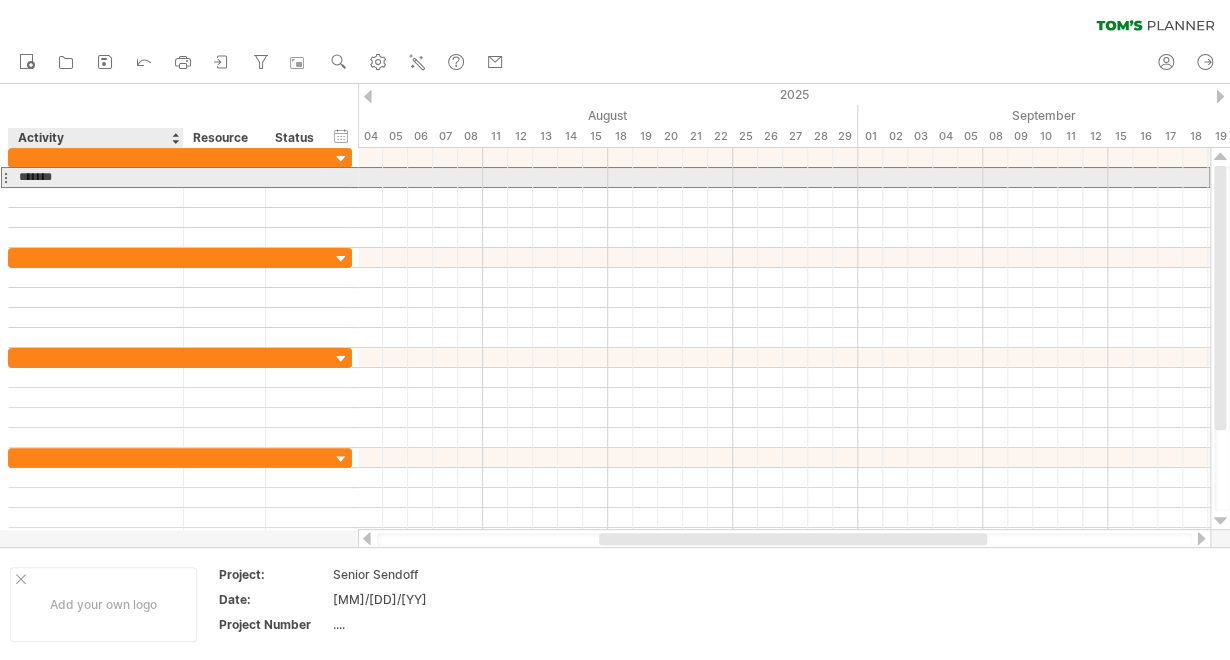 type on "********" 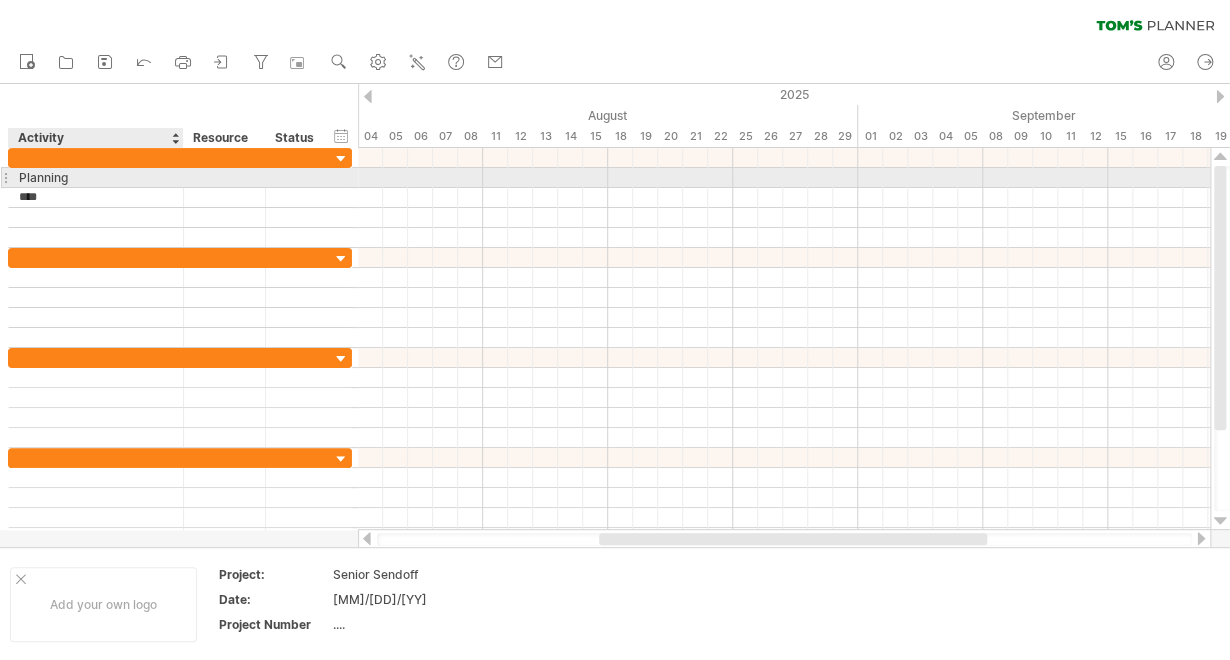 type on "**********" 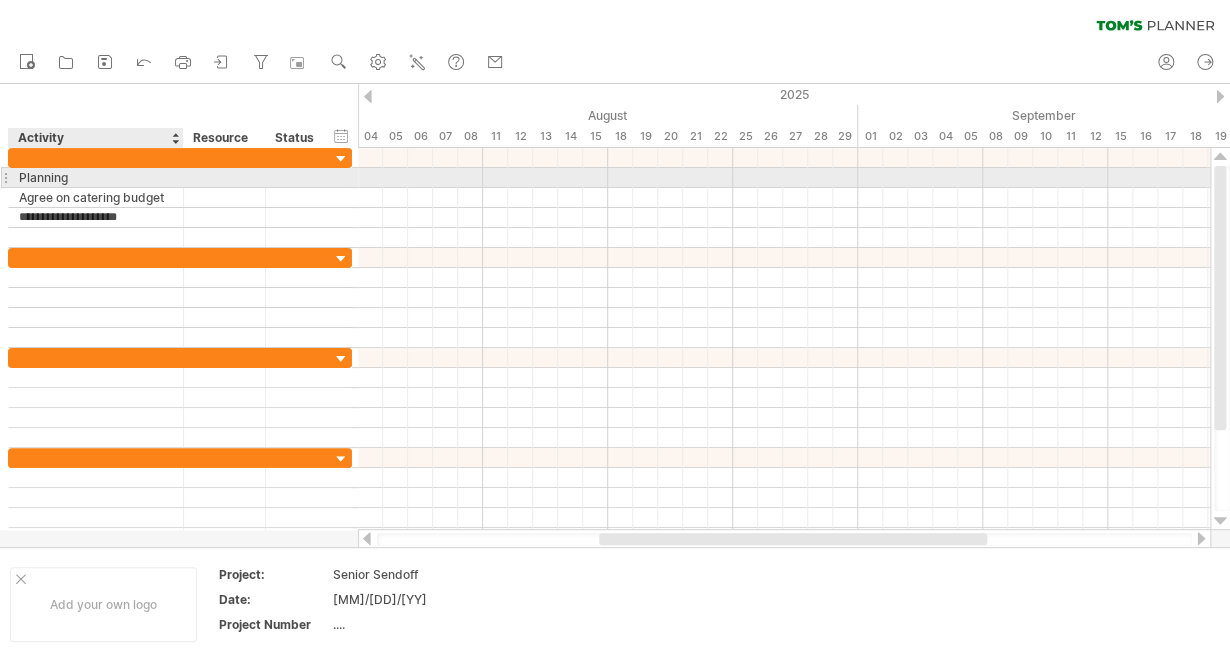 type on "**********" 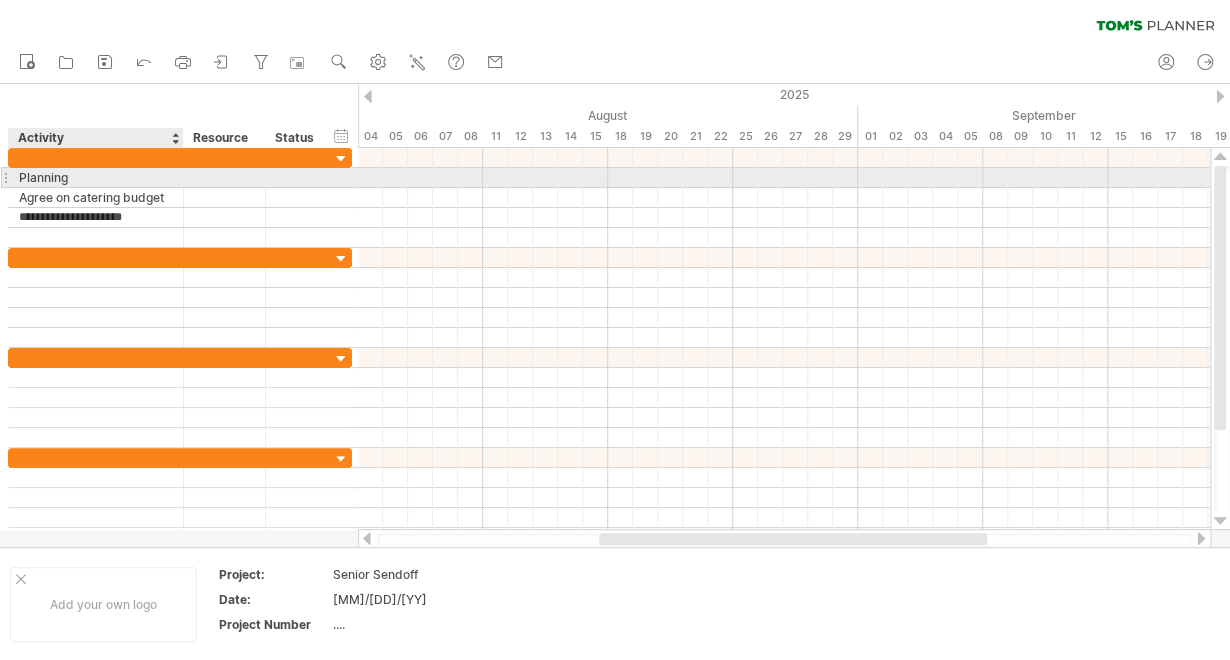 click on "Planning" at bounding box center [96, 177] 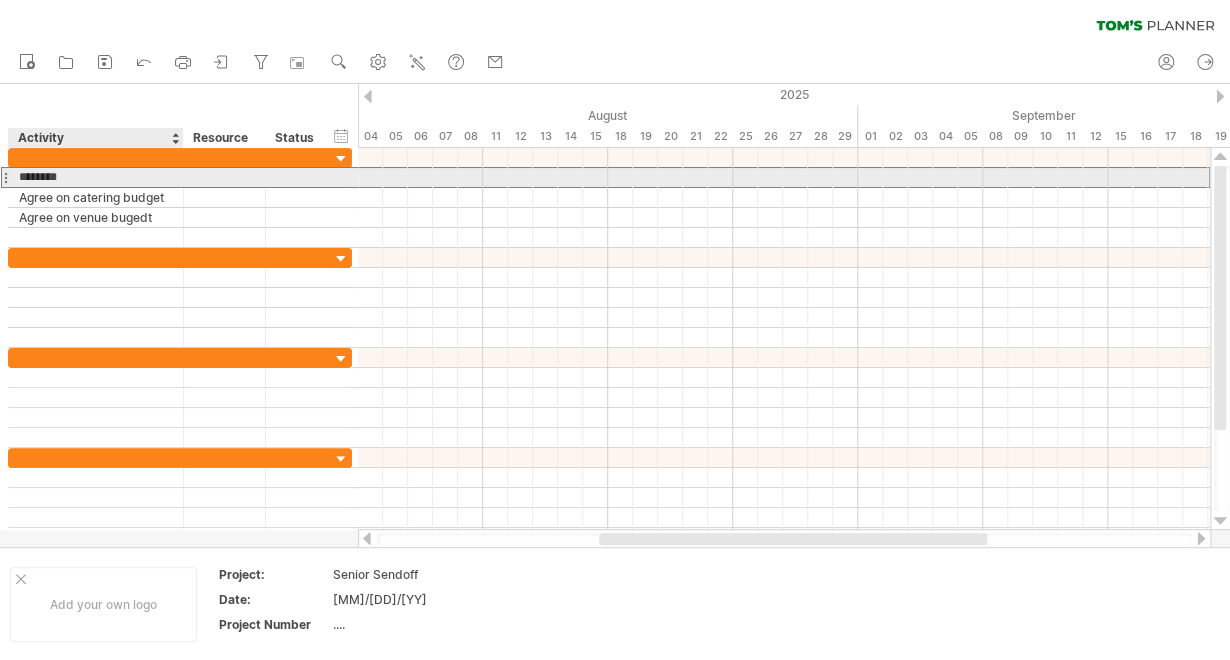 drag, startPoint x: 82, startPoint y: 171, endPoint x: 19, endPoint y: 170, distance: 63.007935 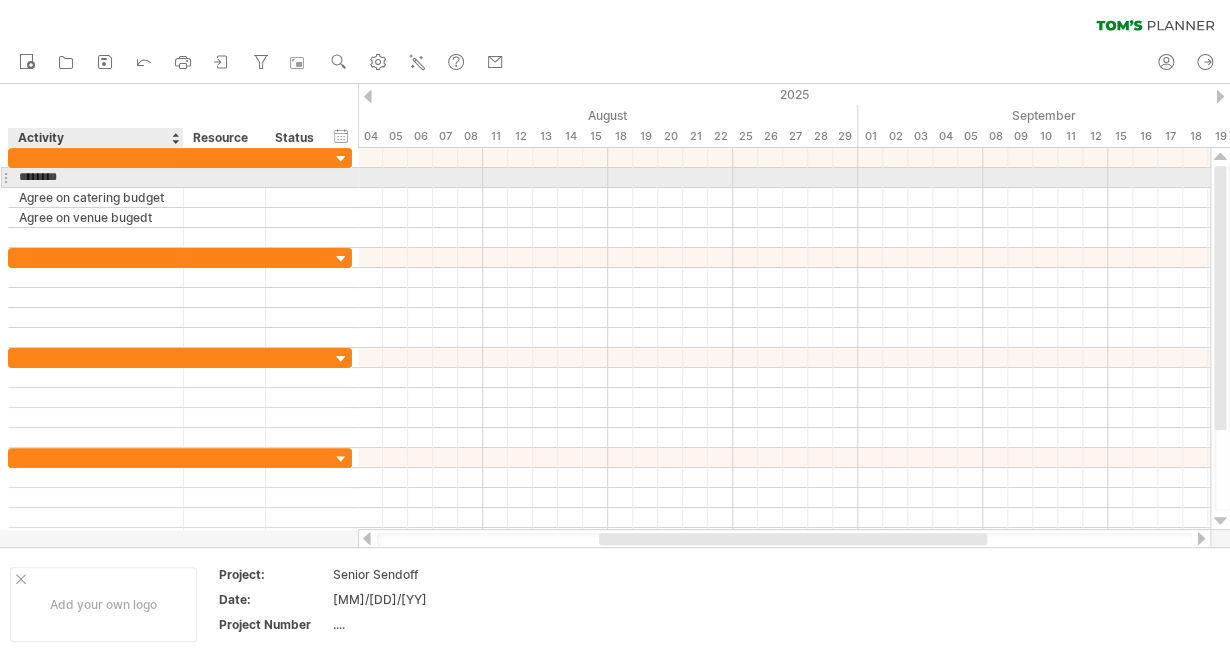 type 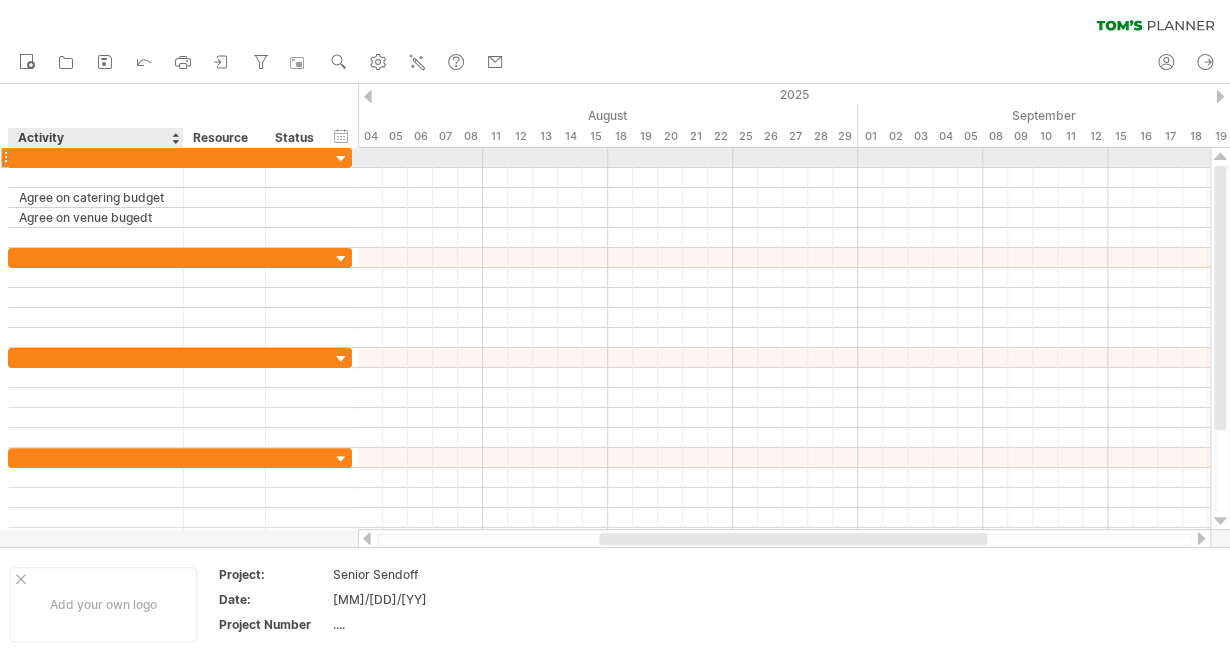 click at bounding box center [96, 157] 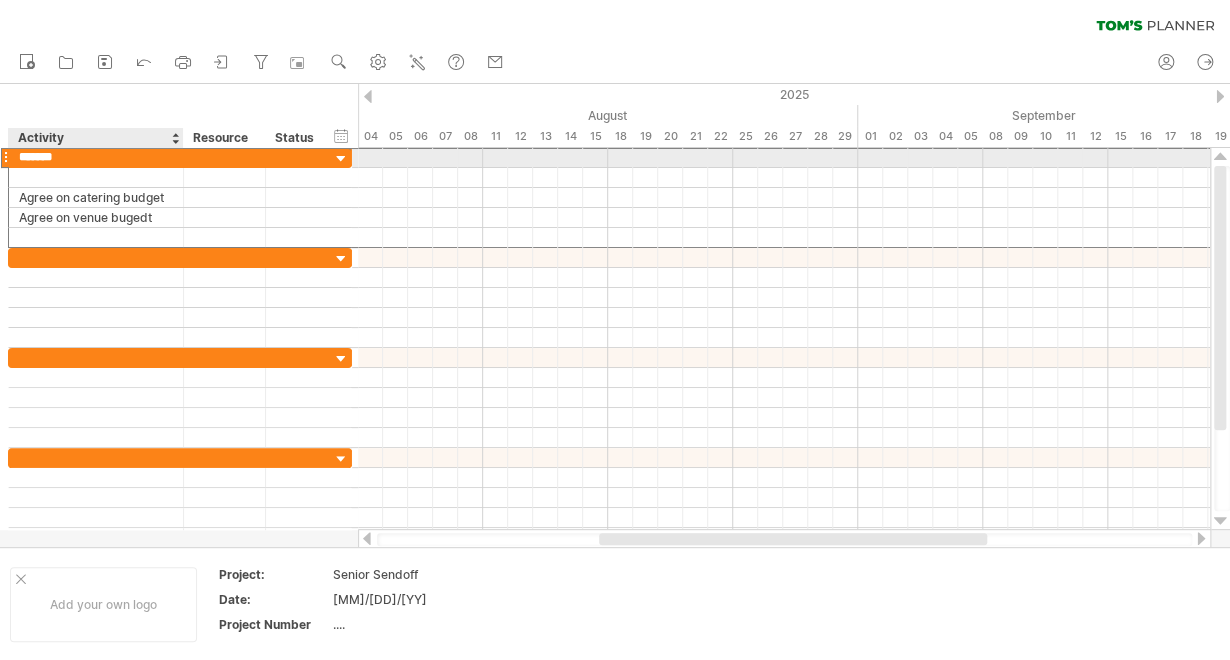 type on "********" 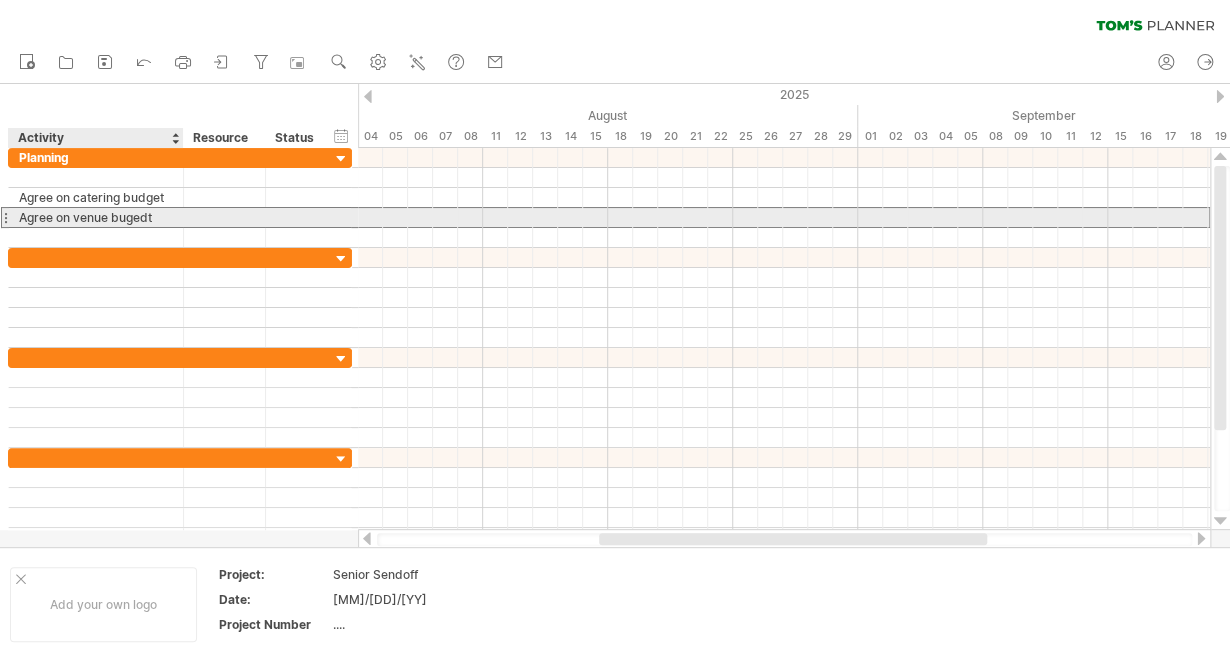 drag, startPoint x: 160, startPoint y: 219, endPoint x: 28, endPoint y: 214, distance: 132.09467 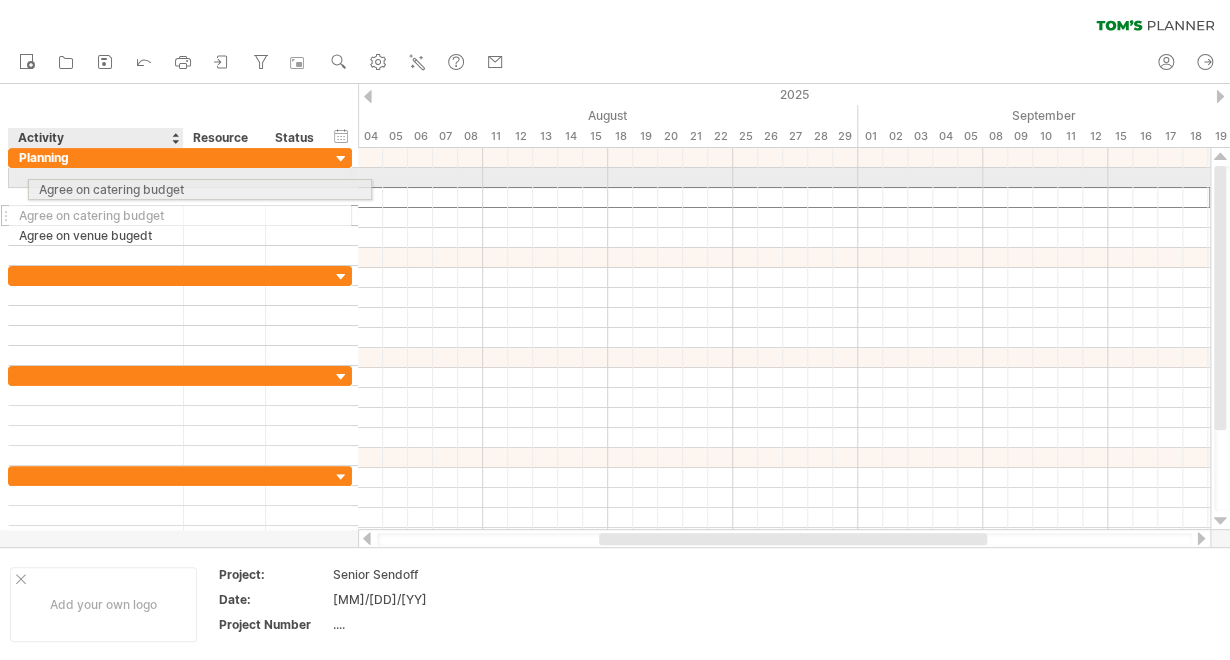 drag, startPoint x: 18, startPoint y: 196, endPoint x: 86, endPoint y: 186, distance: 68.73136 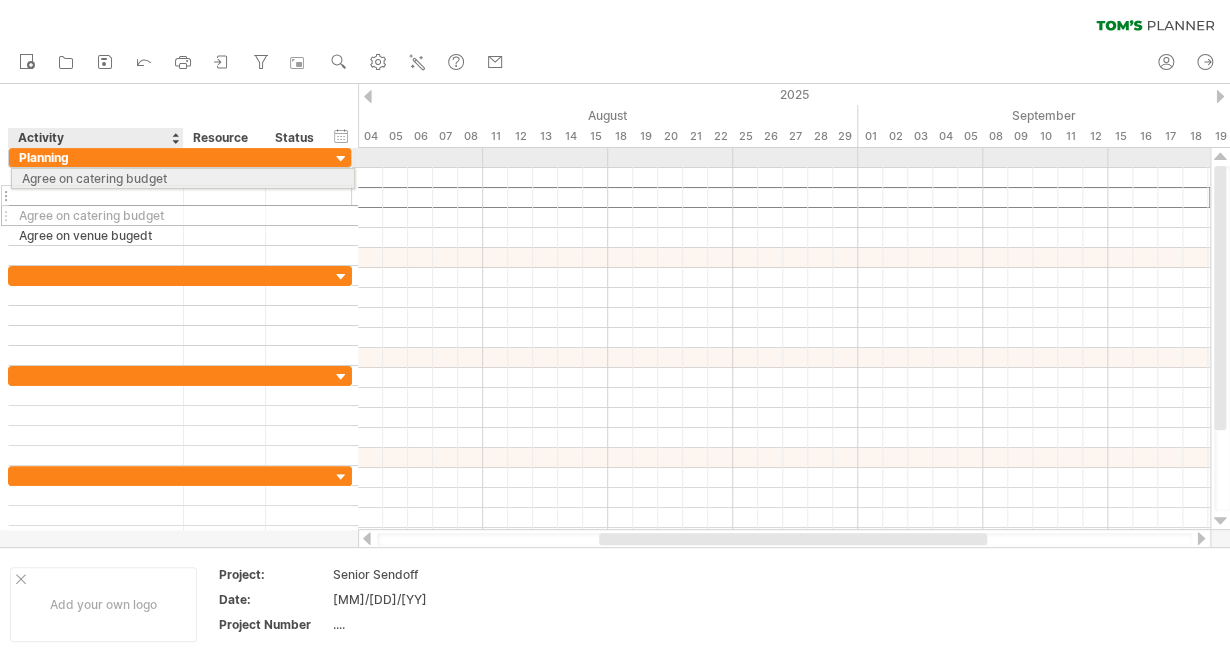drag, startPoint x: 83, startPoint y: 200, endPoint x: 76, endPoint y: 175, distance: 25.96151 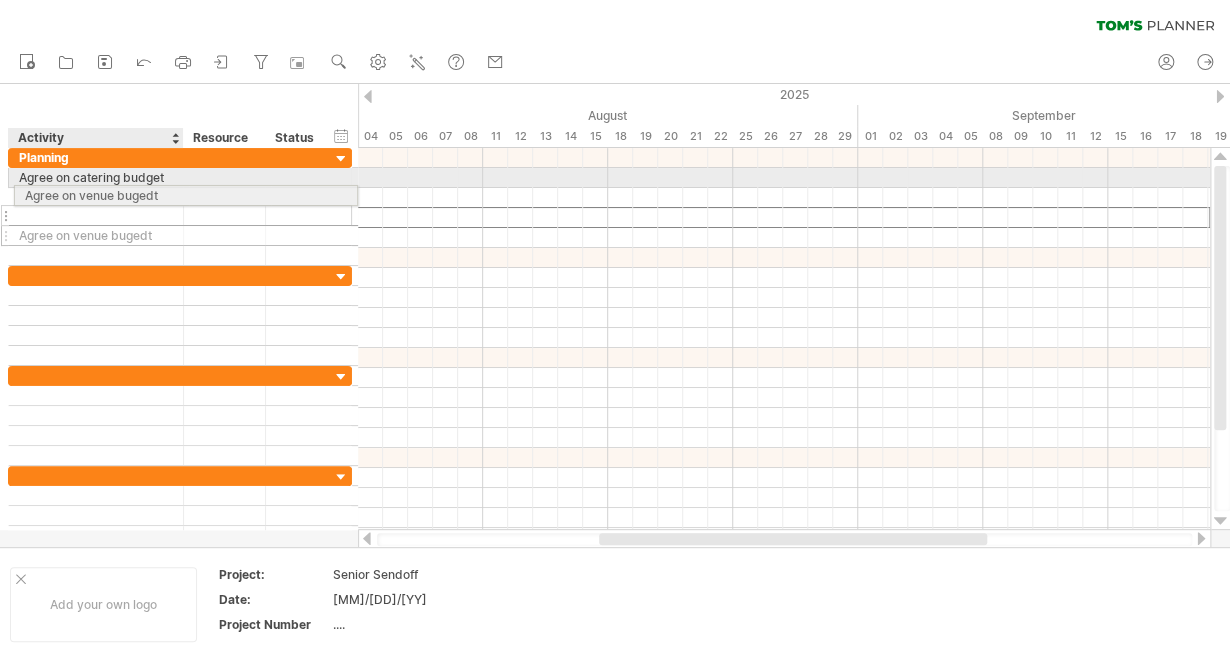 drag, startPoint x: 77, startPoint y: 220, endPoint x: 76, endPoint y: 192, distance: 28.01785 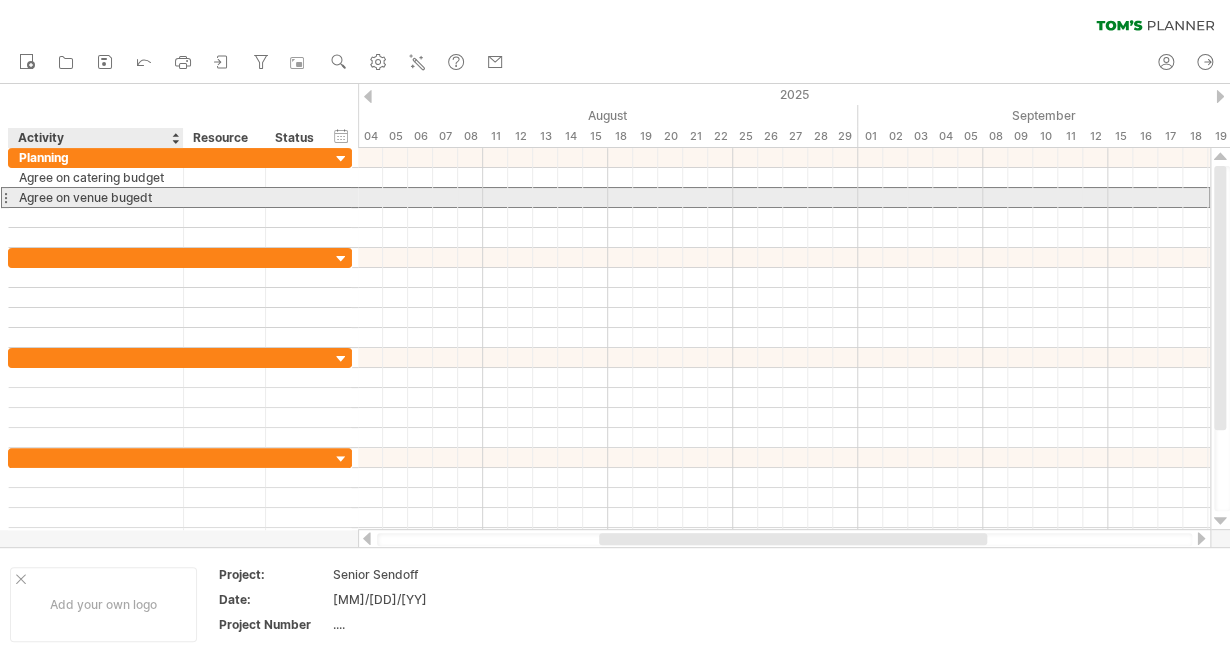 click on "Agree on venue bugedt" at bounding box center [96, 197] 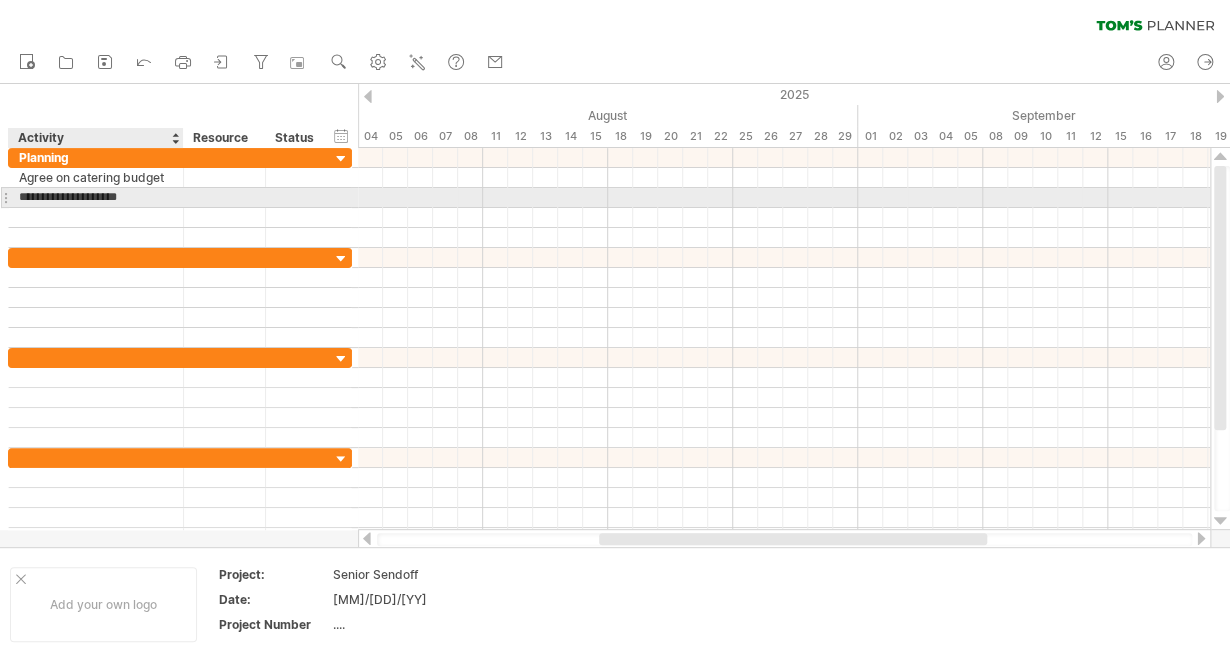 type on "**********" 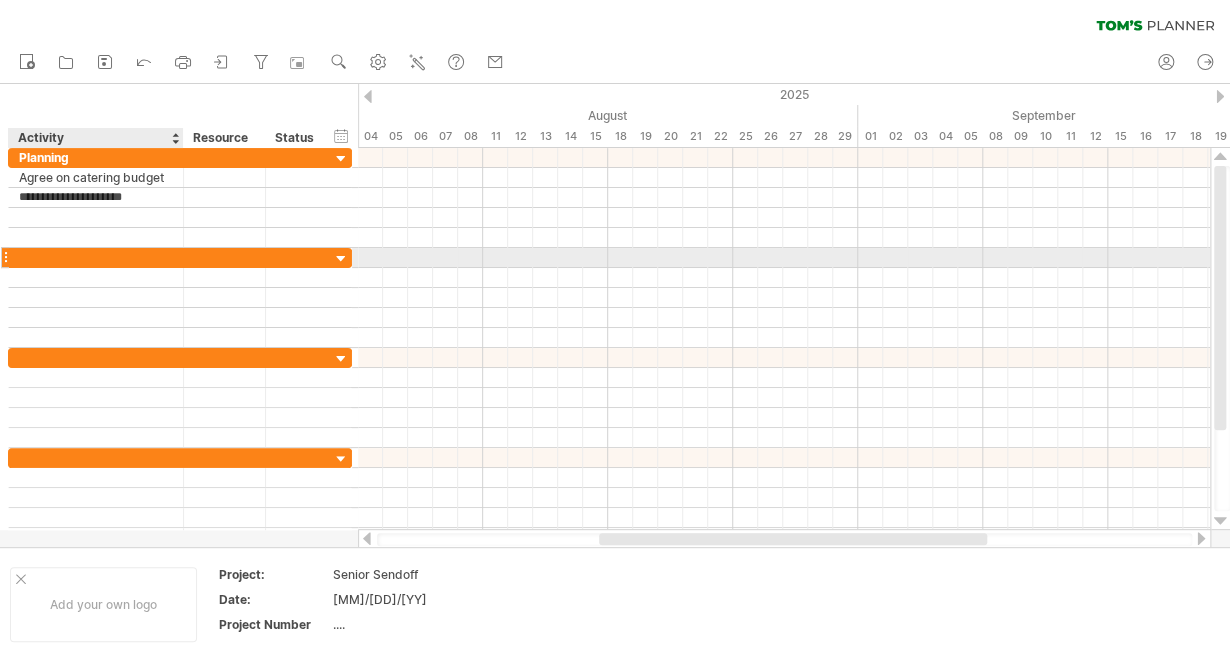 click at bounding box center (96, 257) 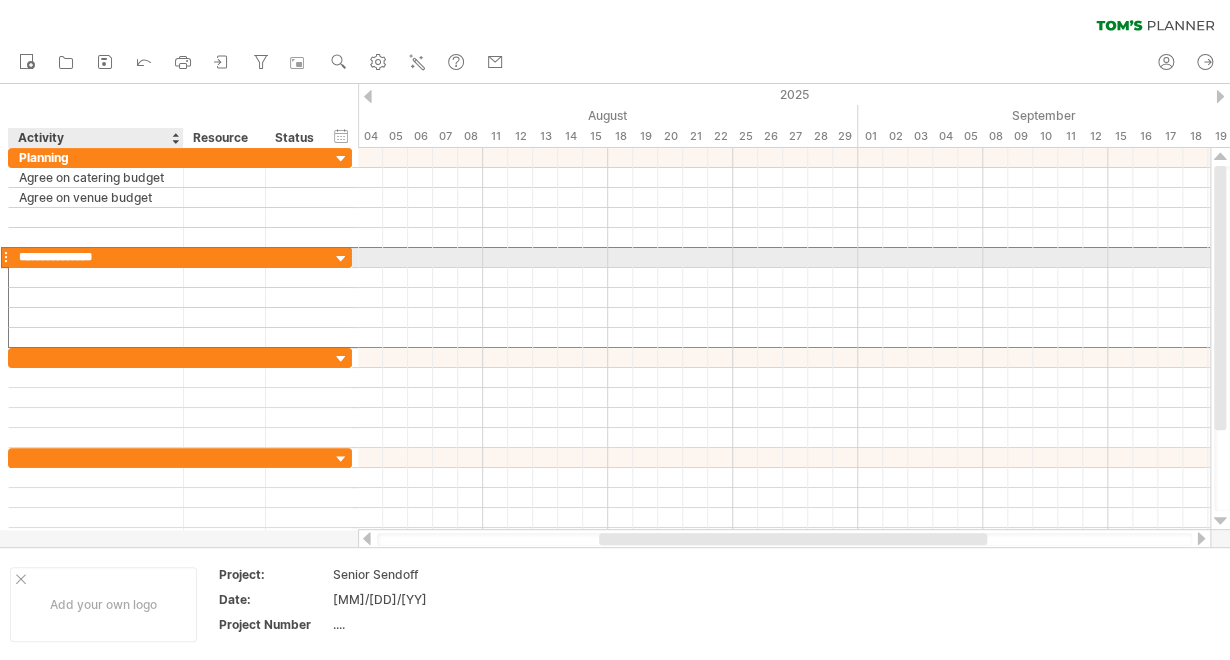 type on "**********" 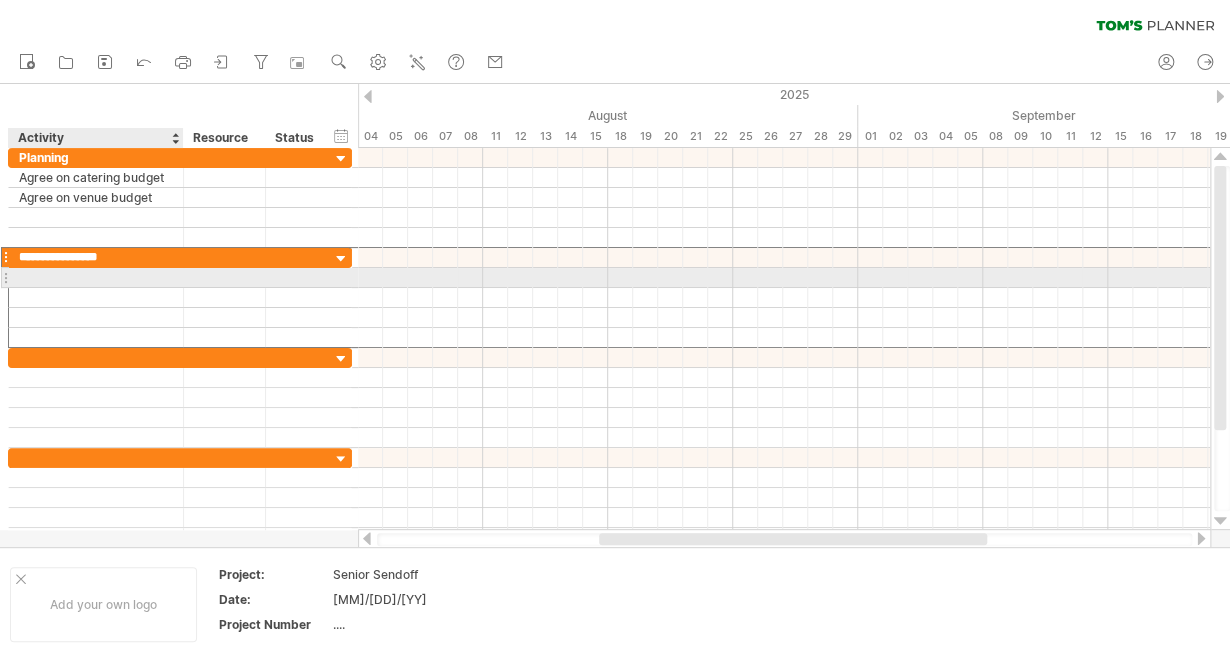 click at bounding box center (96, 277) 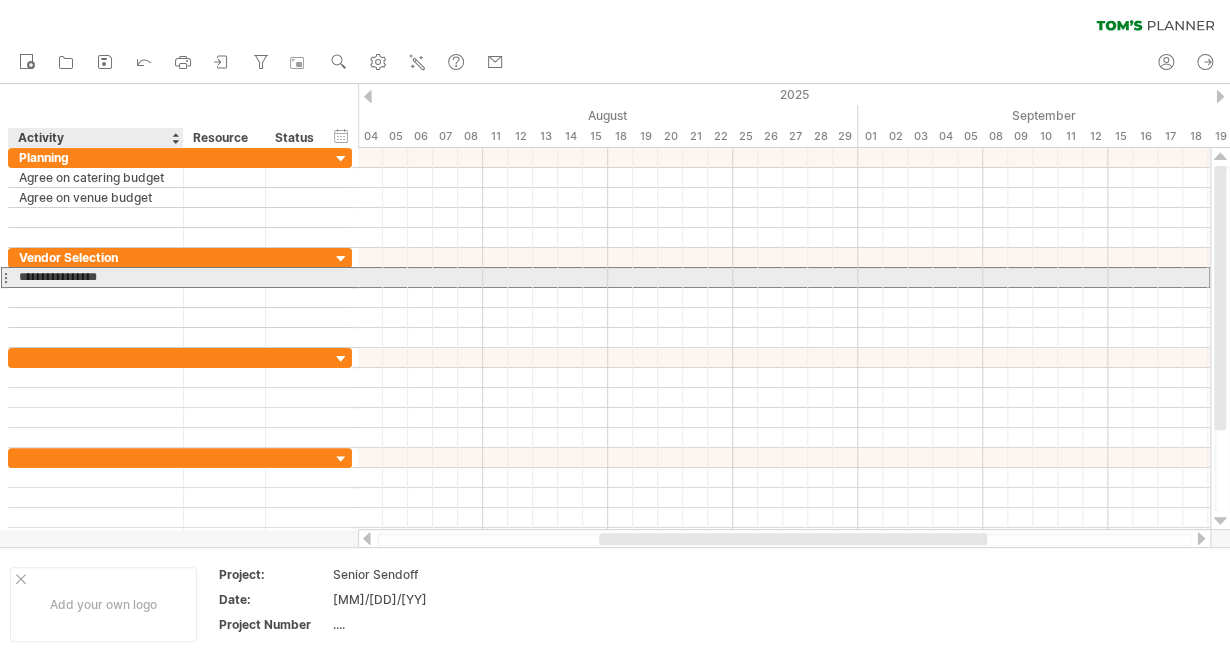 type on "**********" 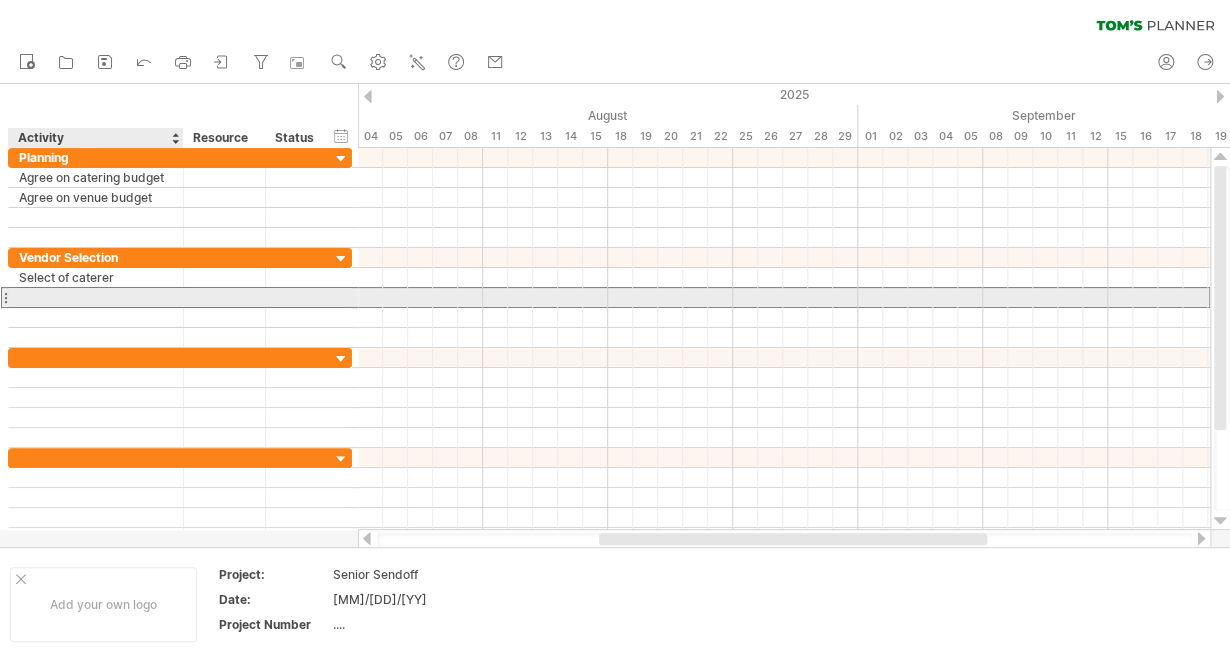 click at bounding box center (96, 297) 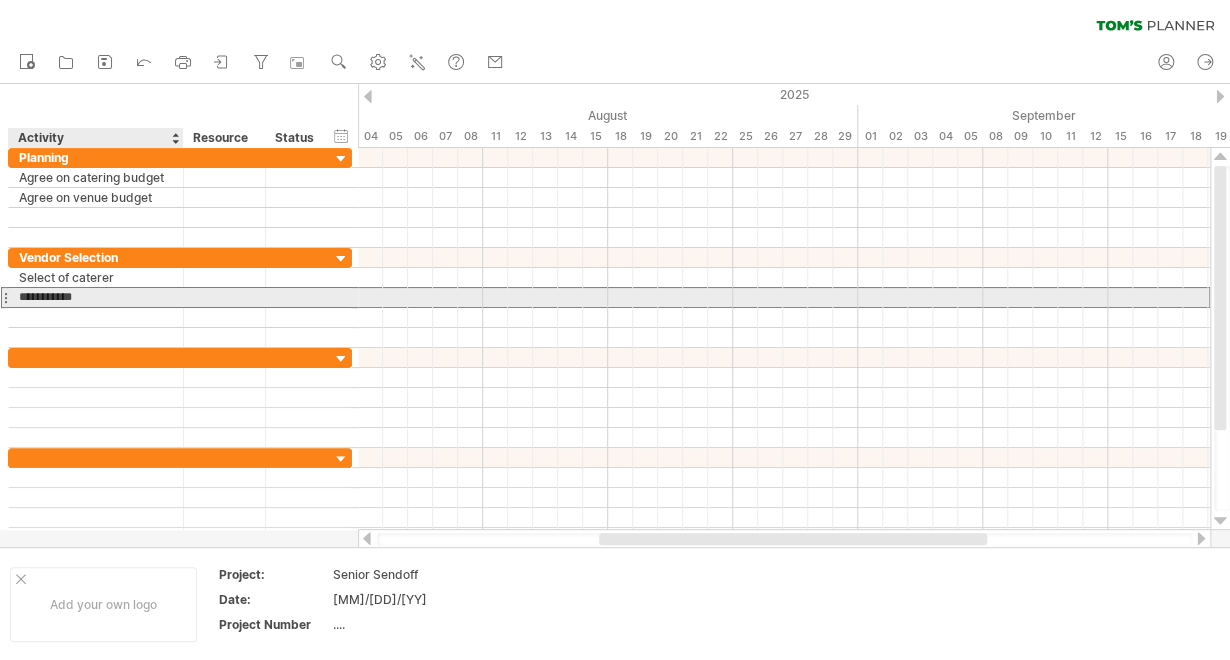 type on "**********" 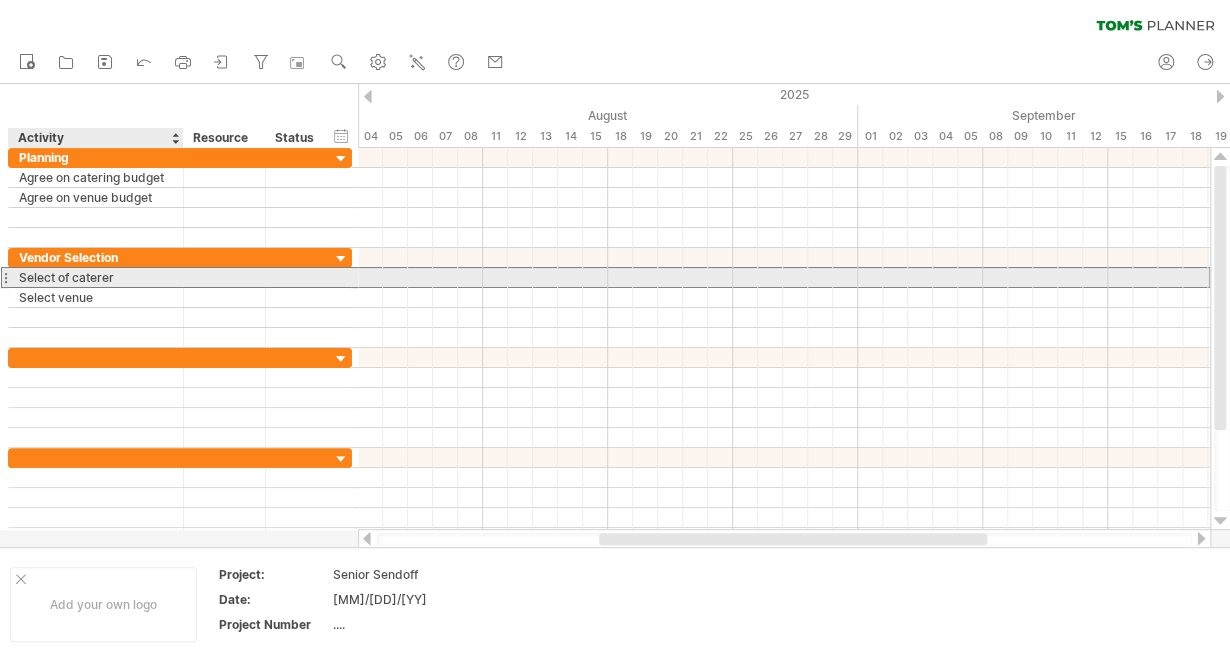 click on "Select of caterer" at bounding box center [96, 277] 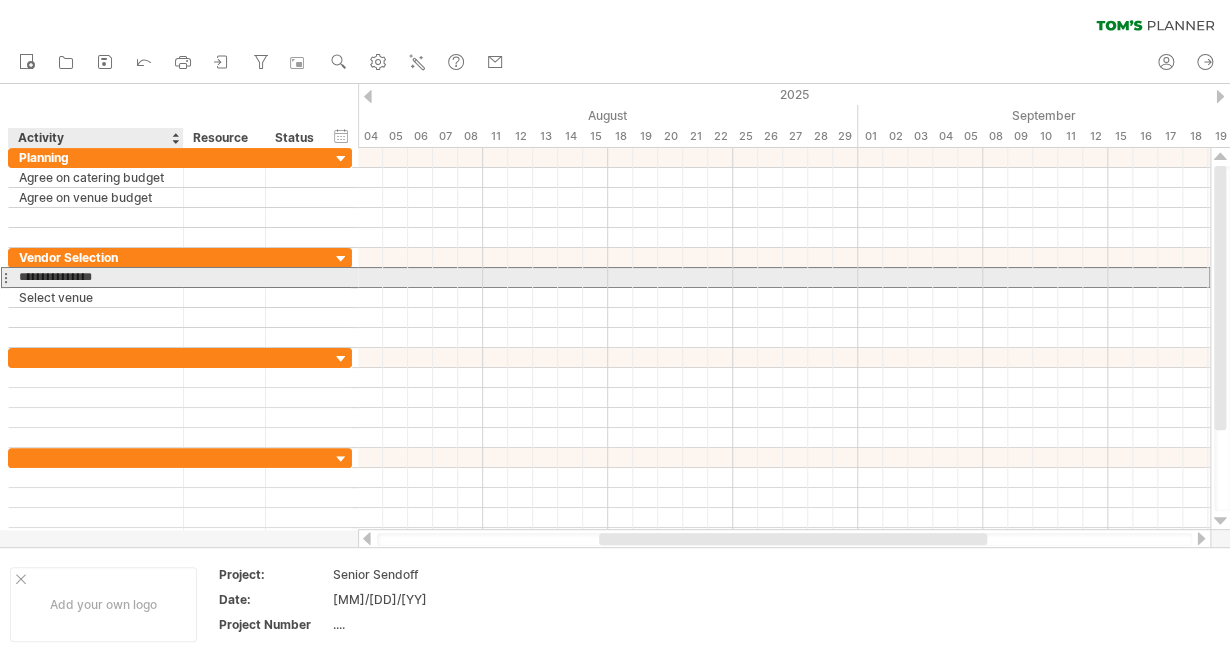 type on "**********" 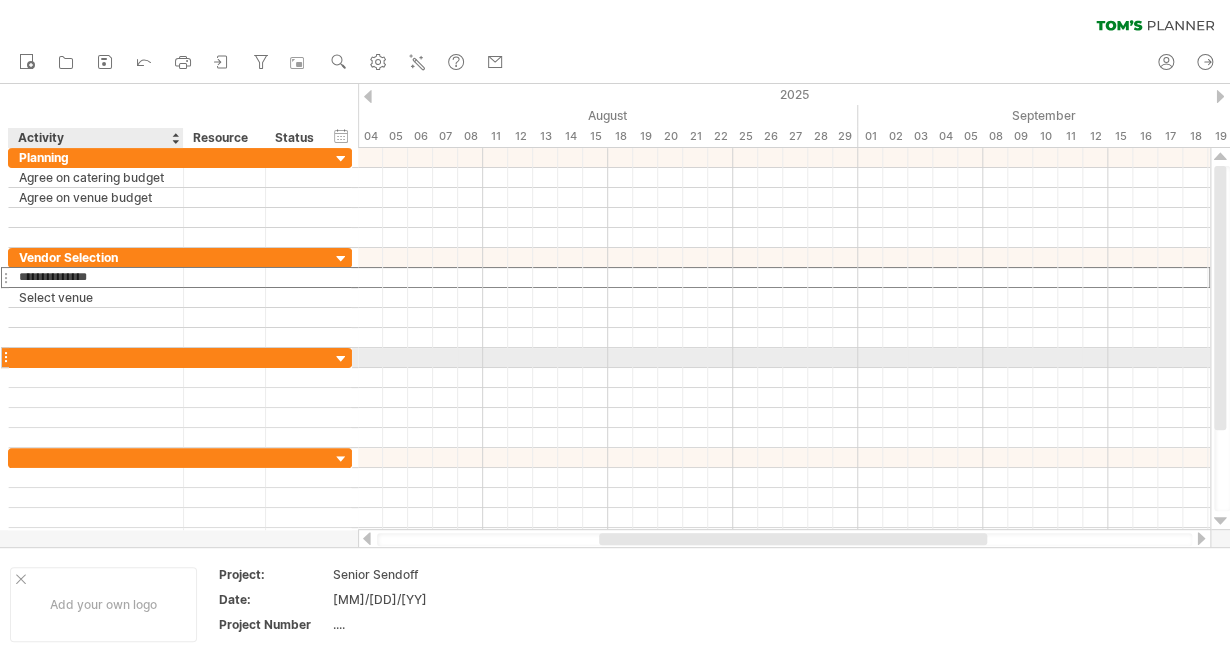 click at bounding box center [96, 357] 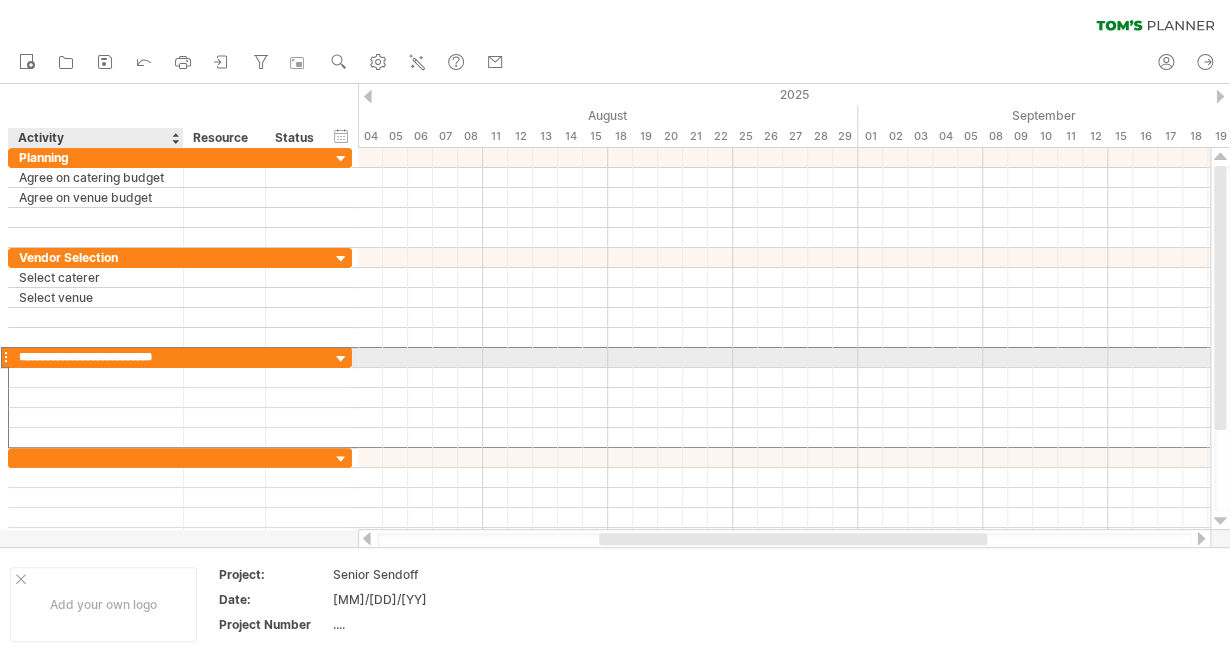 scroll, scrollTop: 0, scrollLeft: 13, axis: horizontal 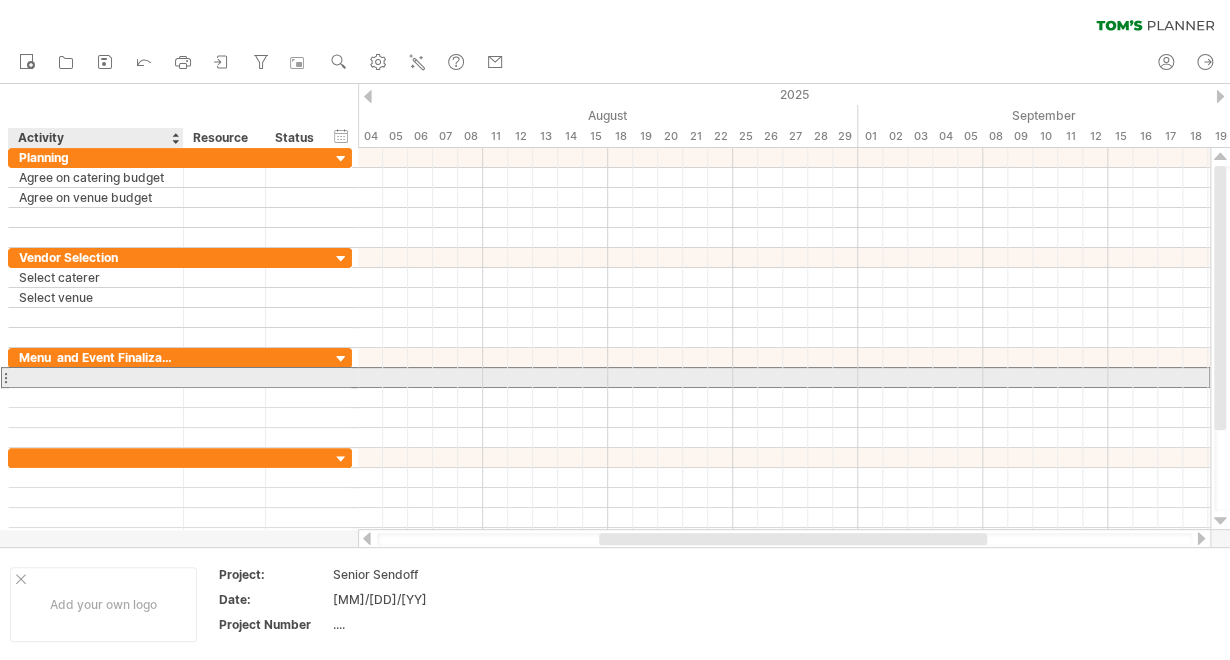click at bounding box center (96, 377) 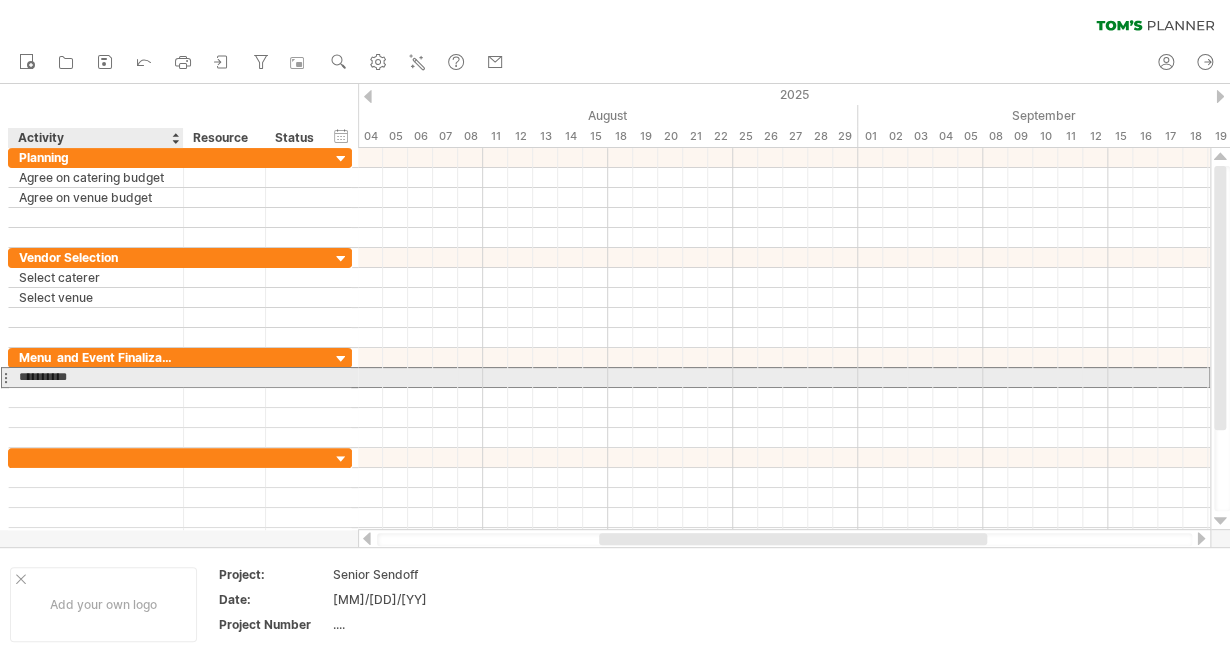 type on "**********" 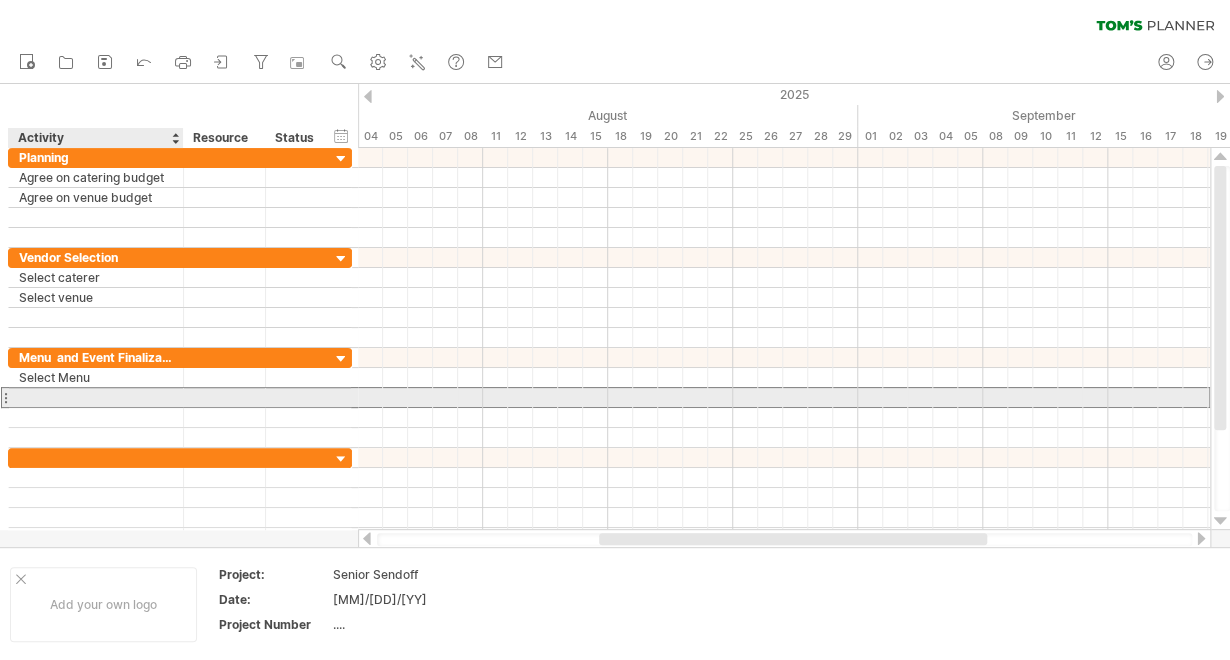 click at bounding box center (96, 397) 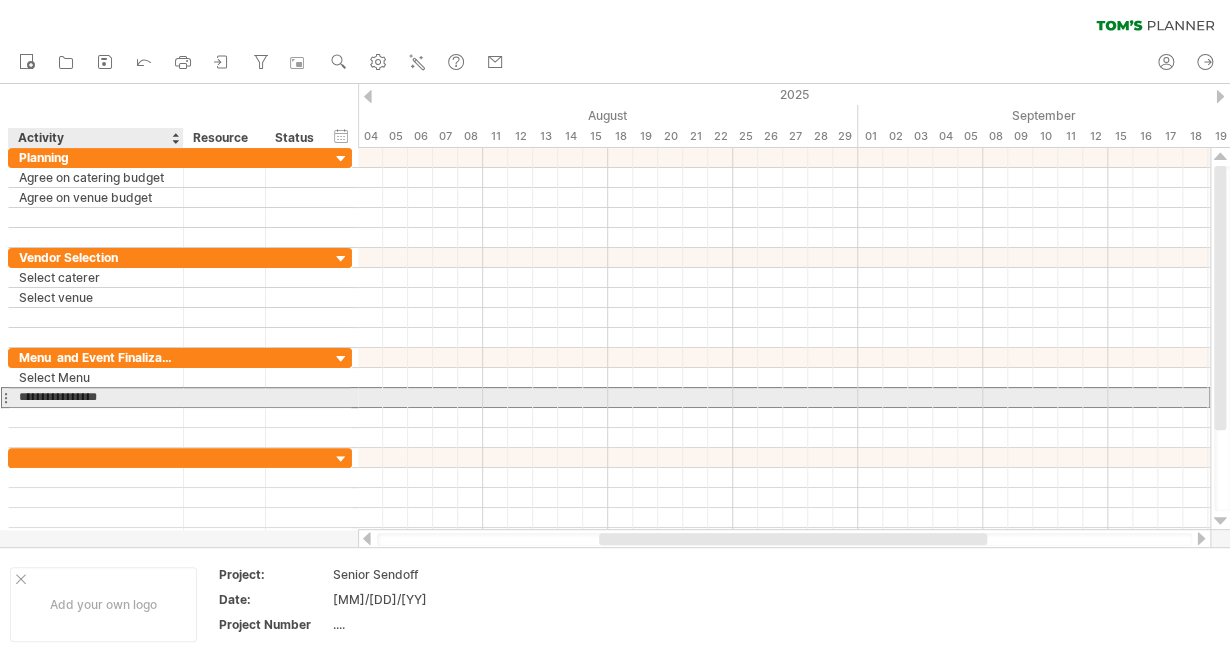 type on "**********" 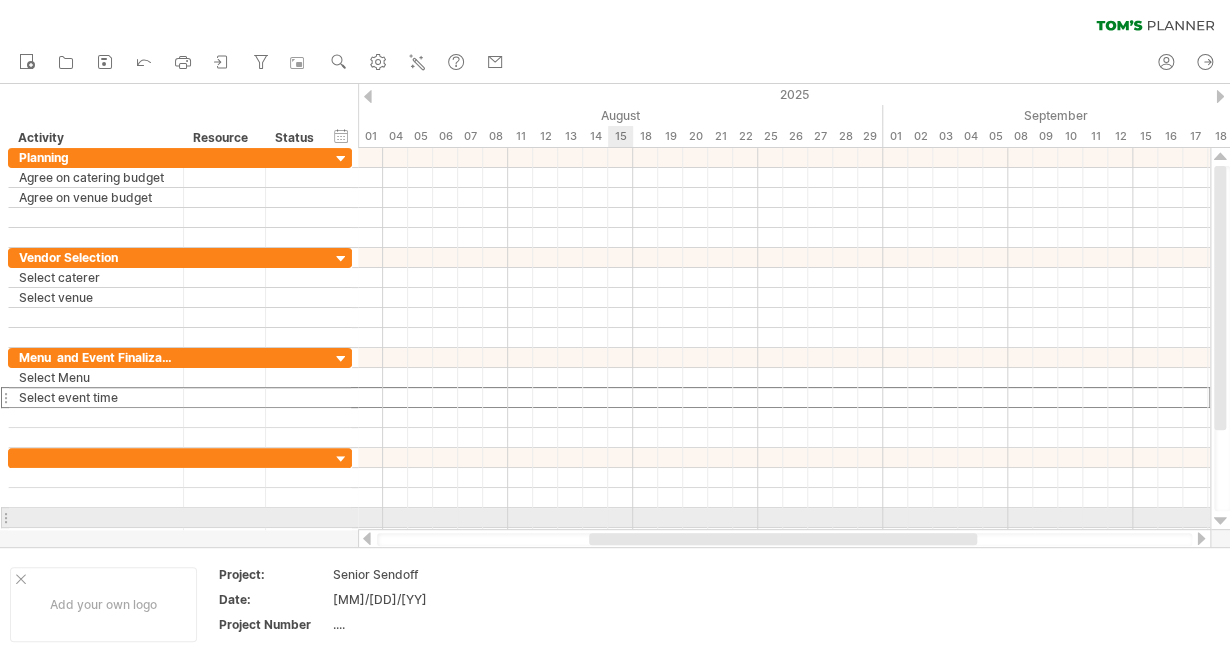 drag, startPoint x: 618, startPoint y: 541, endPoint x: 608, endPoint y: 510, distance: 32.572994 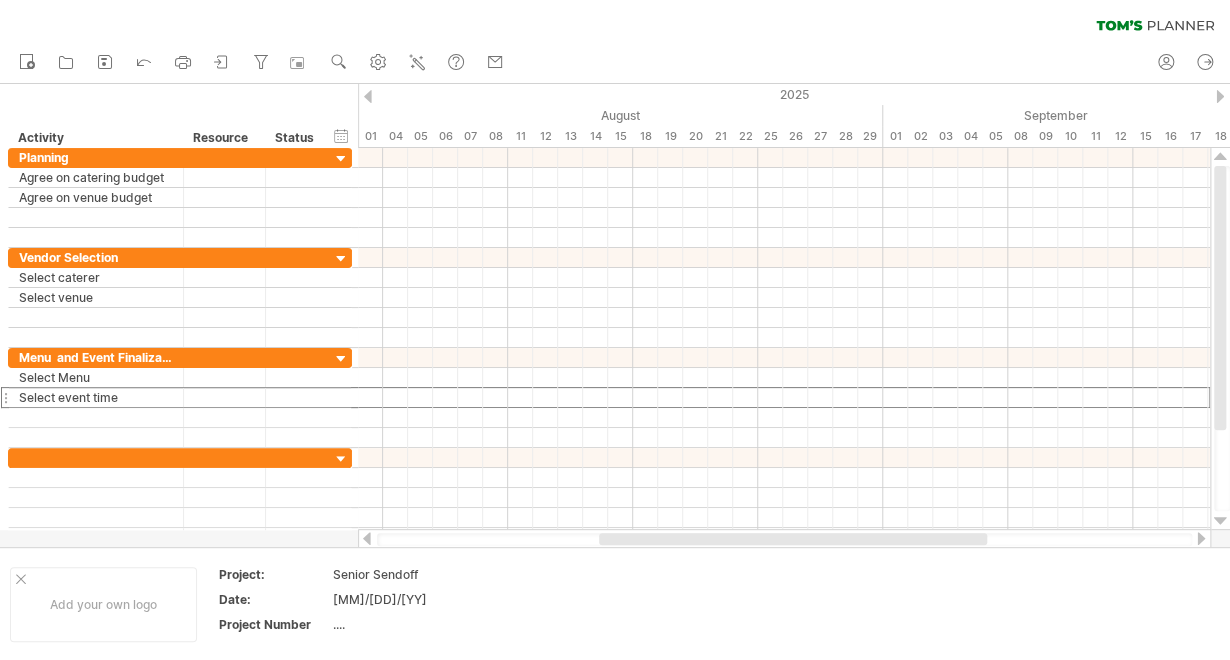 click at bounding box center (367, 538) 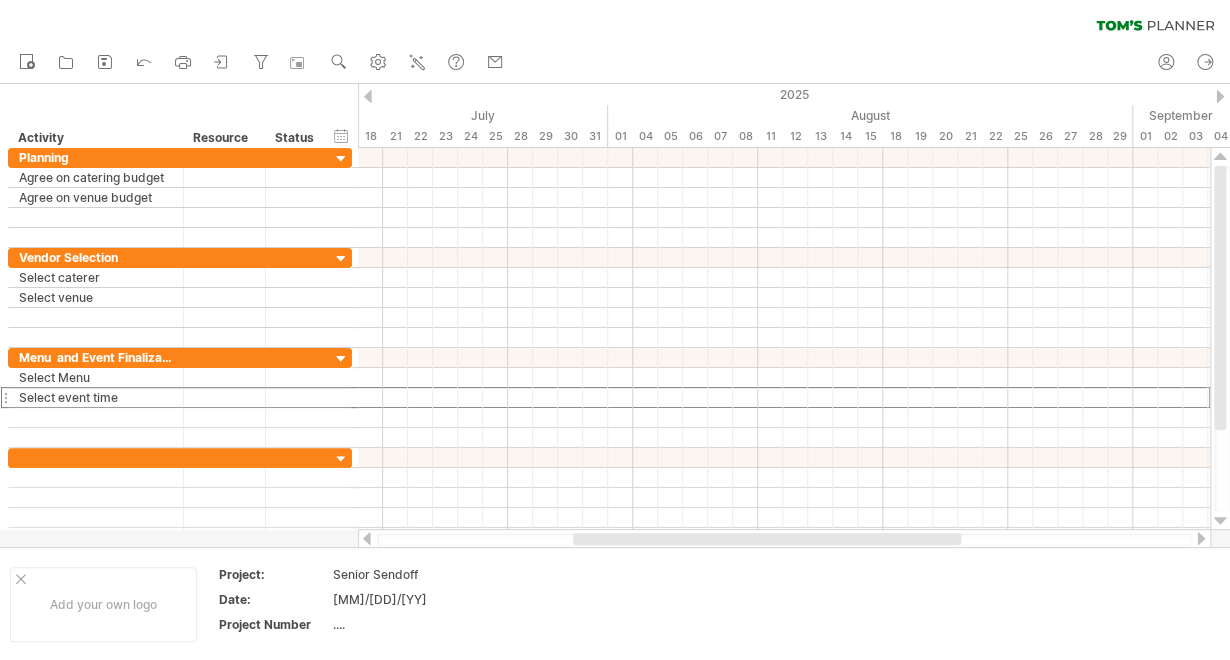 click at bounding box center (1201, 538) 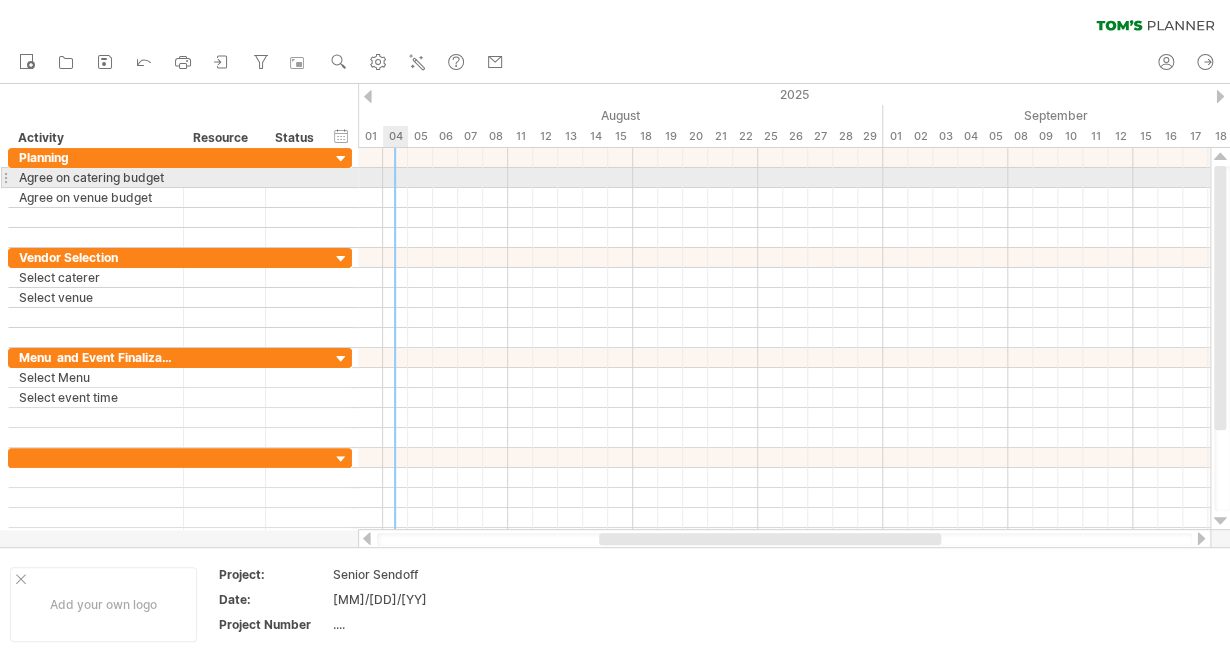 click at bounding box center [784, 178] 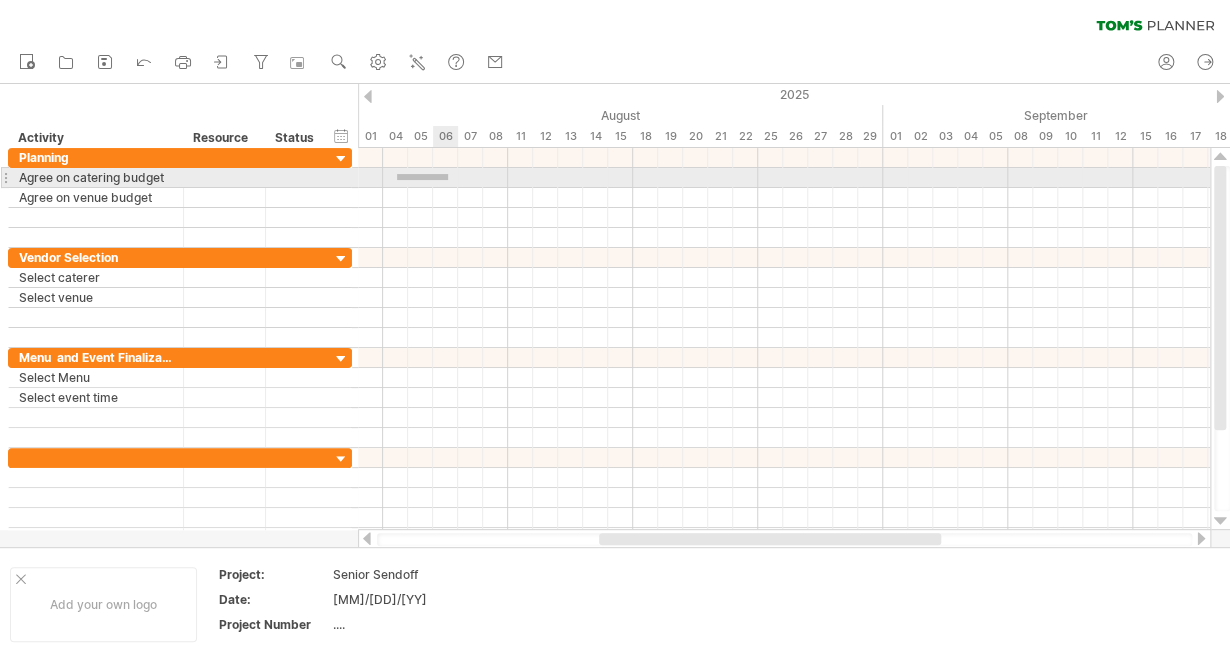 drag, startPoint x: 397, startPoint y: 180, endPoint x: 448, endPoint y: 174, distance: 51.351727 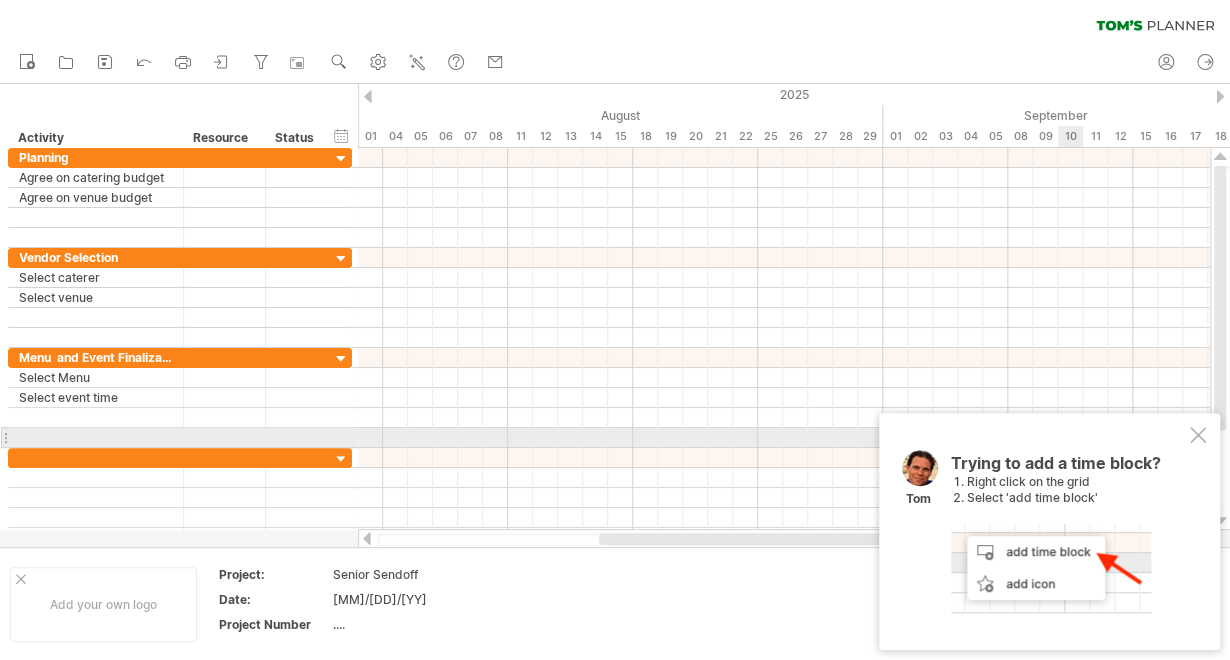 click at bounding box center [1198, 435] 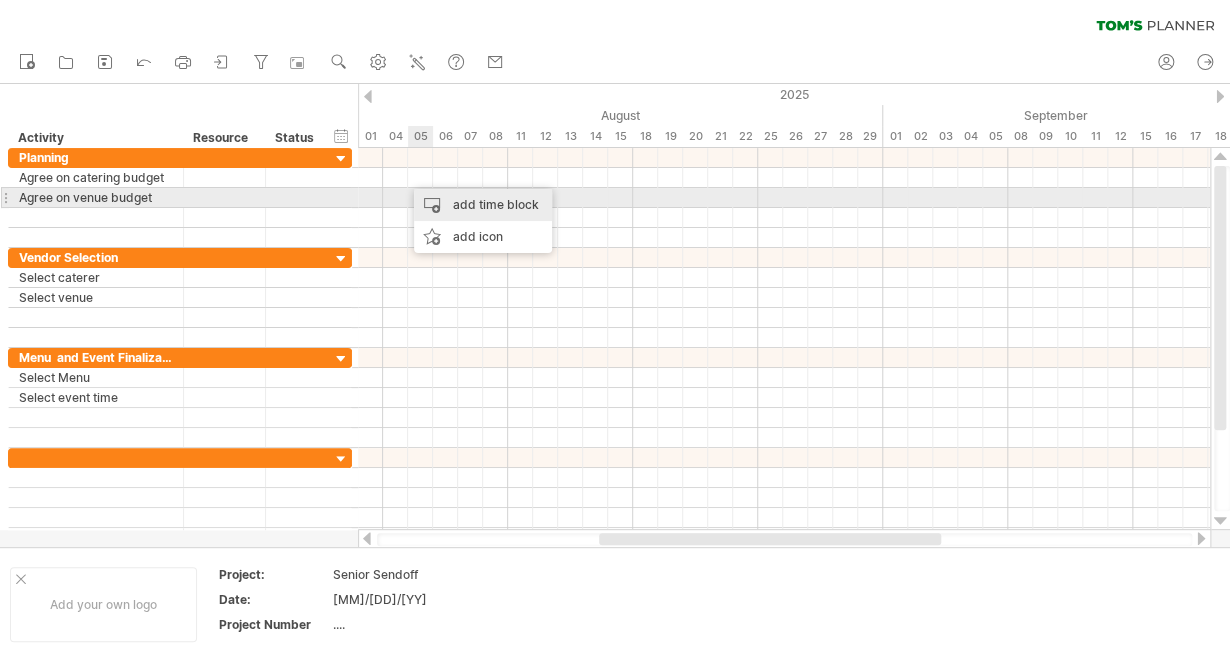 click on "add time block" at bounding box center (483, 205) 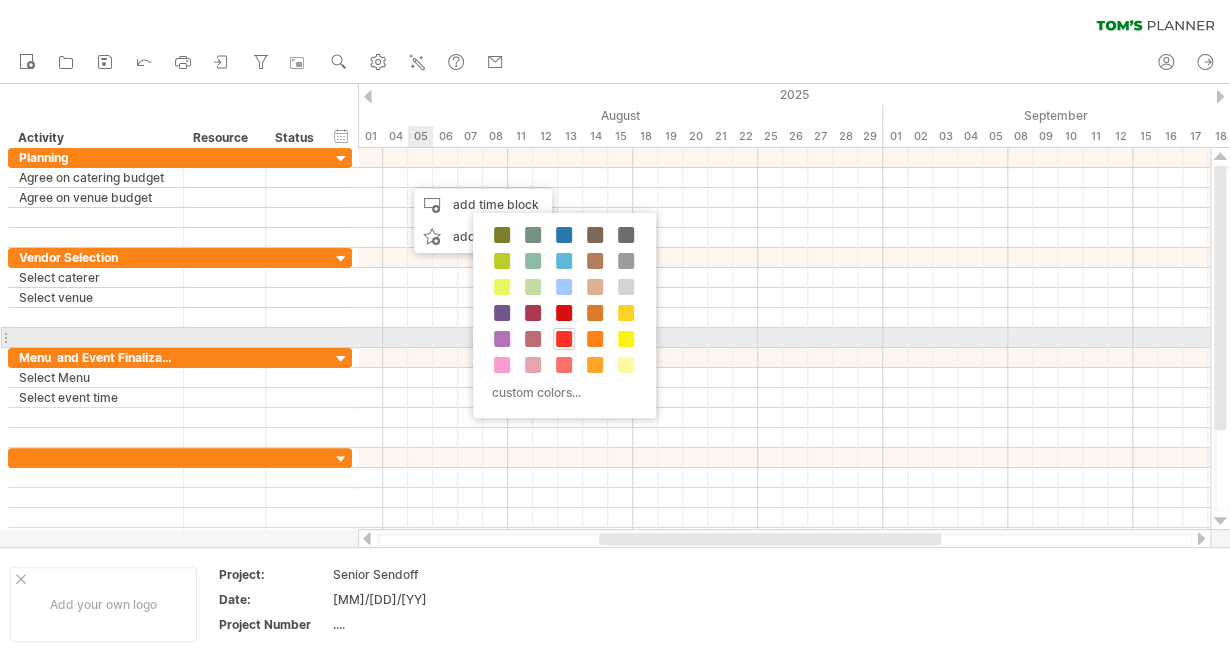 click at bounding box center [564, 339] 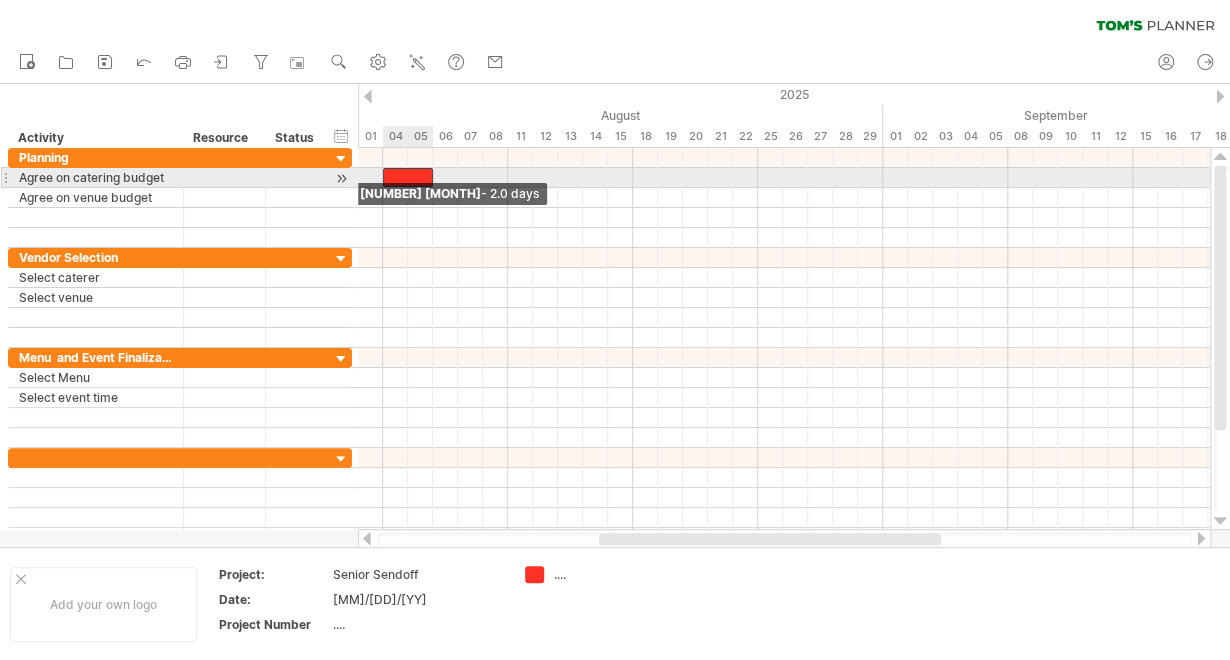 drag, startPoint x: 411, startPoint y: 175, endPoint x: 390, endPoint y: 173, distance: 21.095022 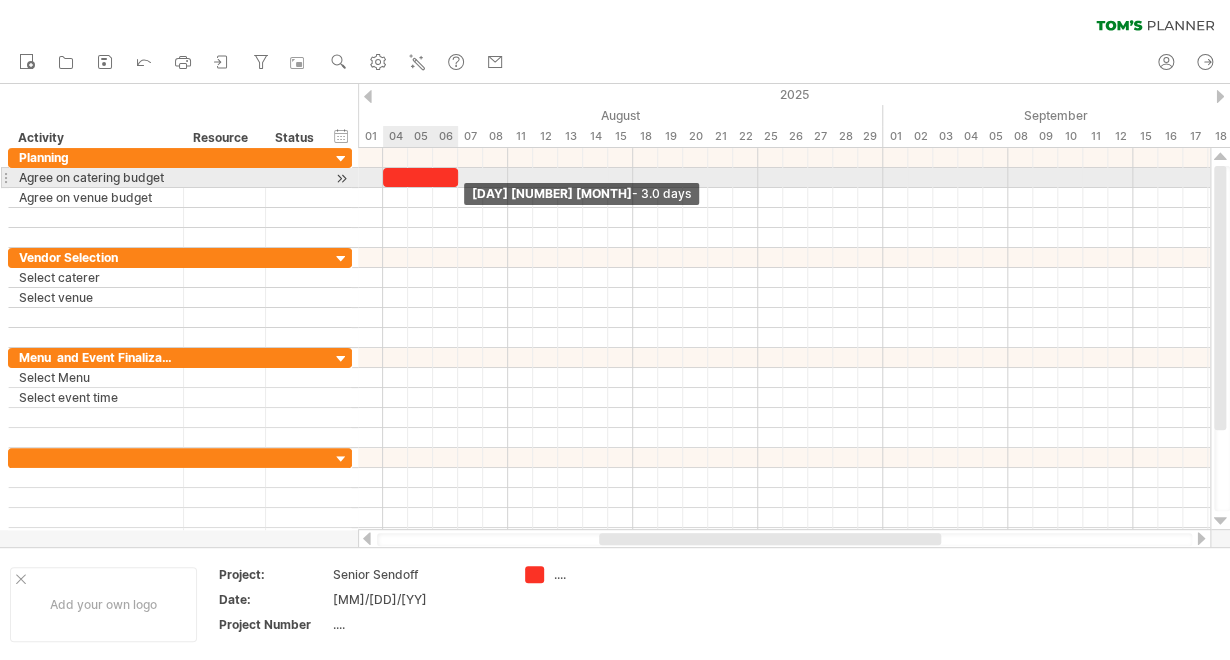 drag, startPoint x: 432, startPoint y: 169, endPoint x: 460, endPoint y: 168, distance: 28.01785 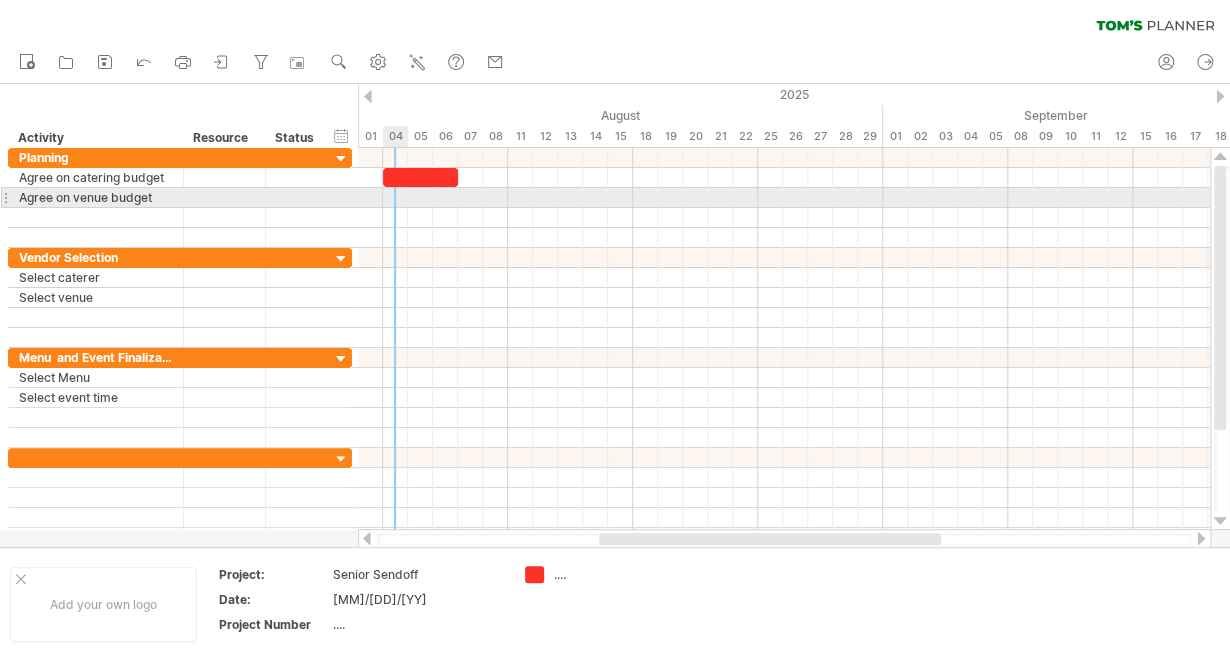 click at bounding box center (784, 198) 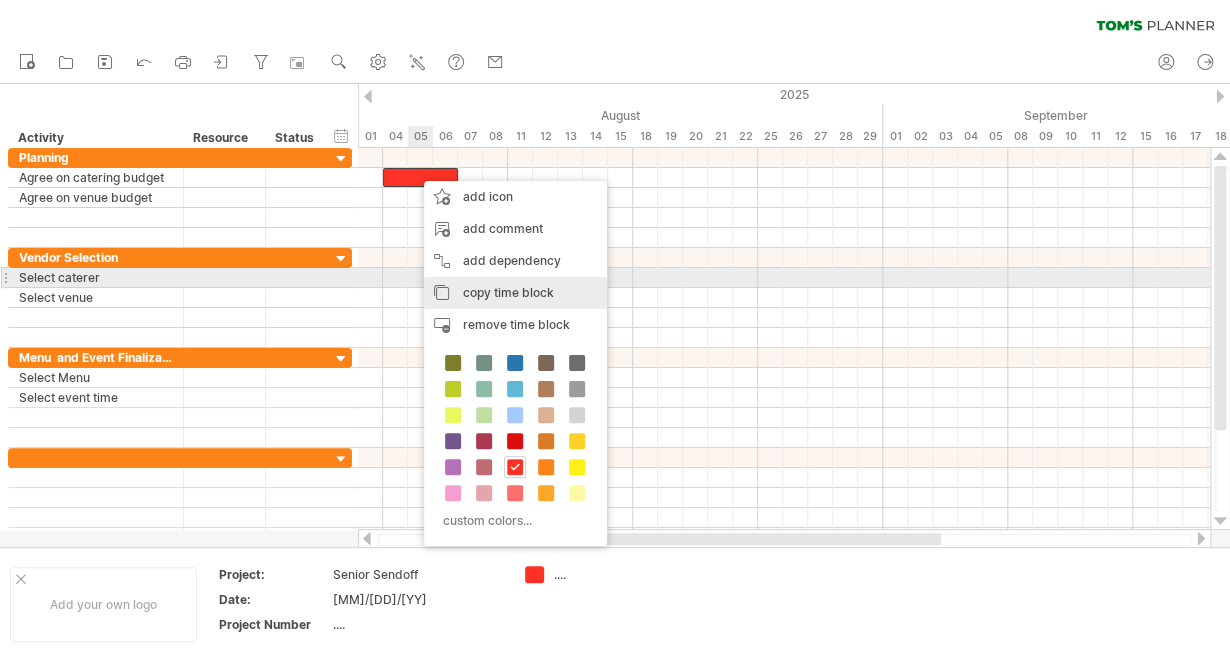 click on "copy time block" at bounding box center (508, 292) 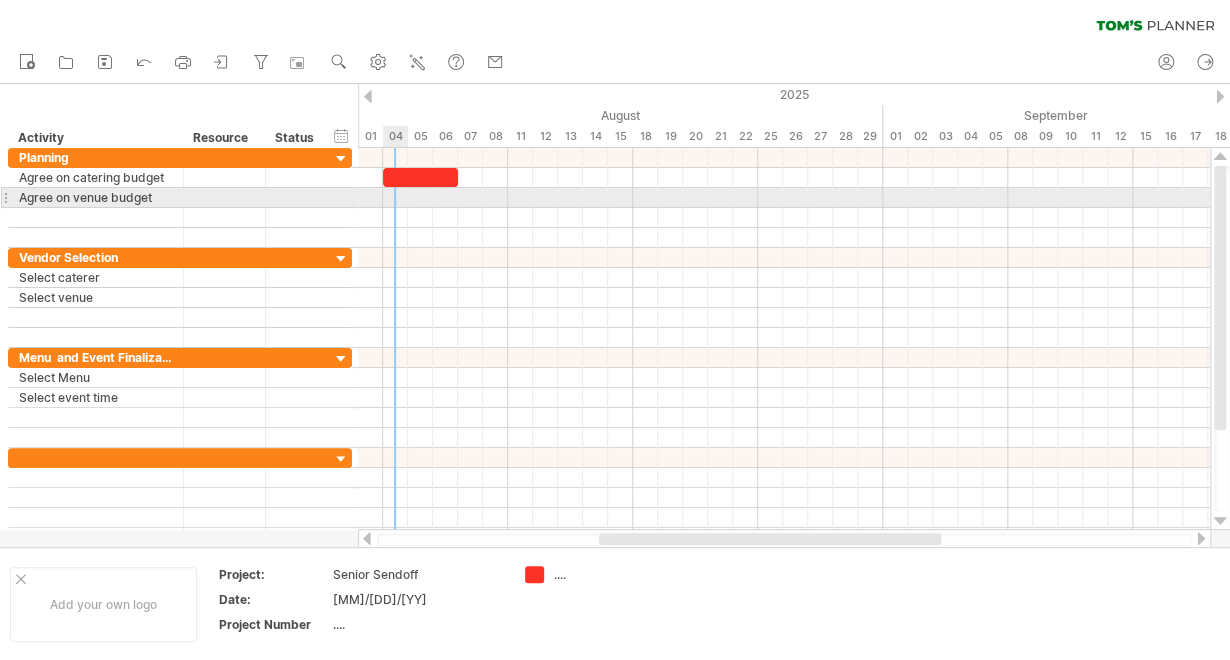 click at bounding box center (784, 198) 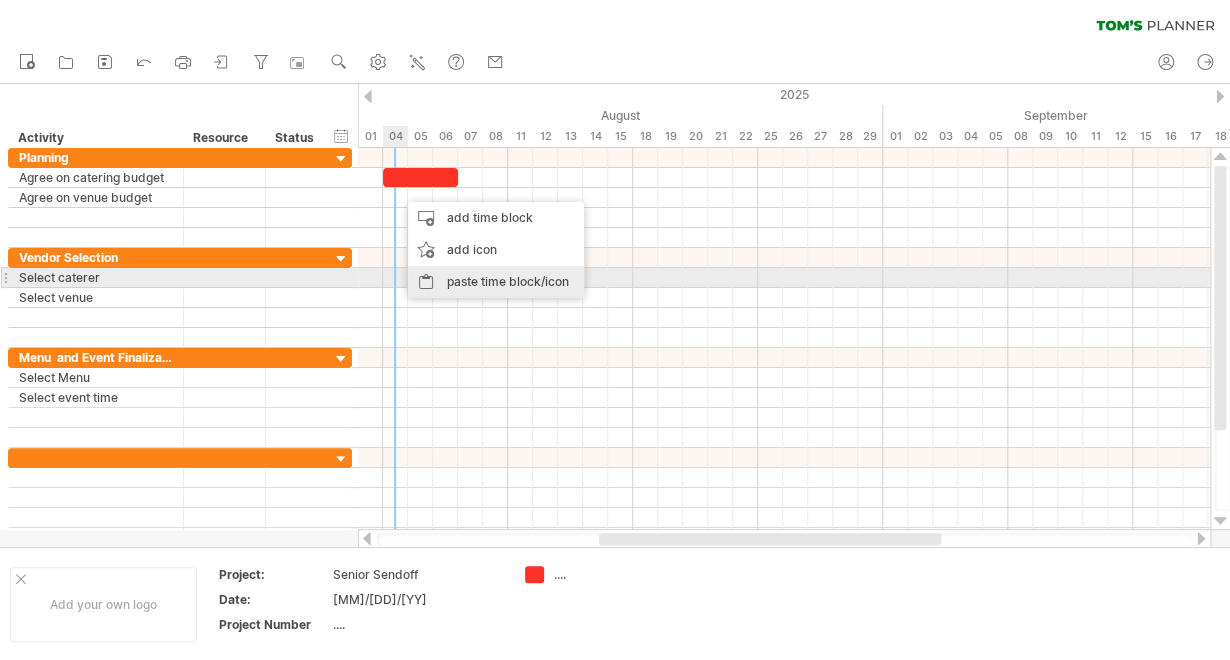 click on "paste time block/icon" at bounding box center [496, 282] 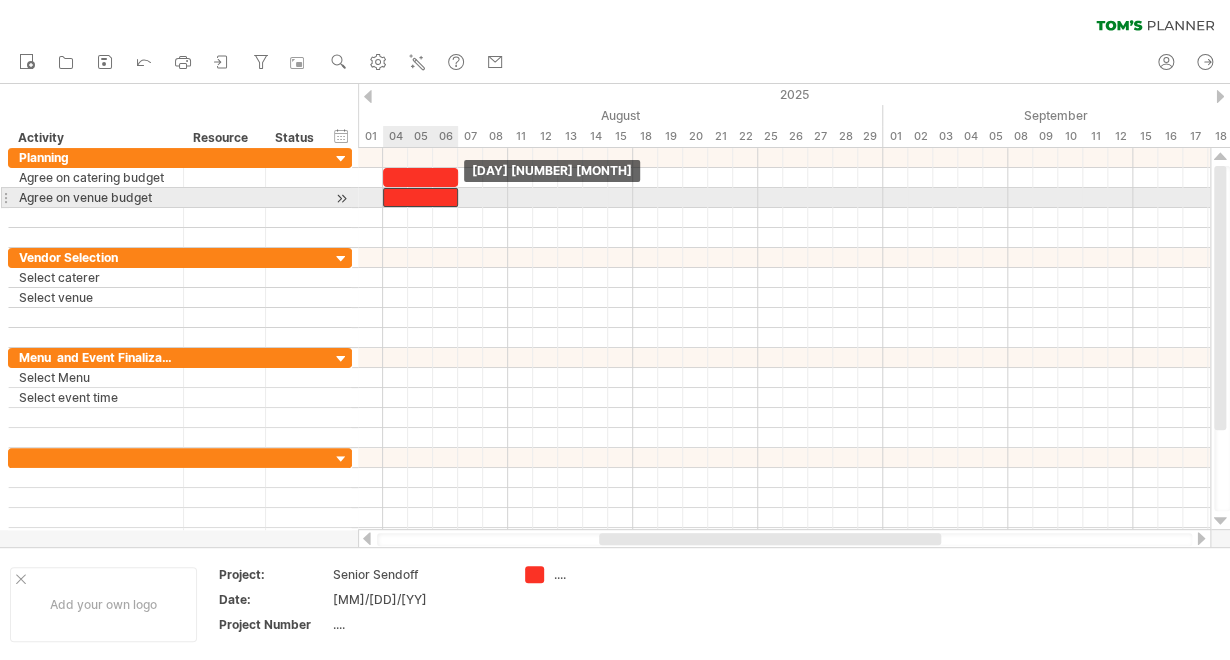 drag, startPoint x: 430, startPoint y: 199, endPoint x: 417, endPoint y: 199, distance: 13 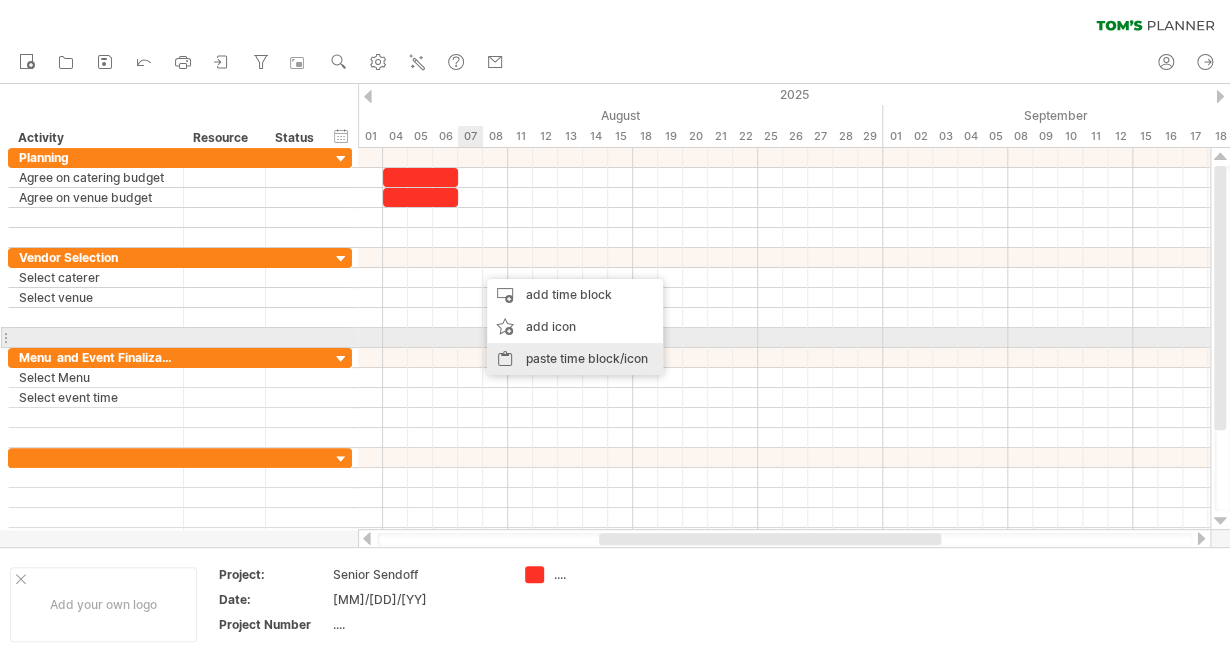 click on "paste time block/icon" at bounding box center (575, 359) 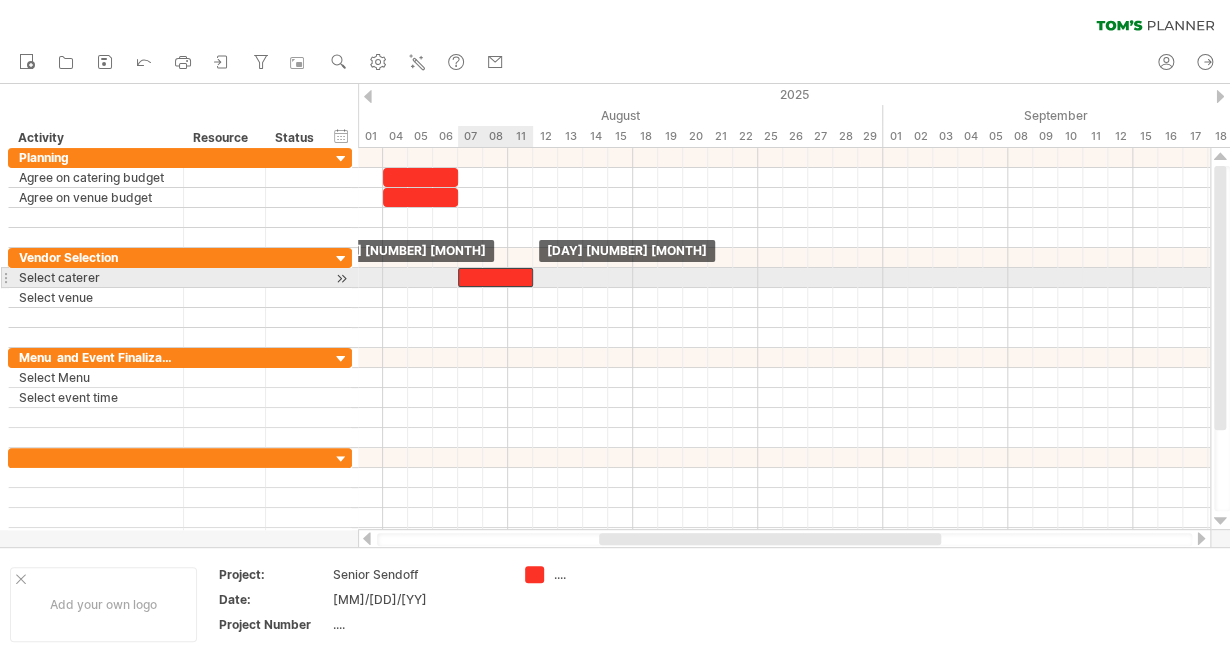 drag, startPoint x: 519, startPoint y: 273, endPoint x: 499, endPoint y: 271, distance: 20.09975 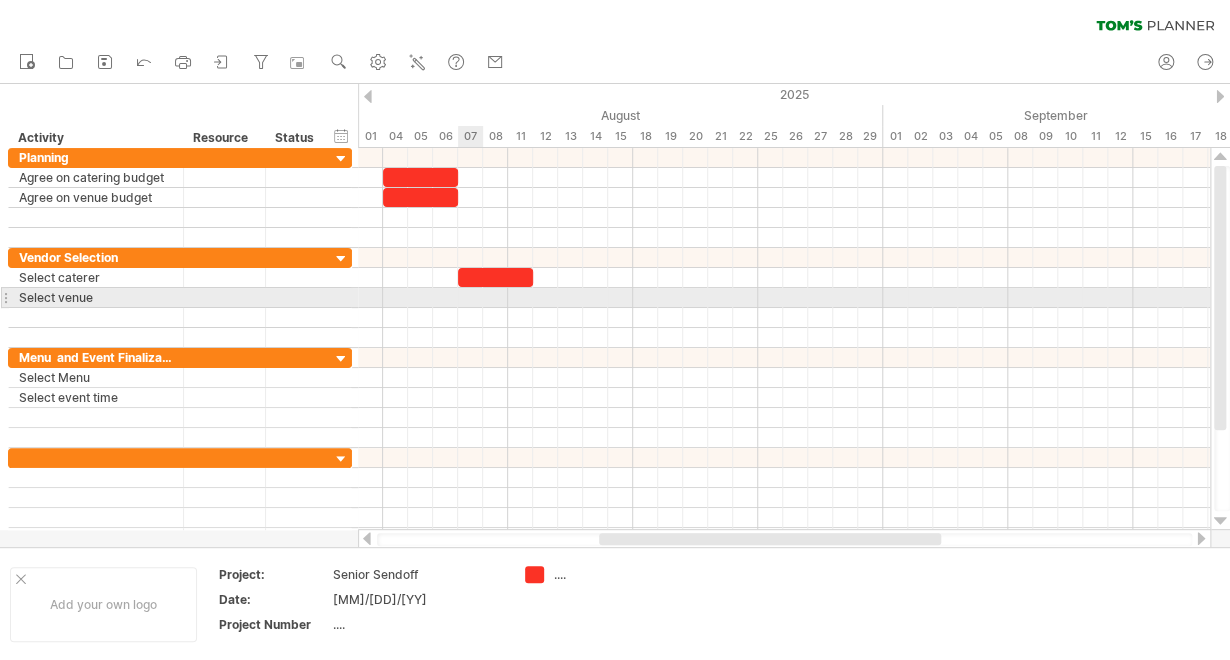 click at bounding box center (784, 298) 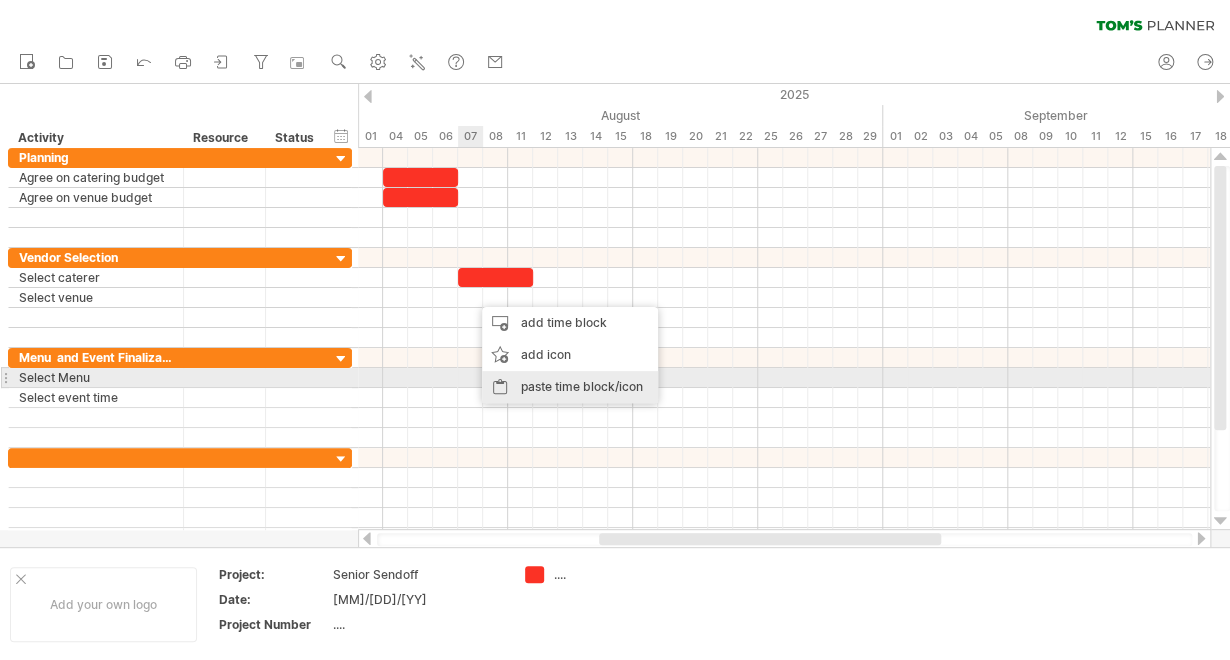click on "paste time block/icon" at bounding box center [570, 387] 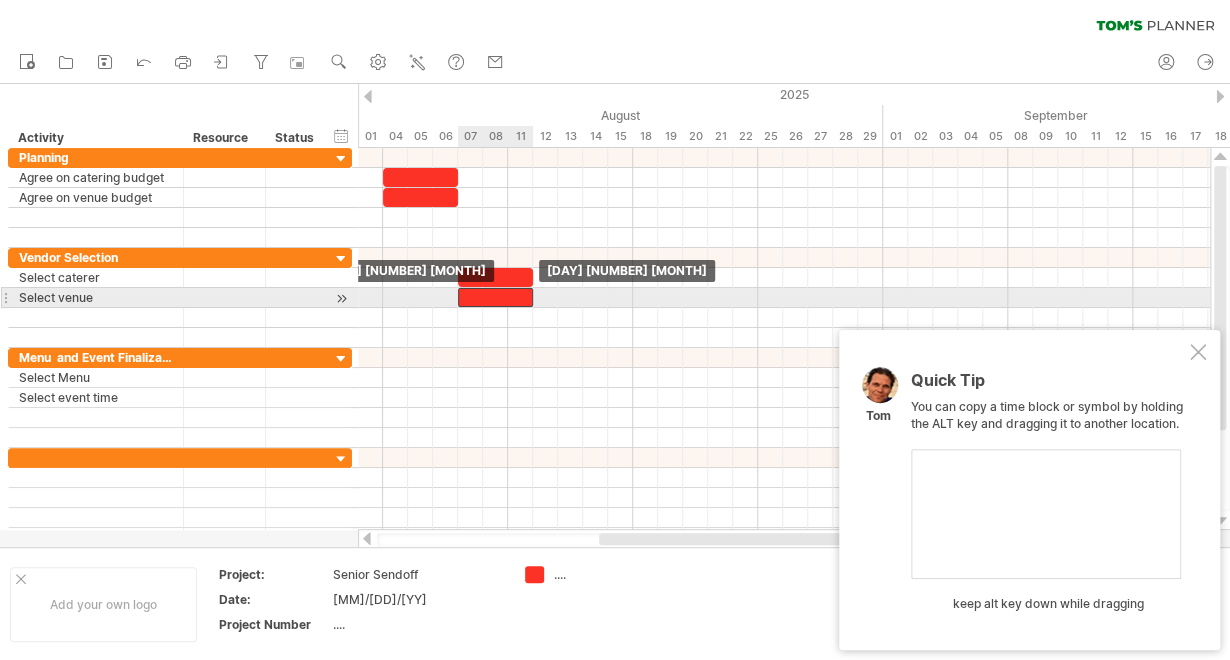 drag, startPoint x: 503, startPoint y: 298, endPoint x: 486, endPoint y: 296, distance: 17.117243 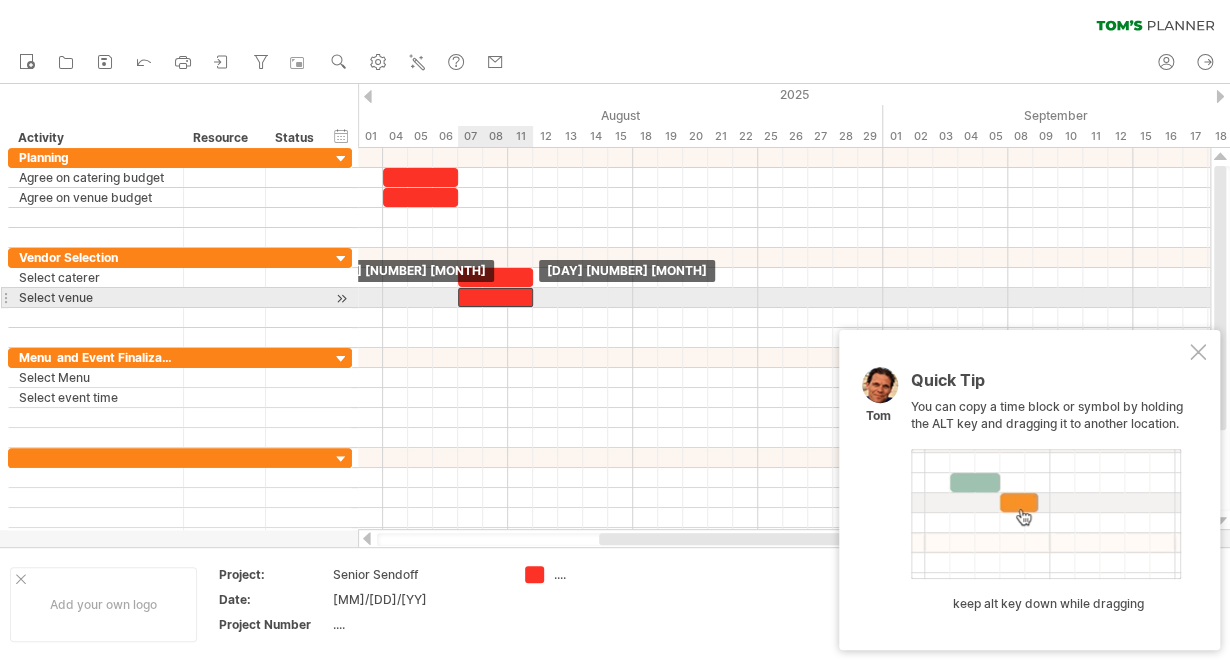 click at bounding box center [495, 297] 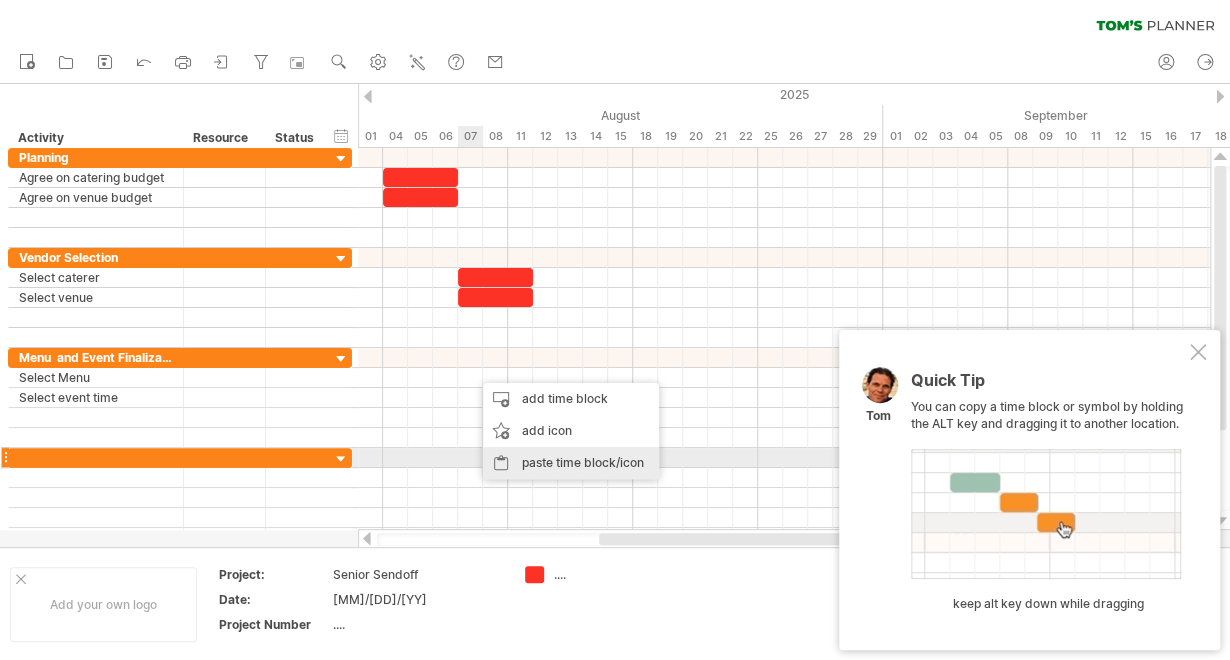 click on "paste time block/icon" at bounding box center [571, 463] 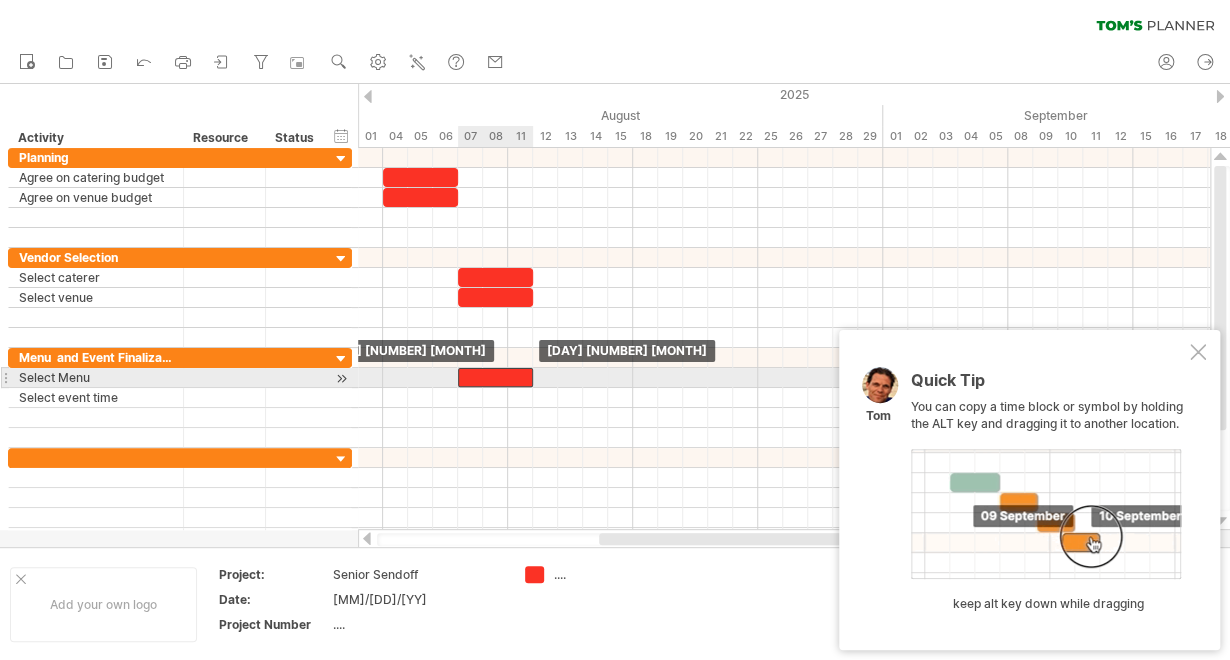 drag, startPoint x: 484, startPoint y: 375, endPoint x: 472, endPoint y: 375, distance: 12 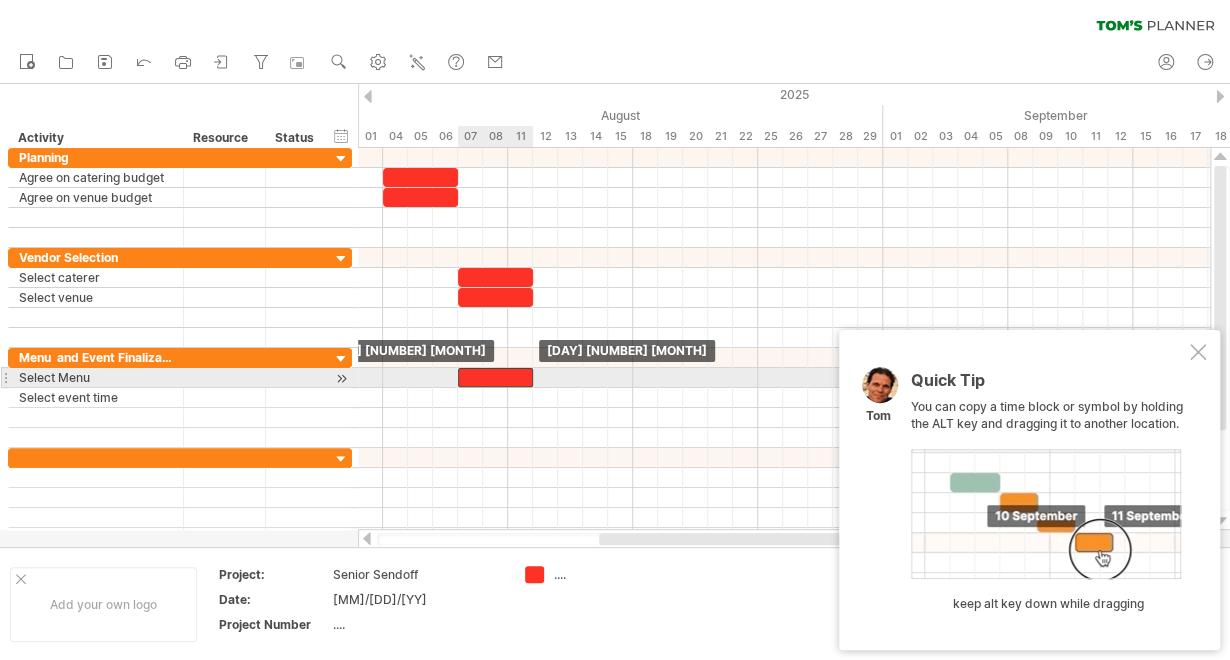 click at bounding box center (495, 377) 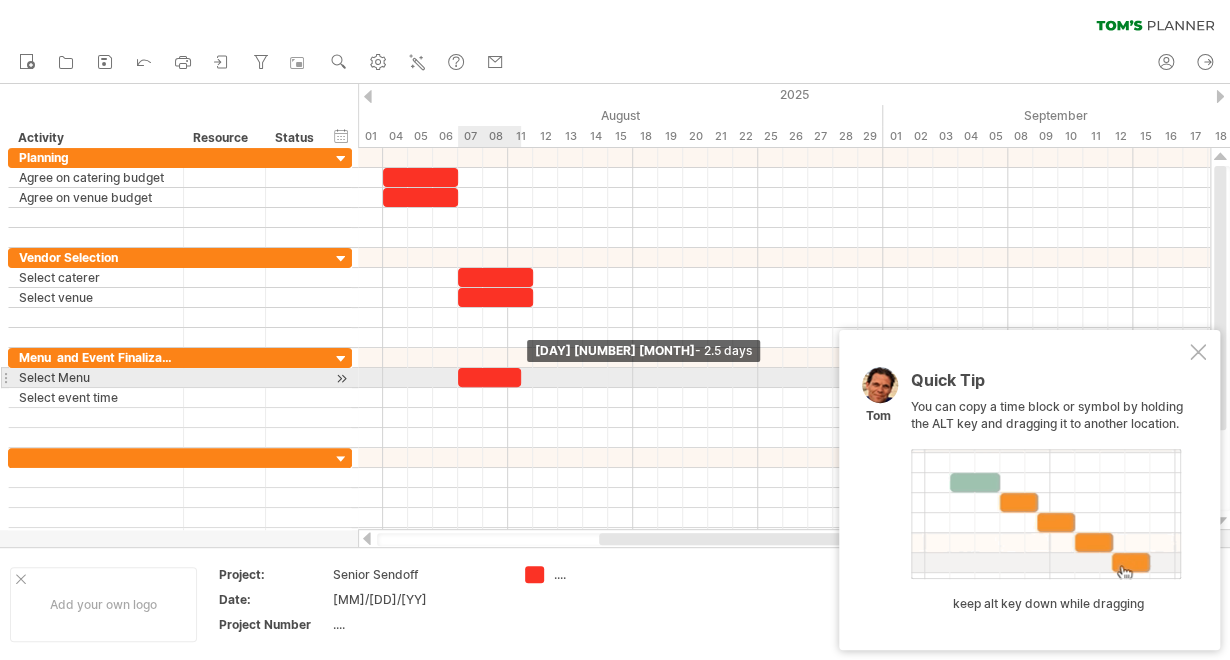 drag, startPoint x: 531, startPoint y: 370, endPoint x: 516, endPoint y: 372, distance: 15.132746 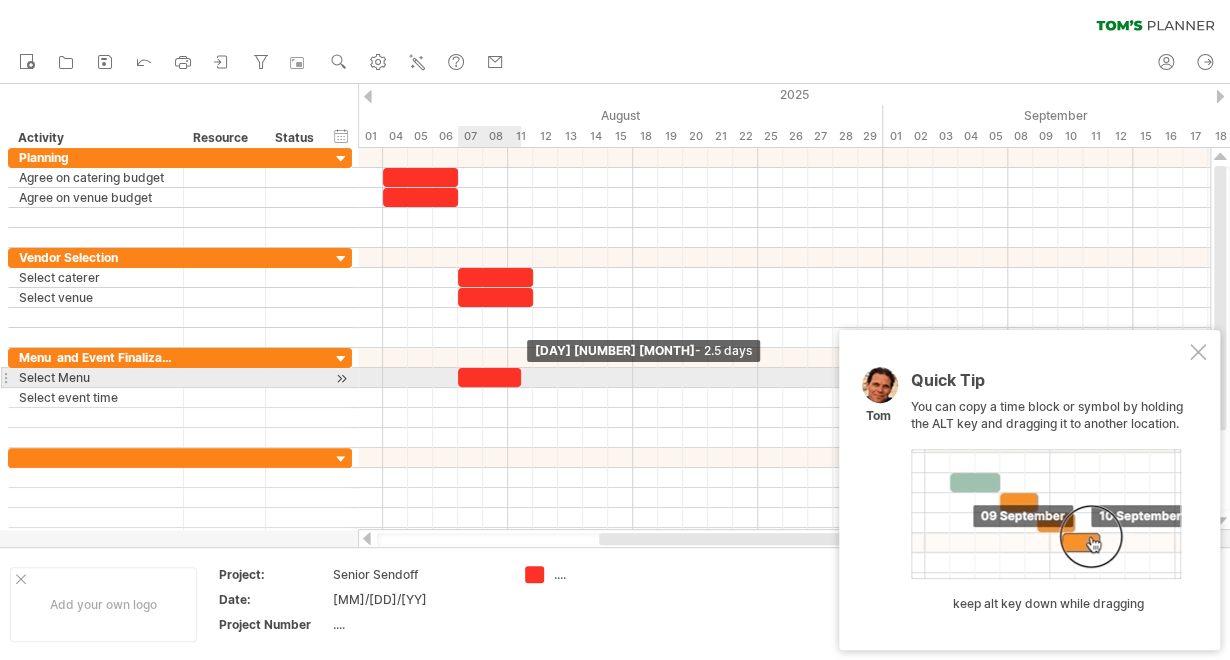 click at bounding box center (521, 377) 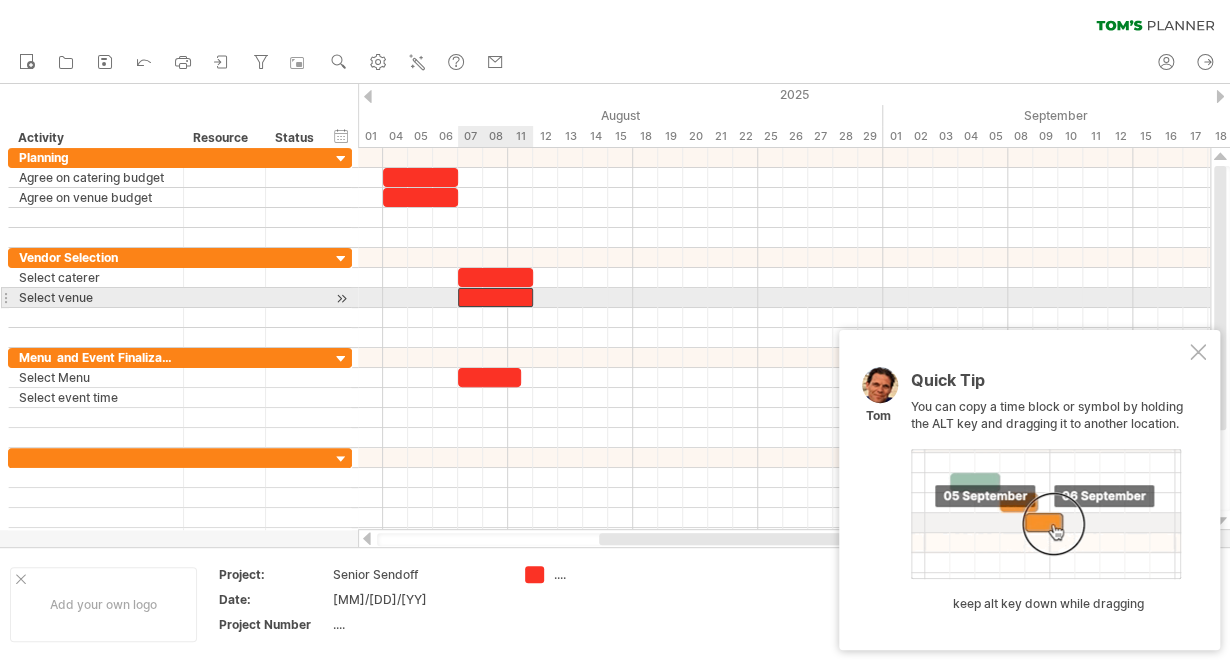 click at bounding box center (495, 297) 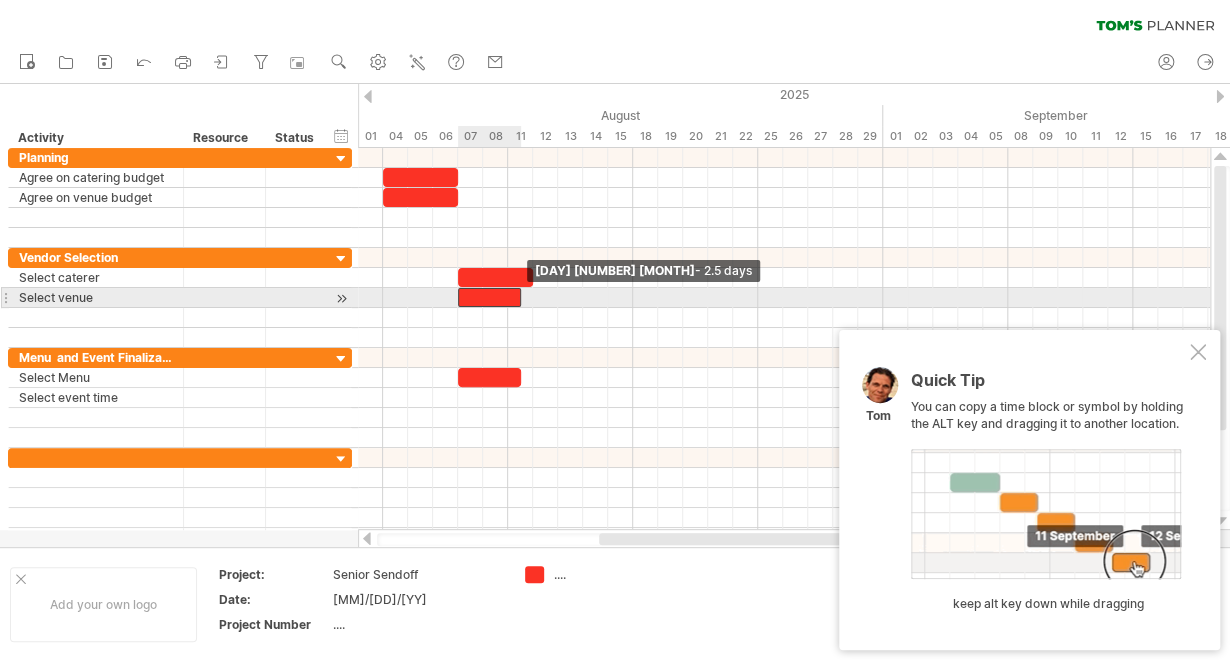 click at bounding box center [521, 297] 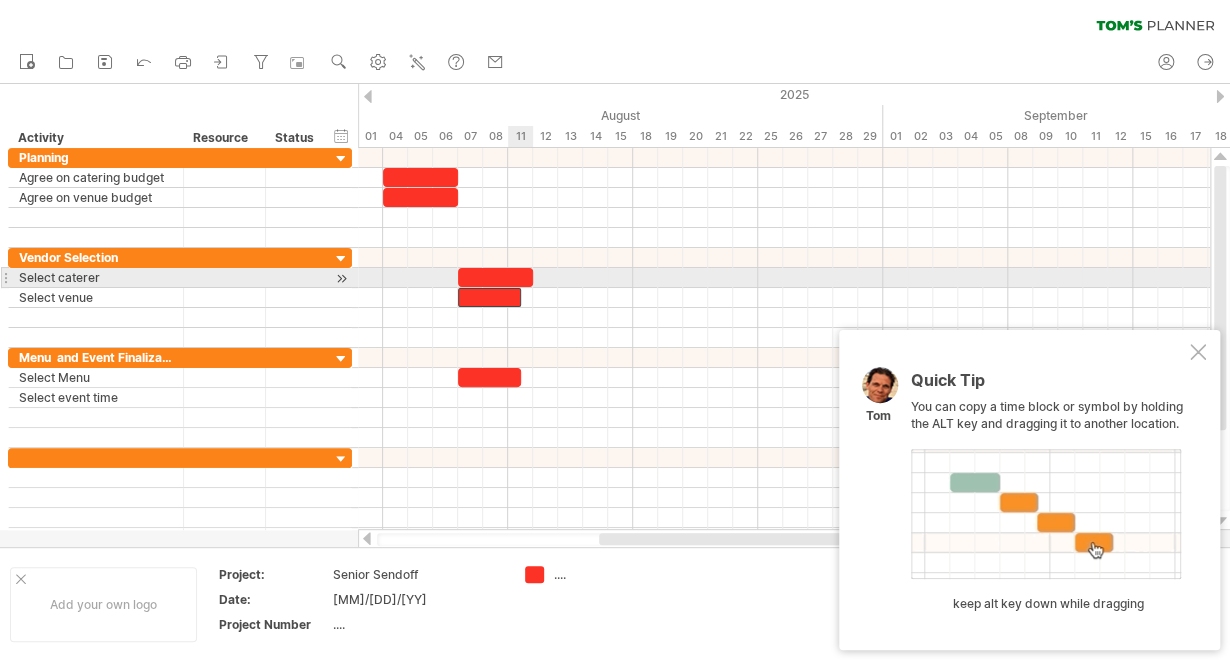 click at bounding box center [495, 277] 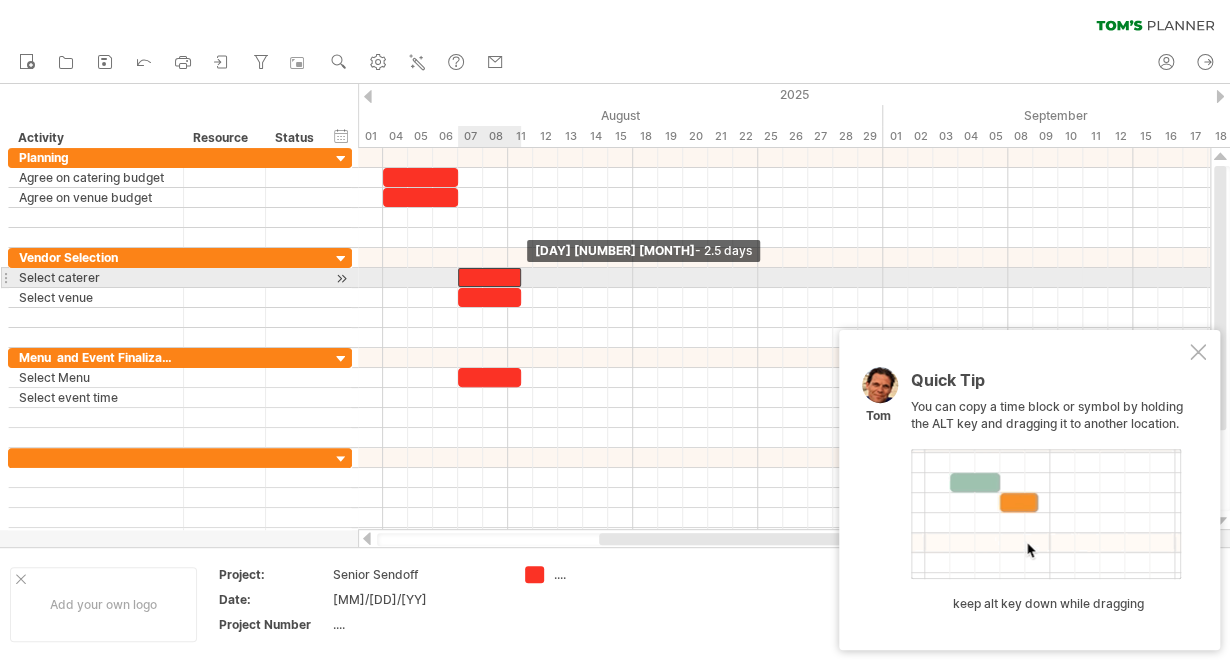 drag, startPoint x: 531, startPoint y: 275, endPoint x: 519, endPoint y: 275, distance: 12 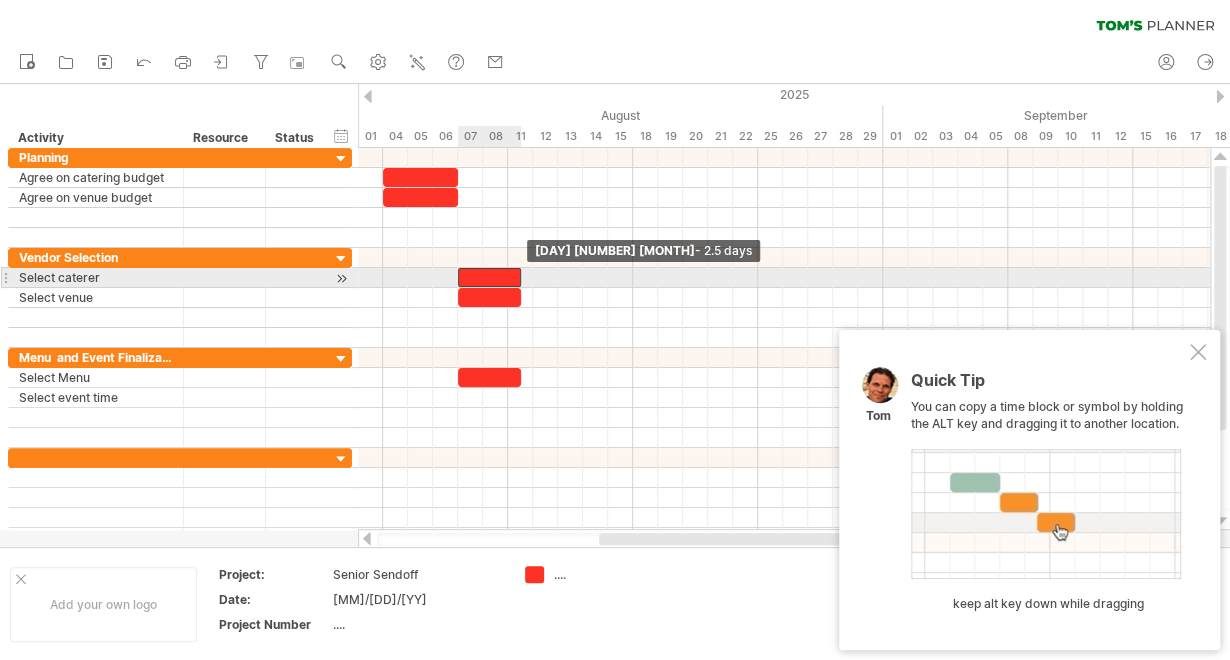 click at bounding box center [521, 277] 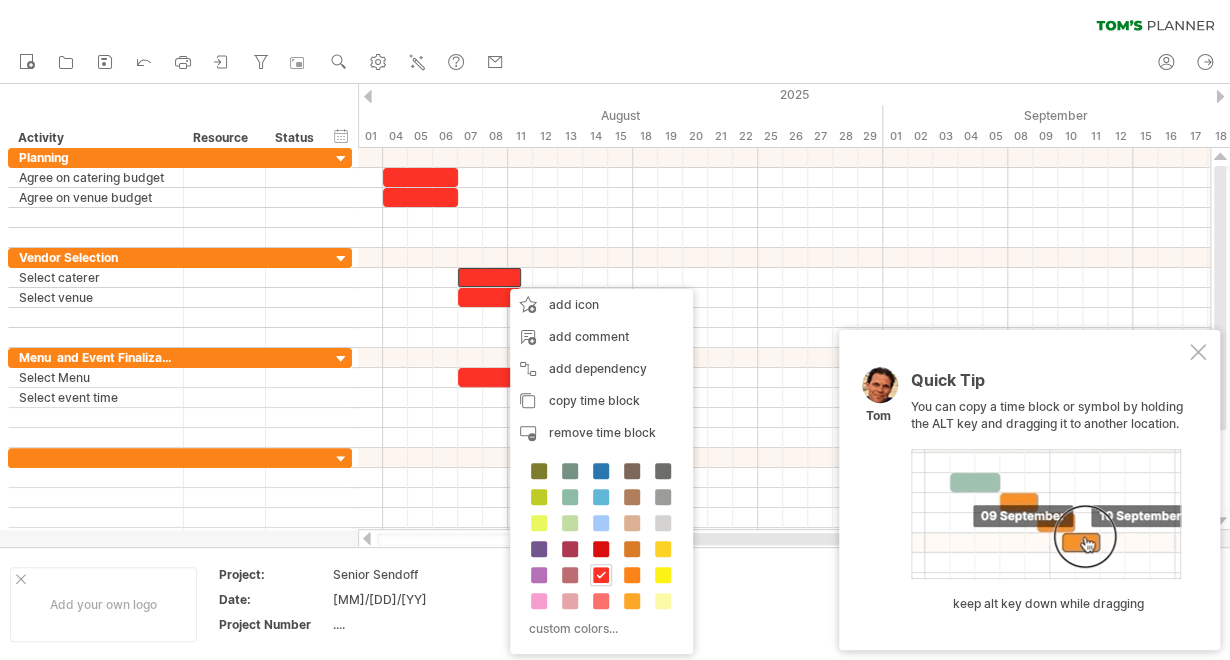 click on "new" at bounding box center [615, 63] 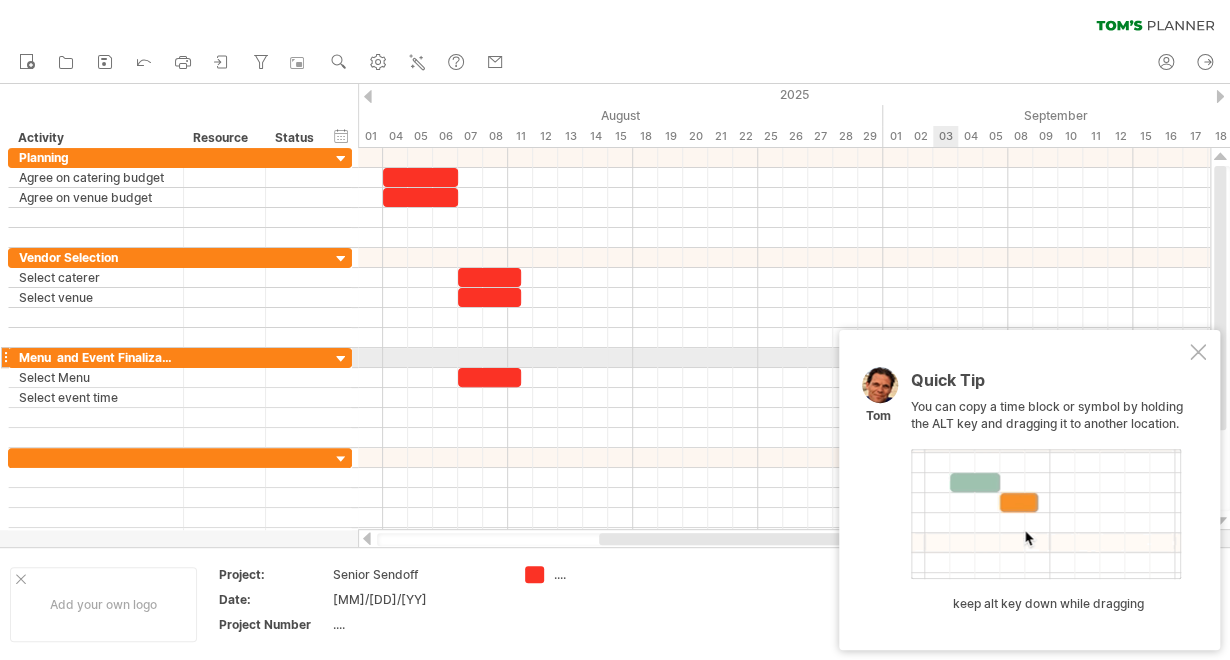 click at bounding box center (1198, 352) 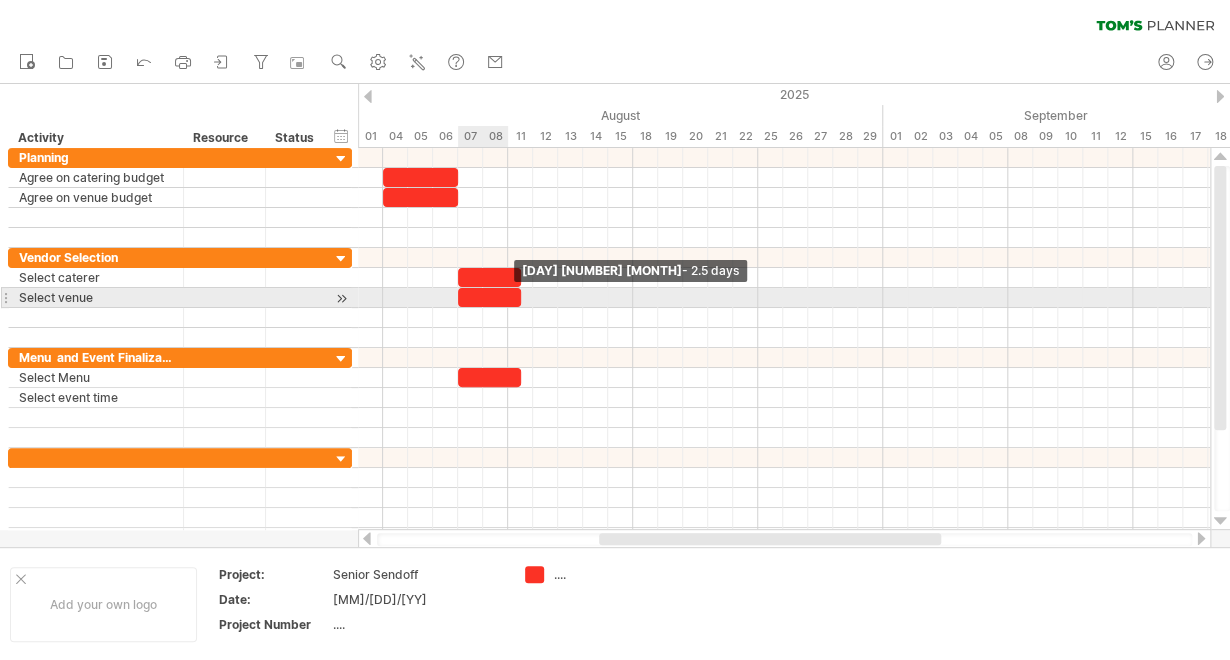 click at bounding box center [489, 297] 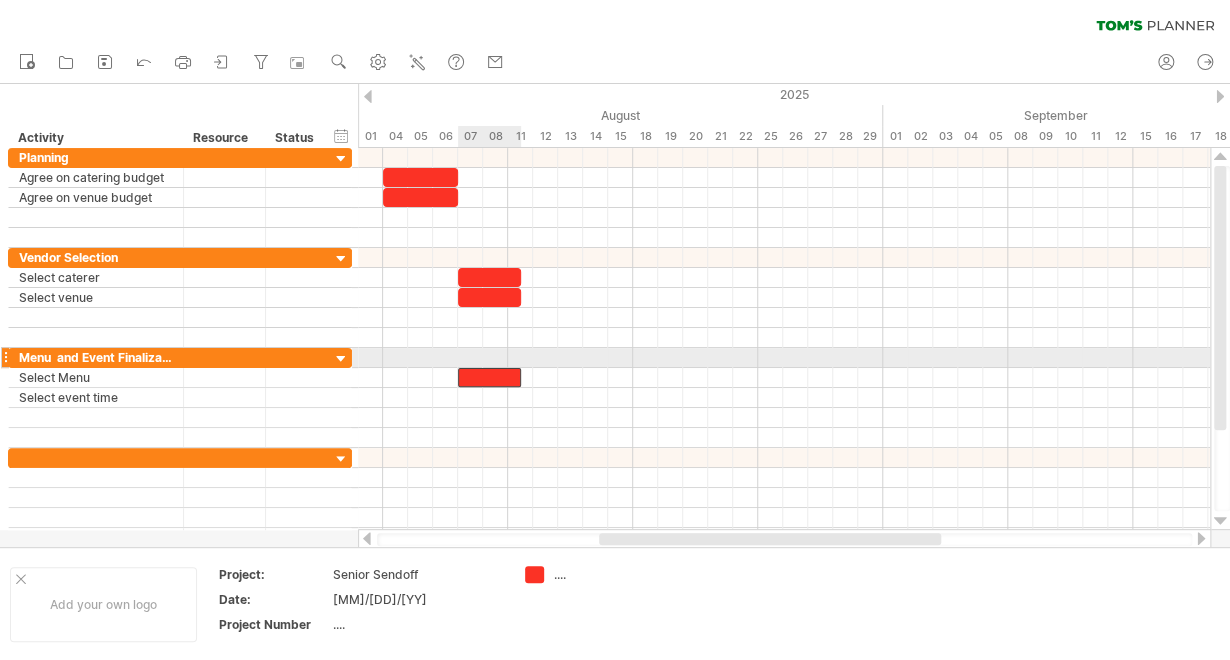 click at bounding box center [489, 377] 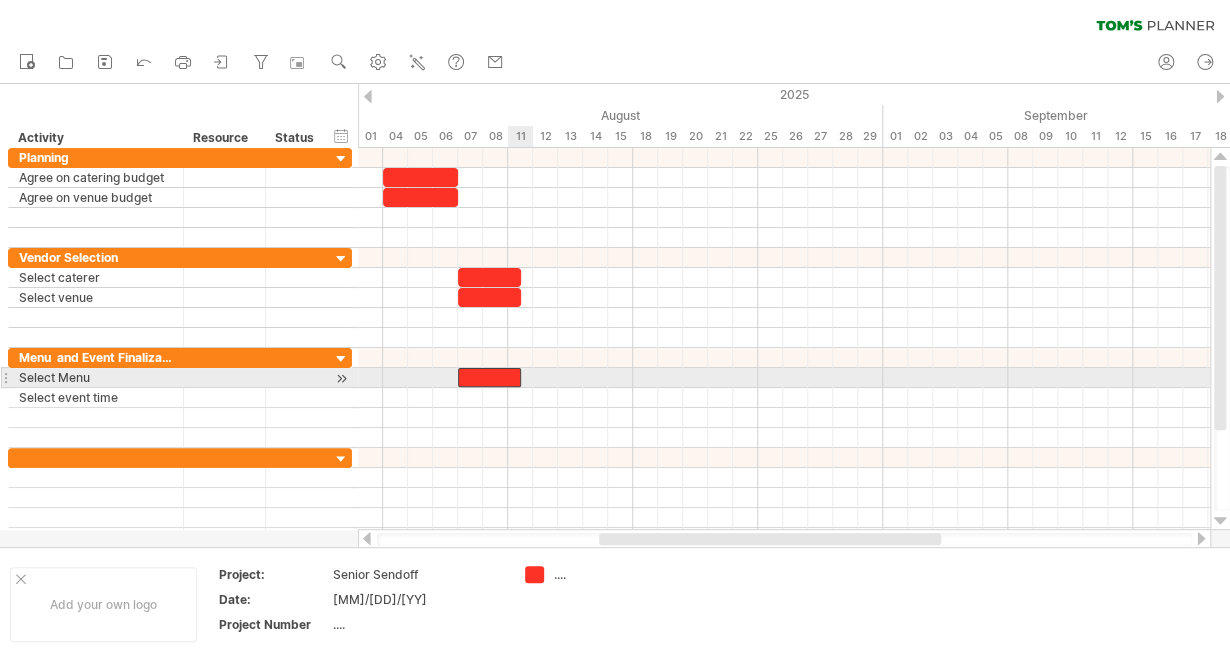 click at bounding box center [521, 377] 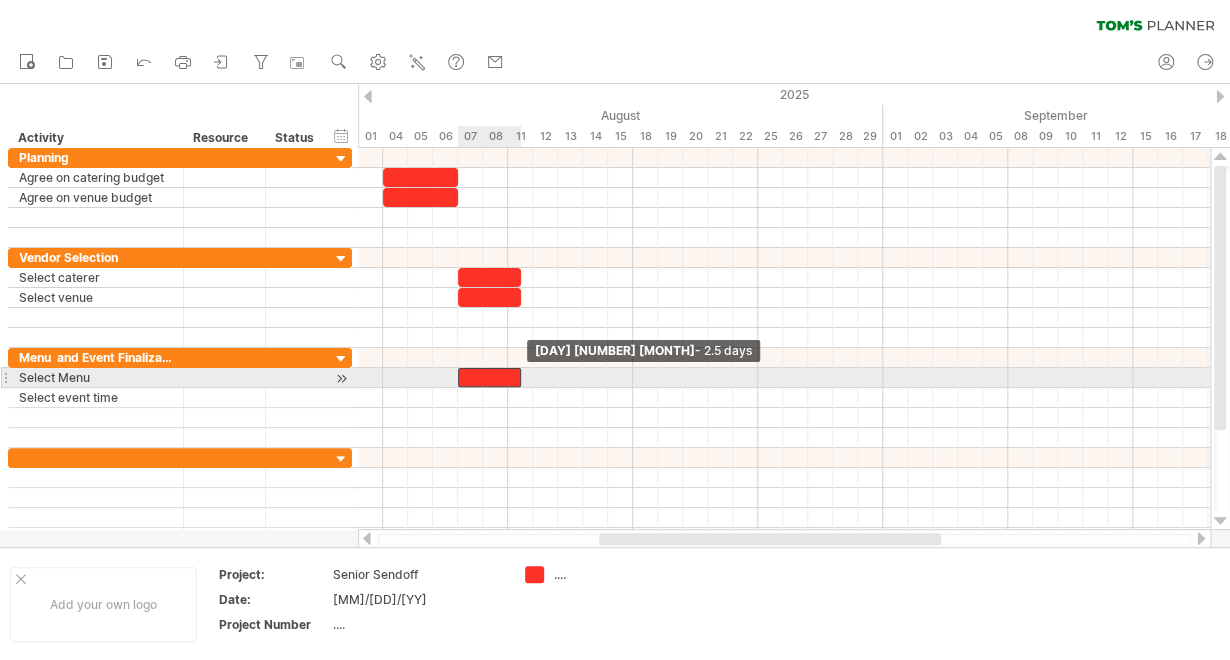 click at bounding box center [521, 377] 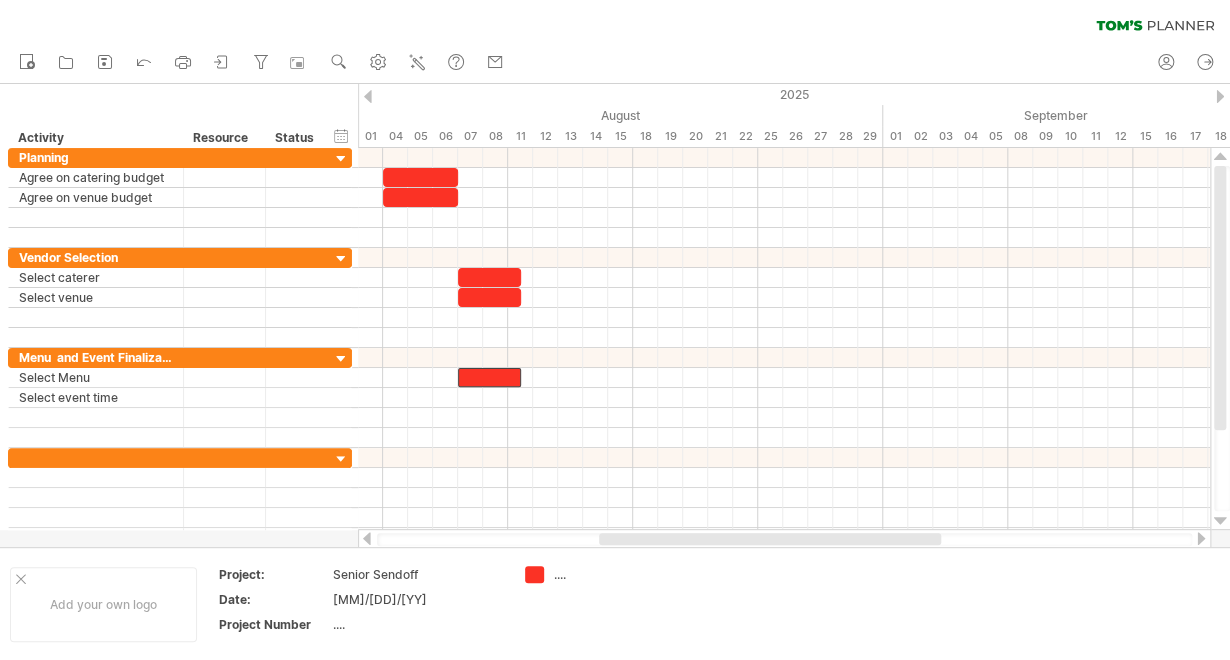 click on "new" at bounding box center (615, 63) 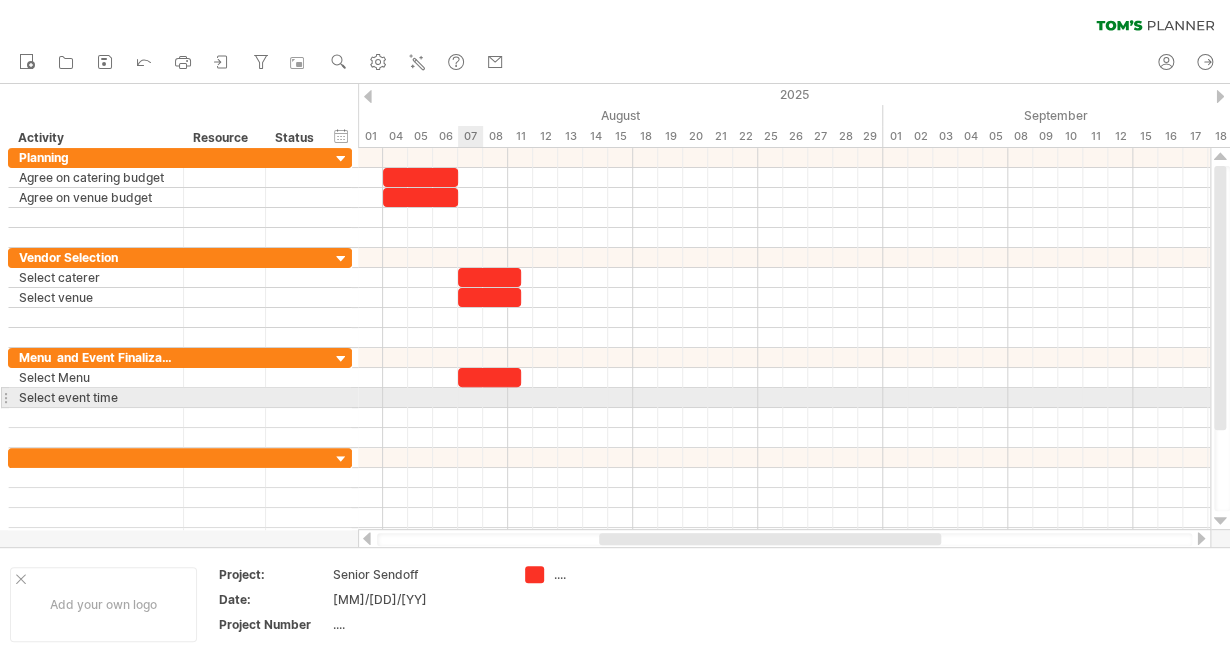 click at bounding box center [784, 398] 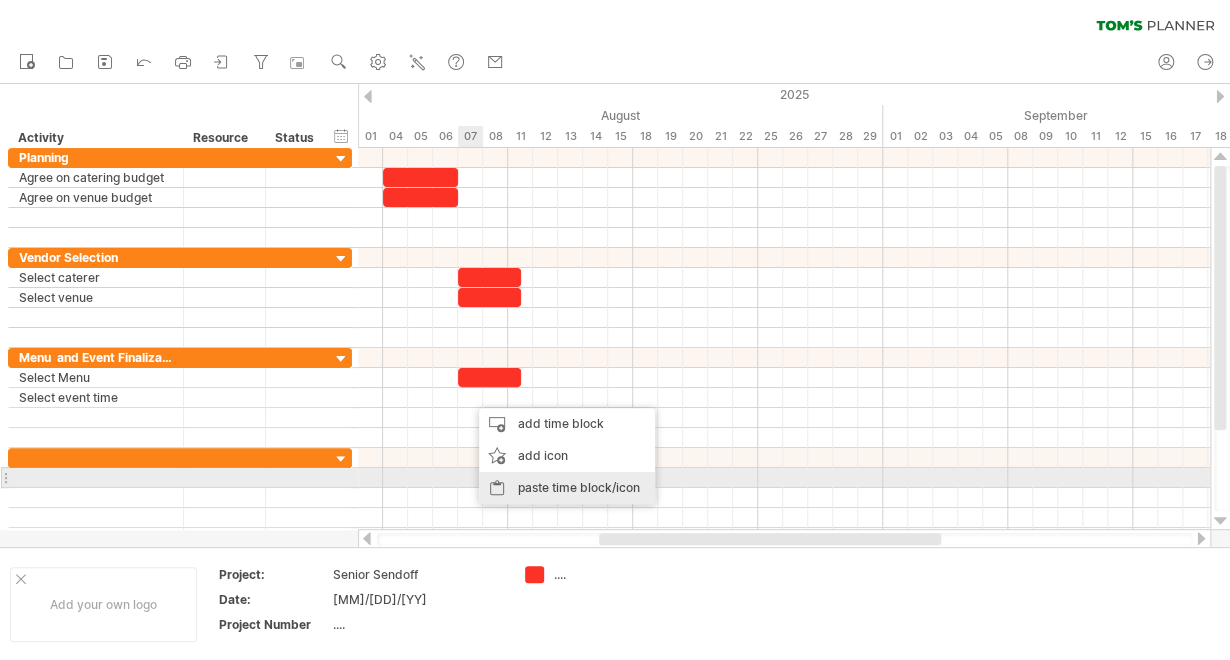 click on "paste time block/icon" at bounding box center [567, 488] 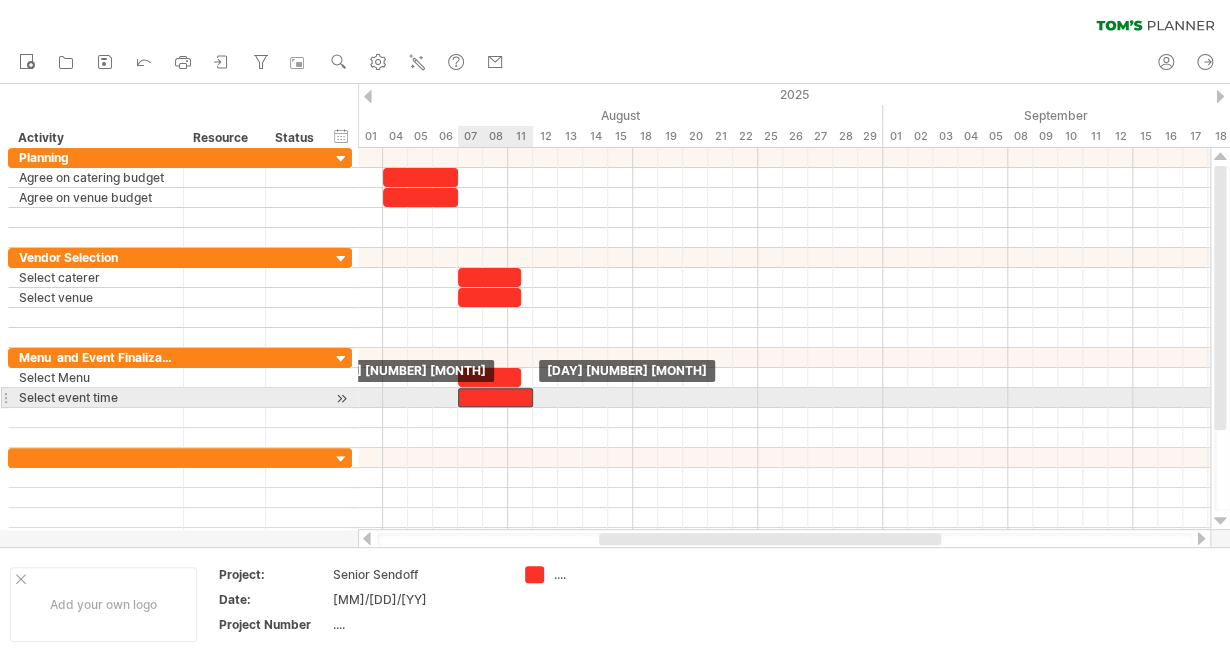 drag, startPoint x: 488, startPoint y: 393, endPoint x: 472, endPoint y: 393, distance: 16 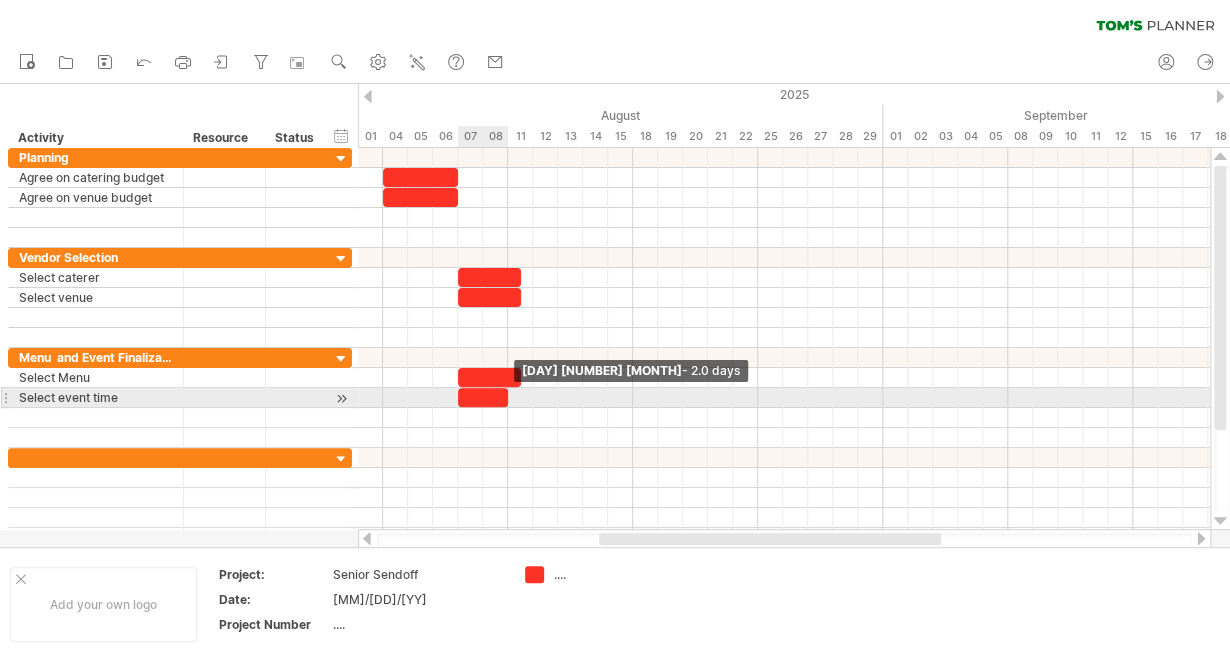drag, startPoint x: 530, startPoint y: 395, endPoint x: 503, endPoint y: 395, distance: 27 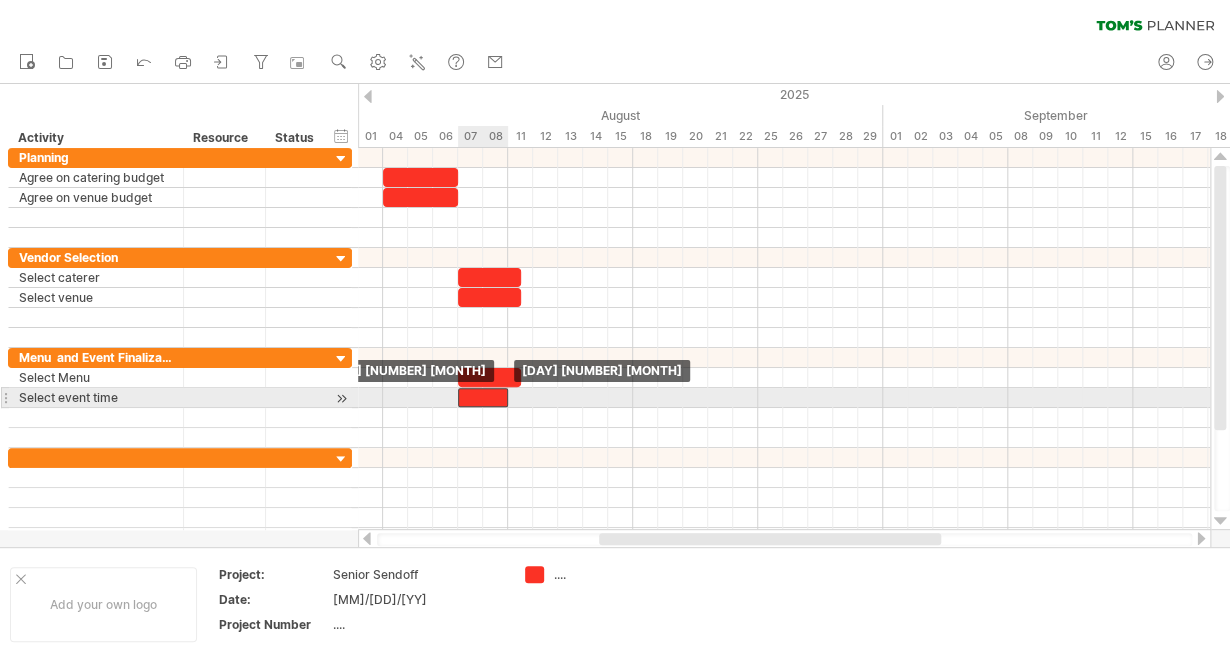 click at bounding box center [483, 397] 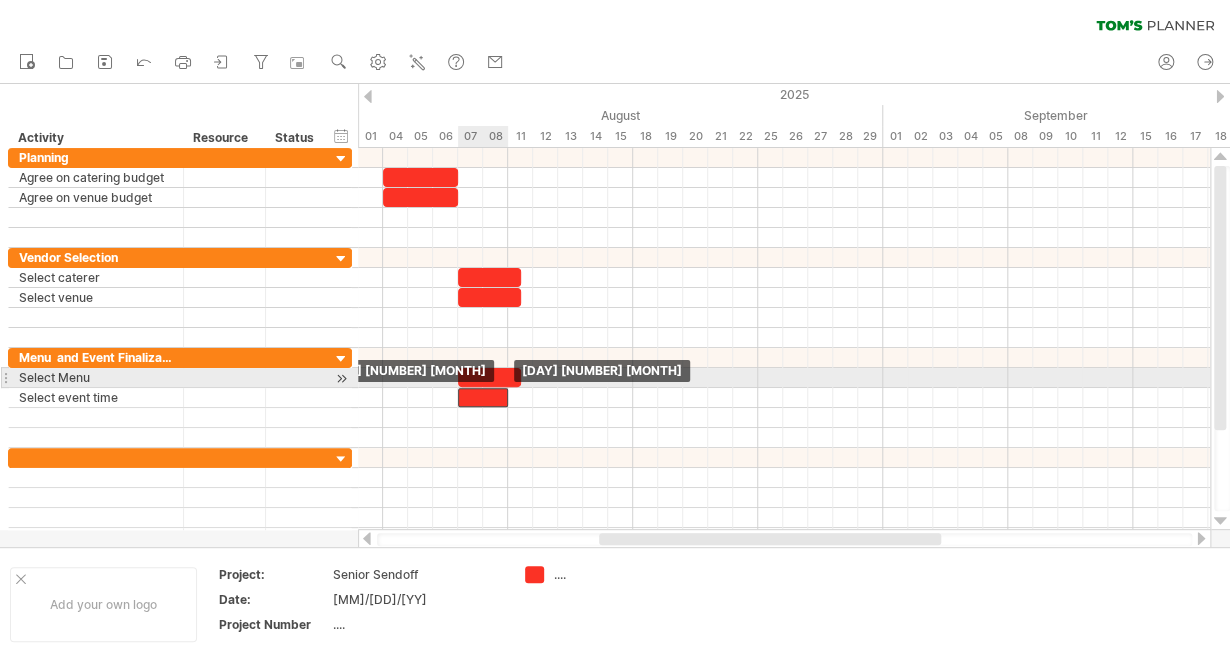 drag, startPoint x: 498, startPoint y: 387, endPoint x: 486, endPoint y: 387, distance: 12 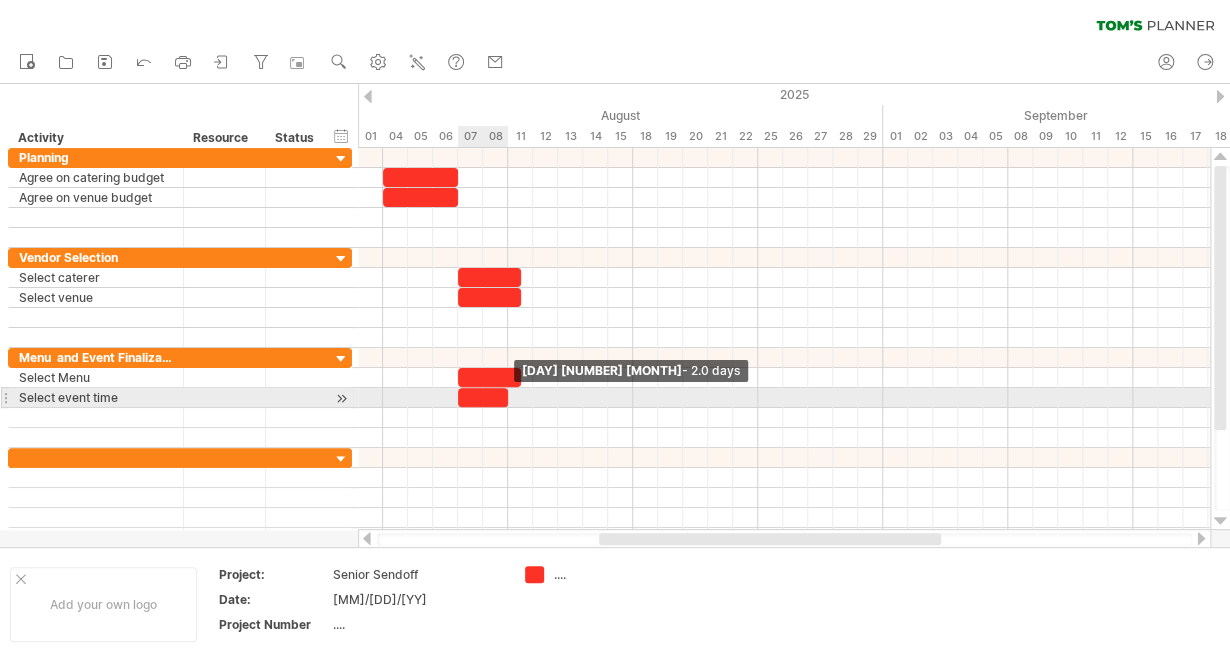 click at bounding box center (508, 397) 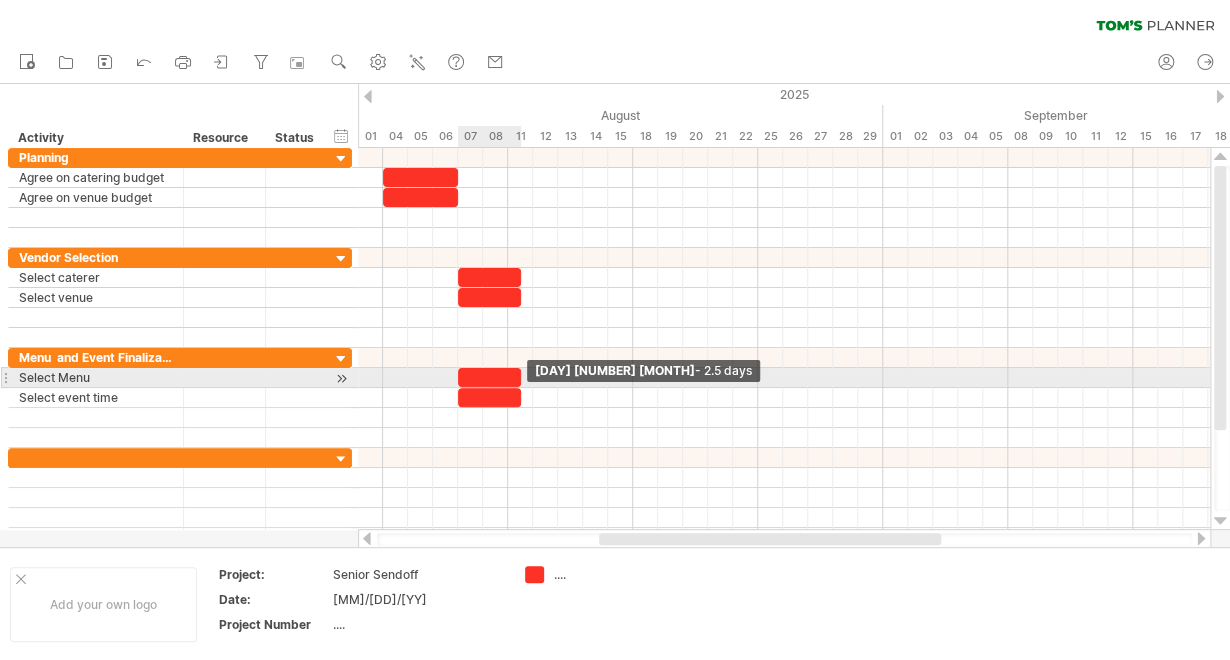 click at bounding box center [489, 397] 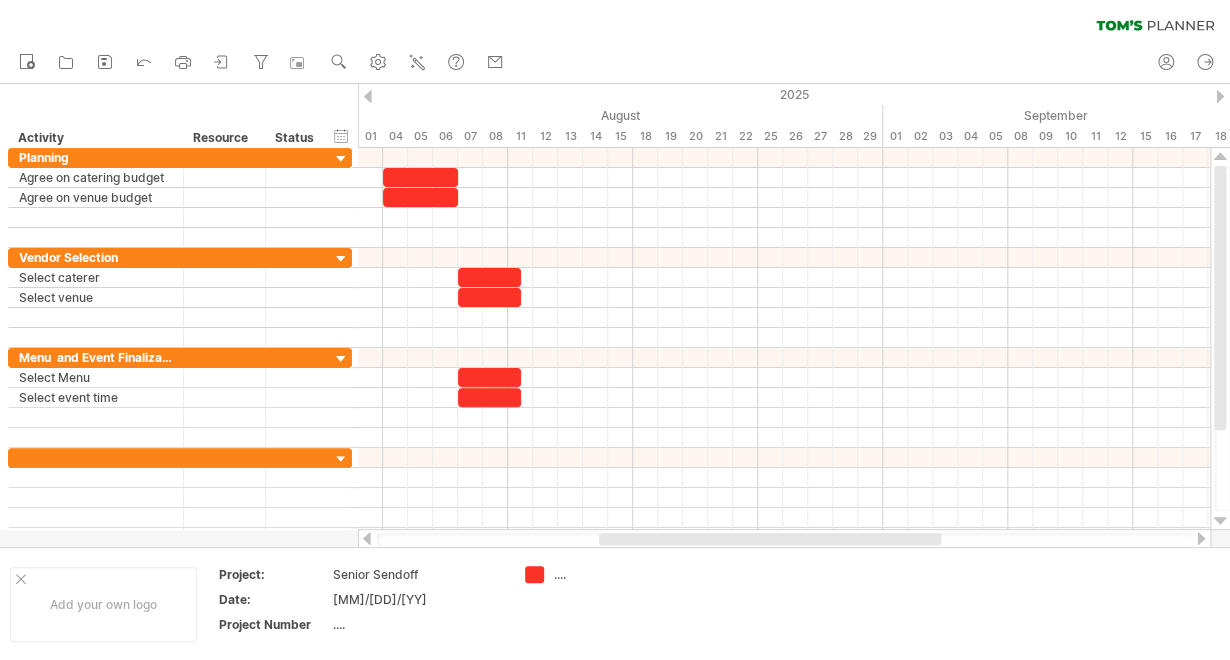 click on "new" at bounding box center [615, 63] 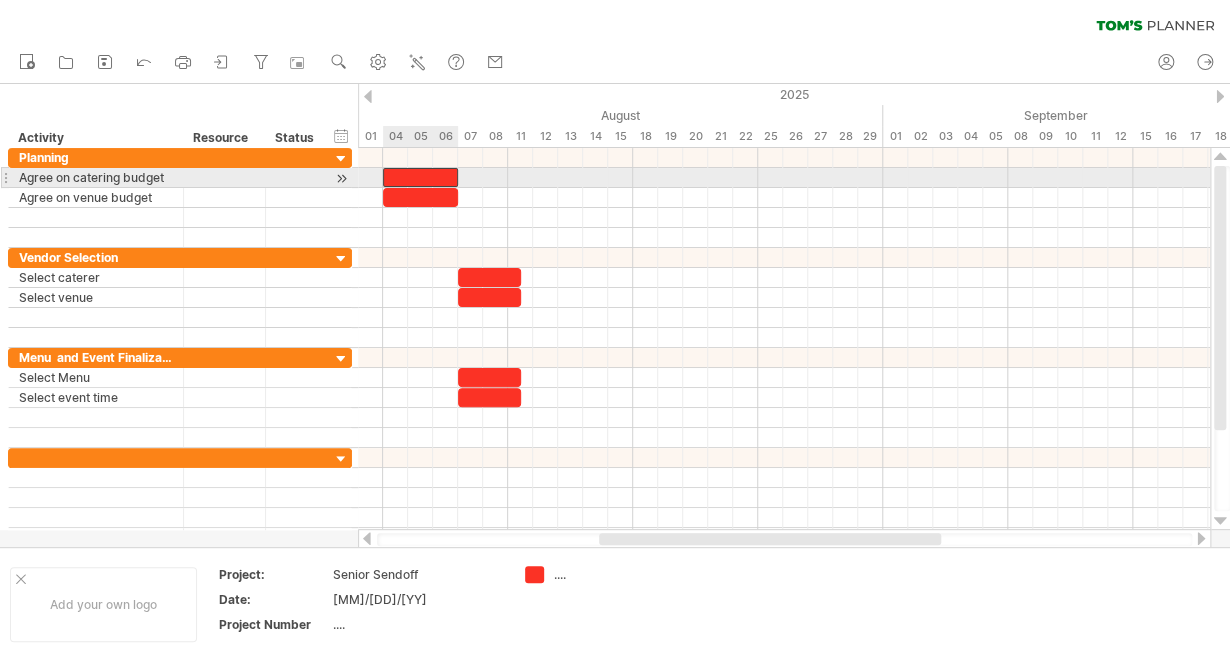 click at bounding box center [420, 177] 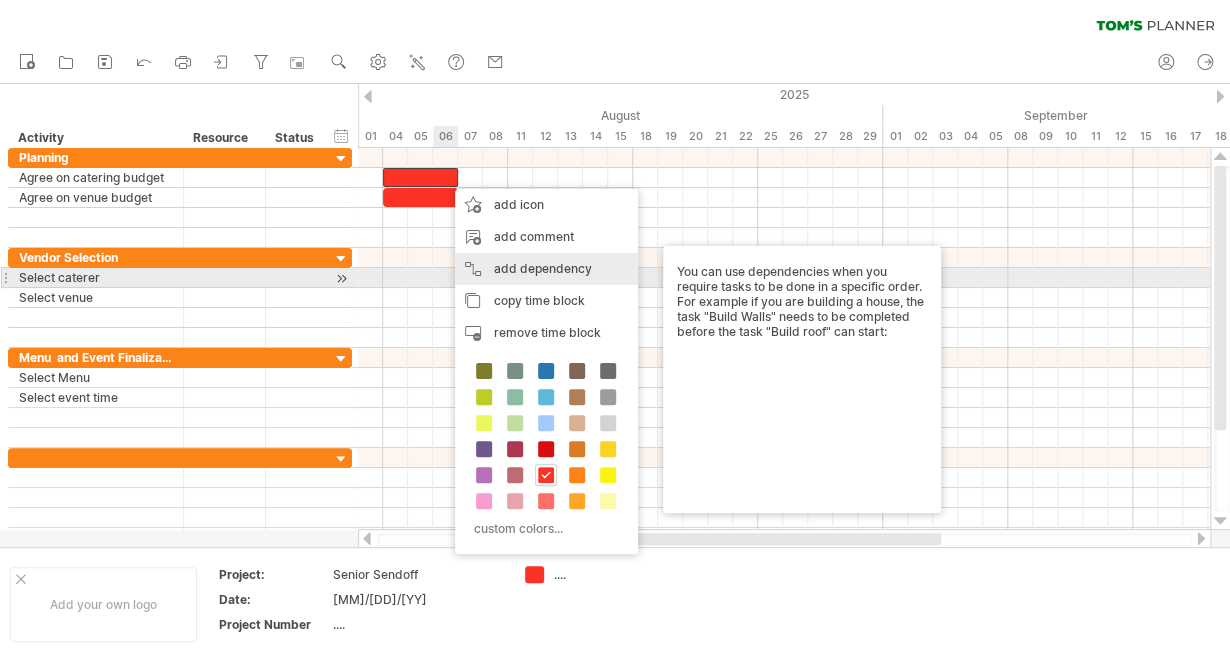 click on "add dependency You can use dependencies when you require tasks to be done in a specific order. For example if you are building a house, the task "Build Walls" needs to be completed before the task "Build roof" can start:" at bounding box center (546, 269) 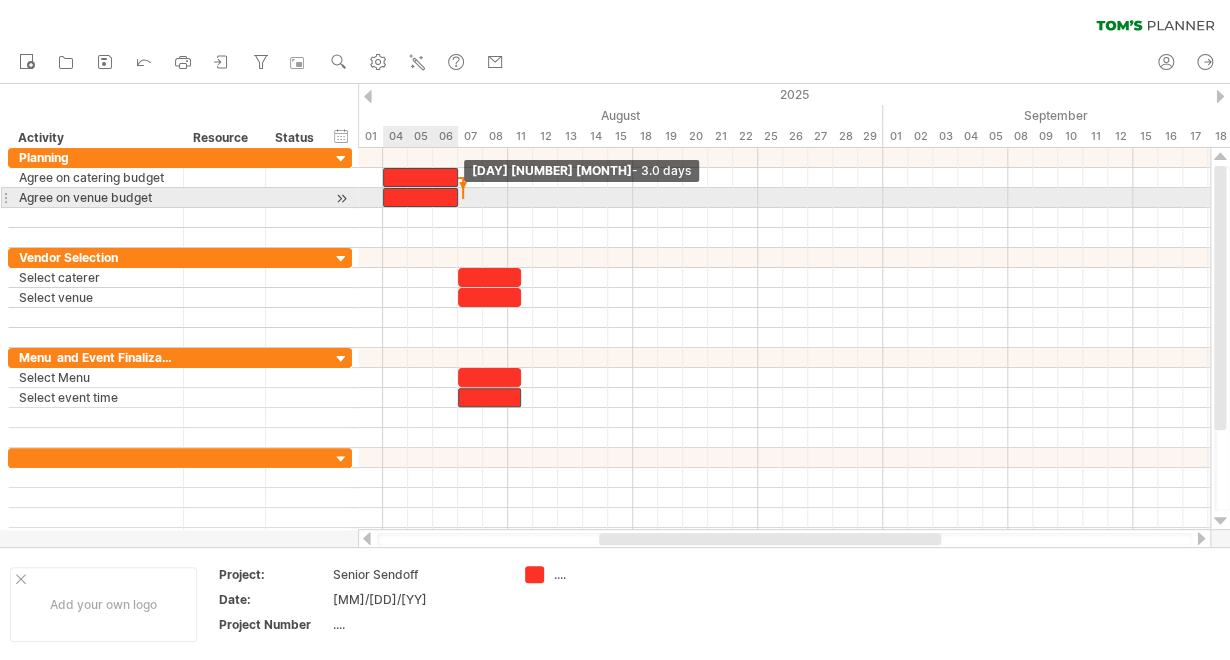 click at bounding box center [458, 197] 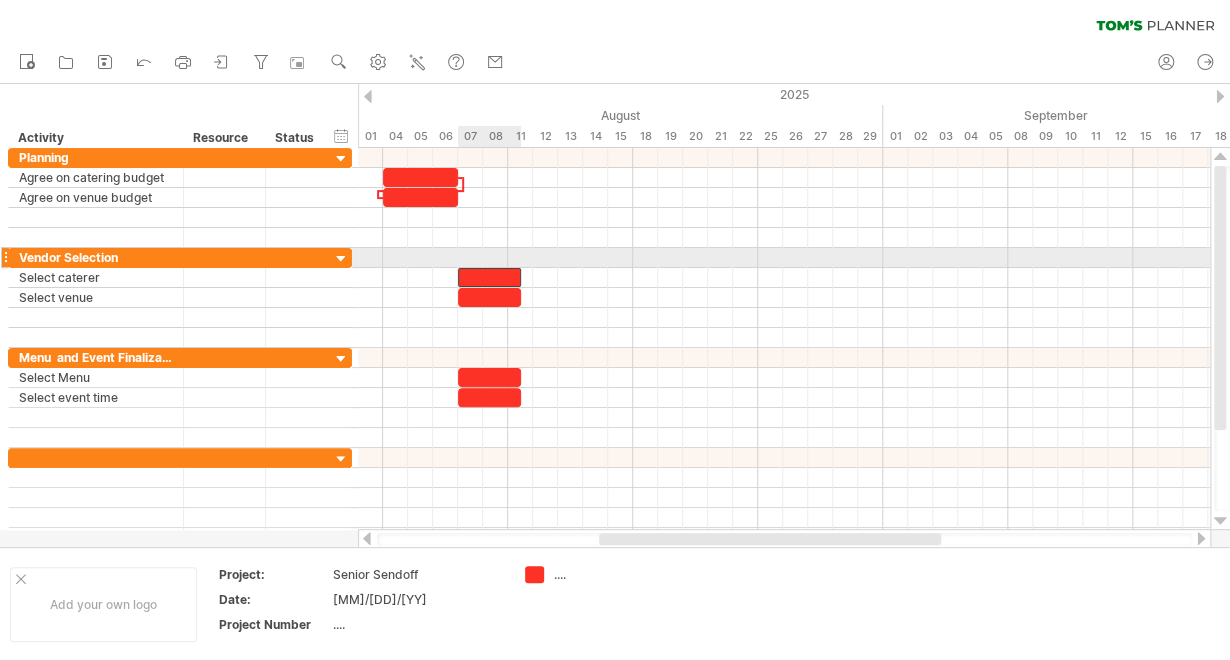 click at bounding box center (489, 277) 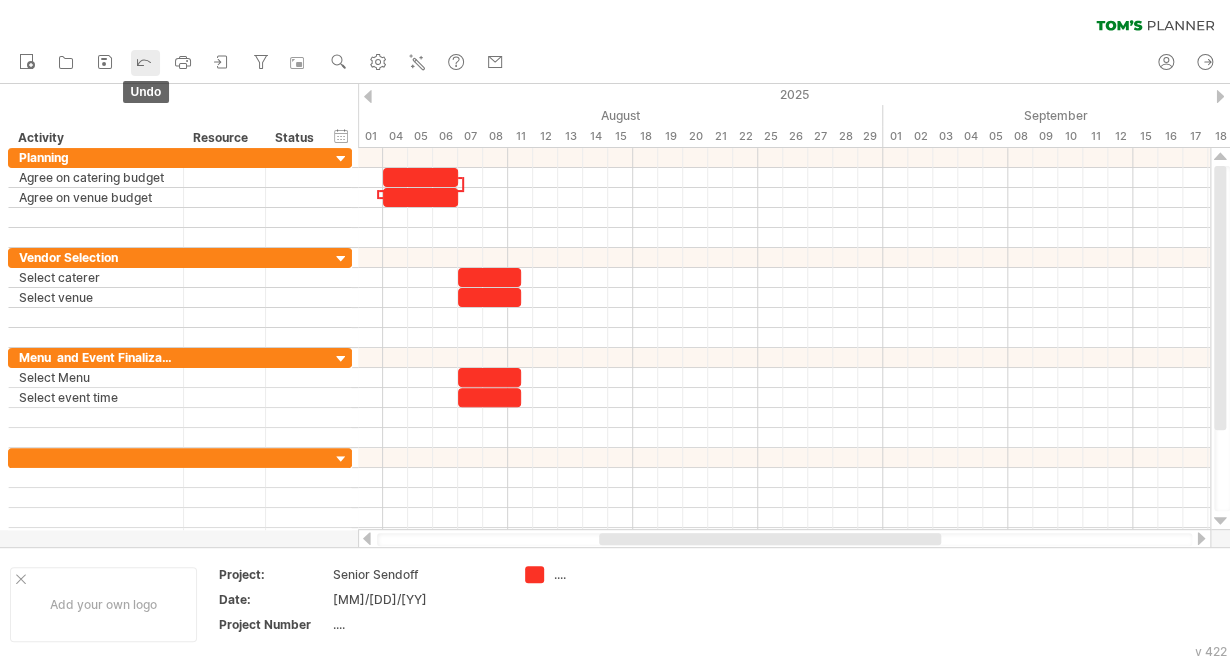 click on "undo" at bounding box center [145, 63] 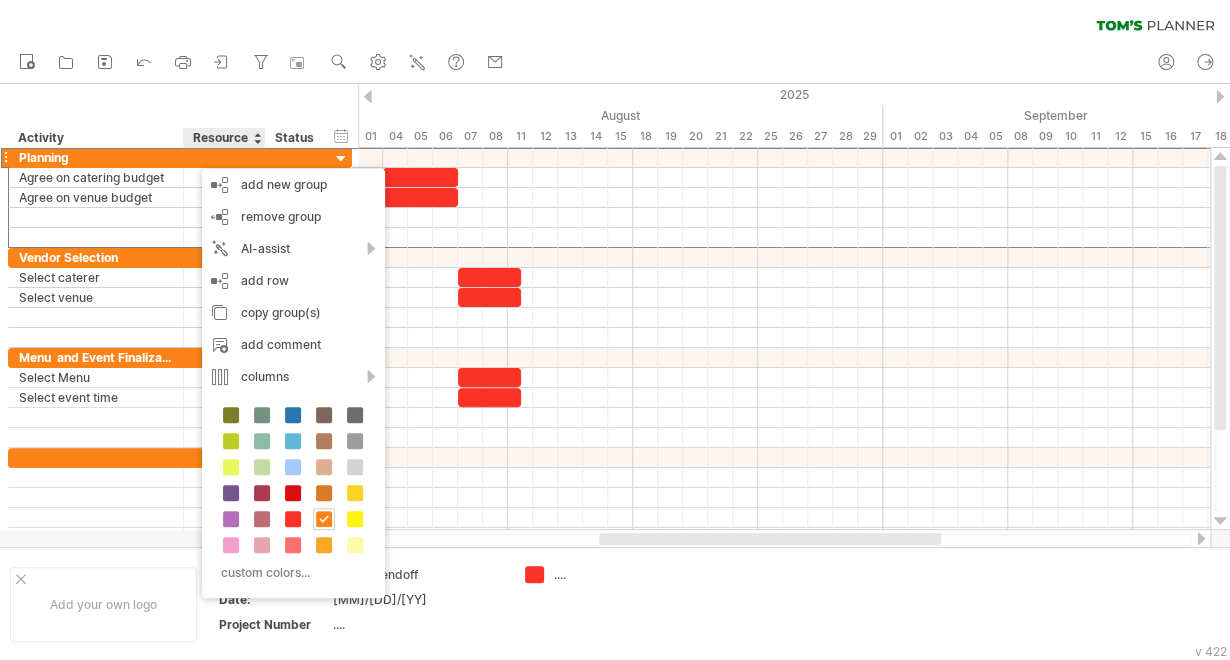 click on "new" at bounding box center (615, 63) 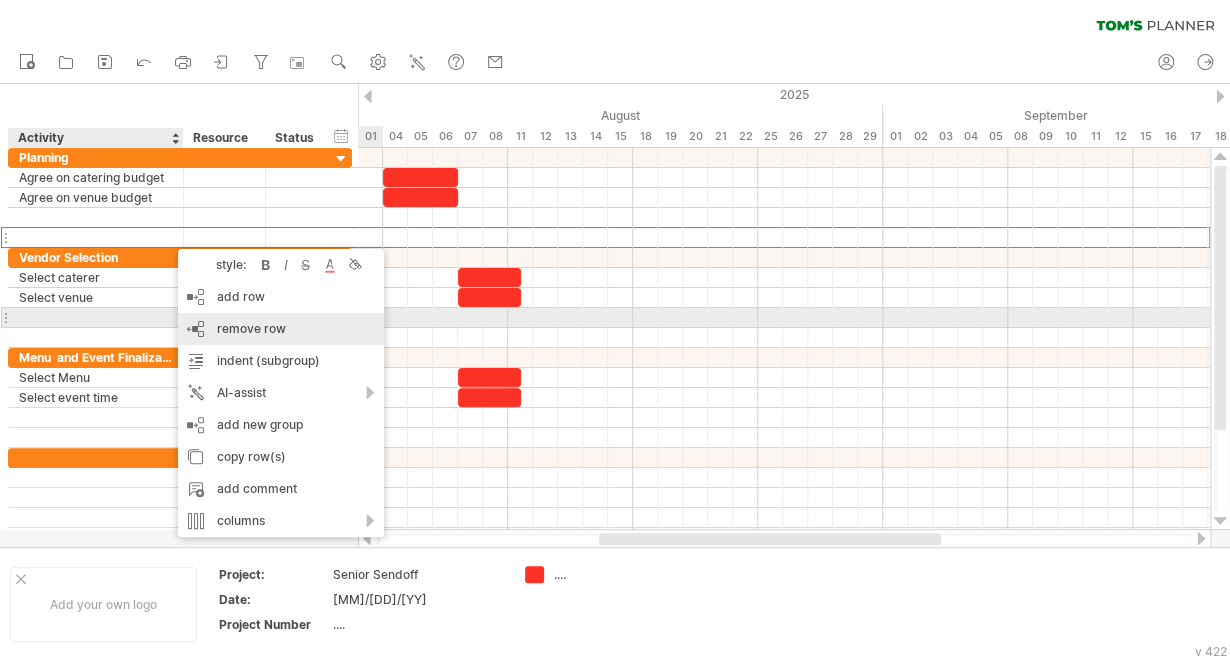 click on "remove row" at bounding box center (251, 328) 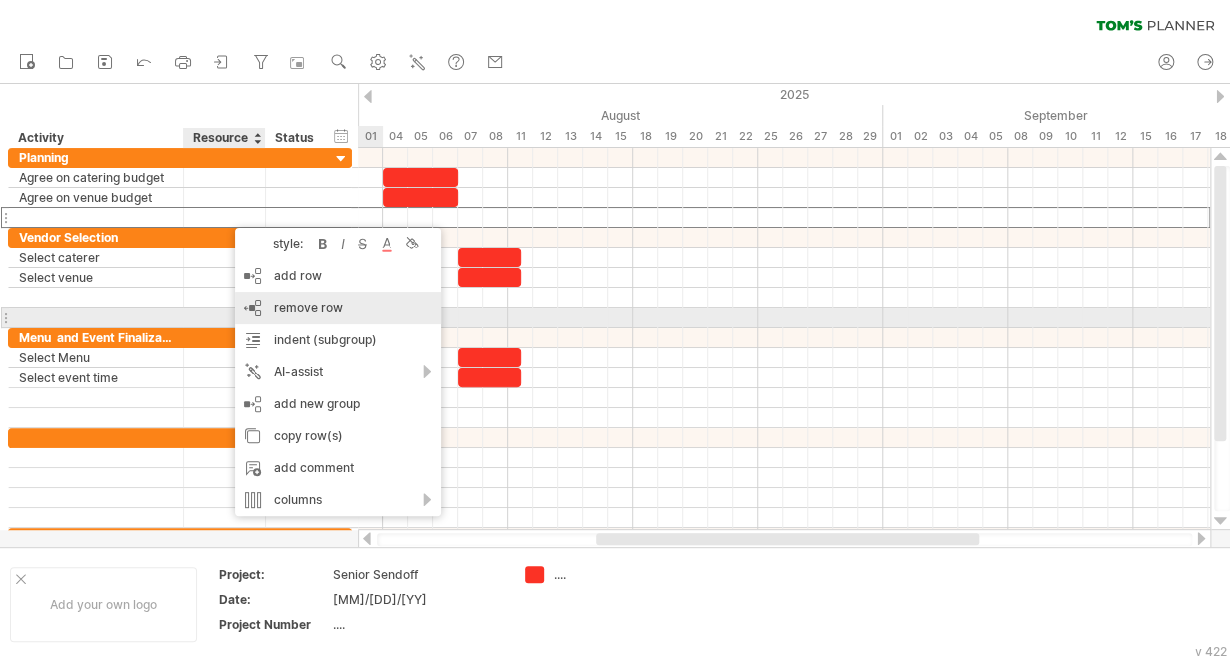click on "remove row" at bounding box center [308, 307] 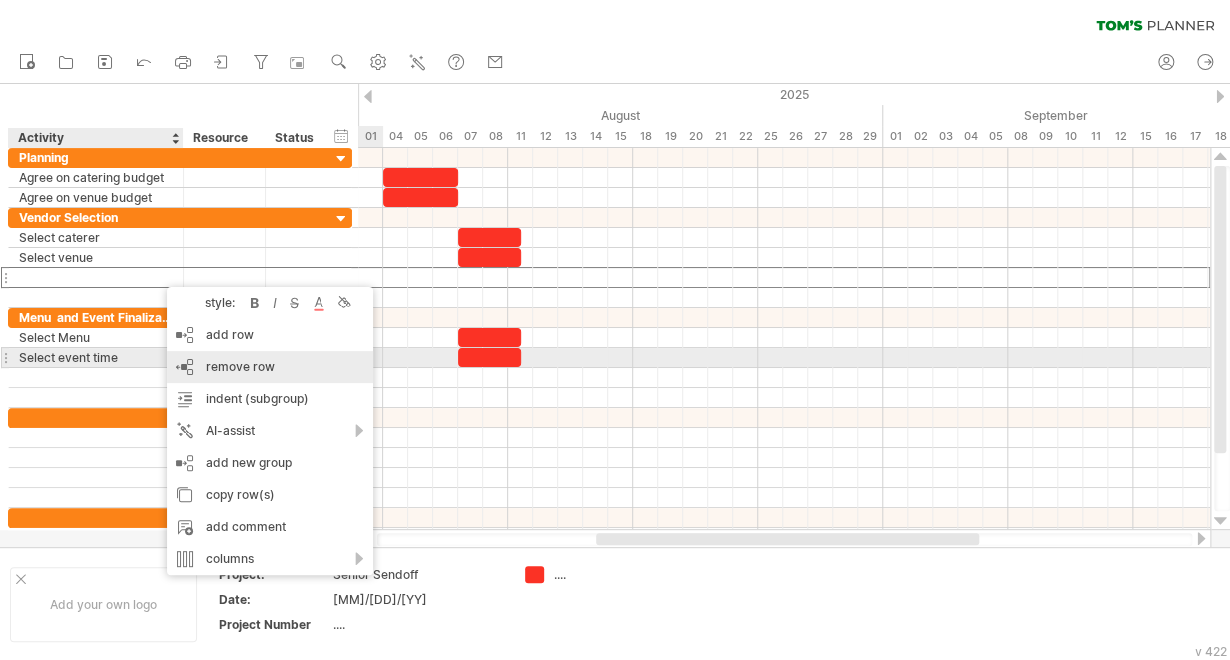 click on "remove row" at bounding box center (240, 366) 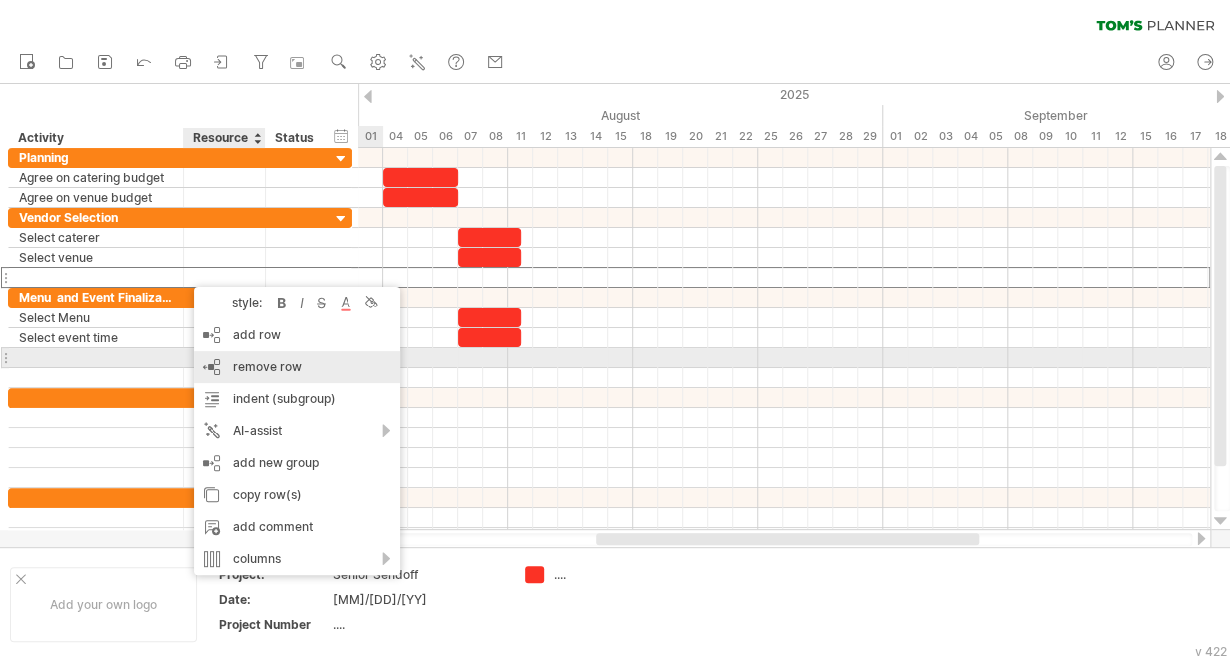 click on "remove row remove selected rows" at bounding box center [297, 367] 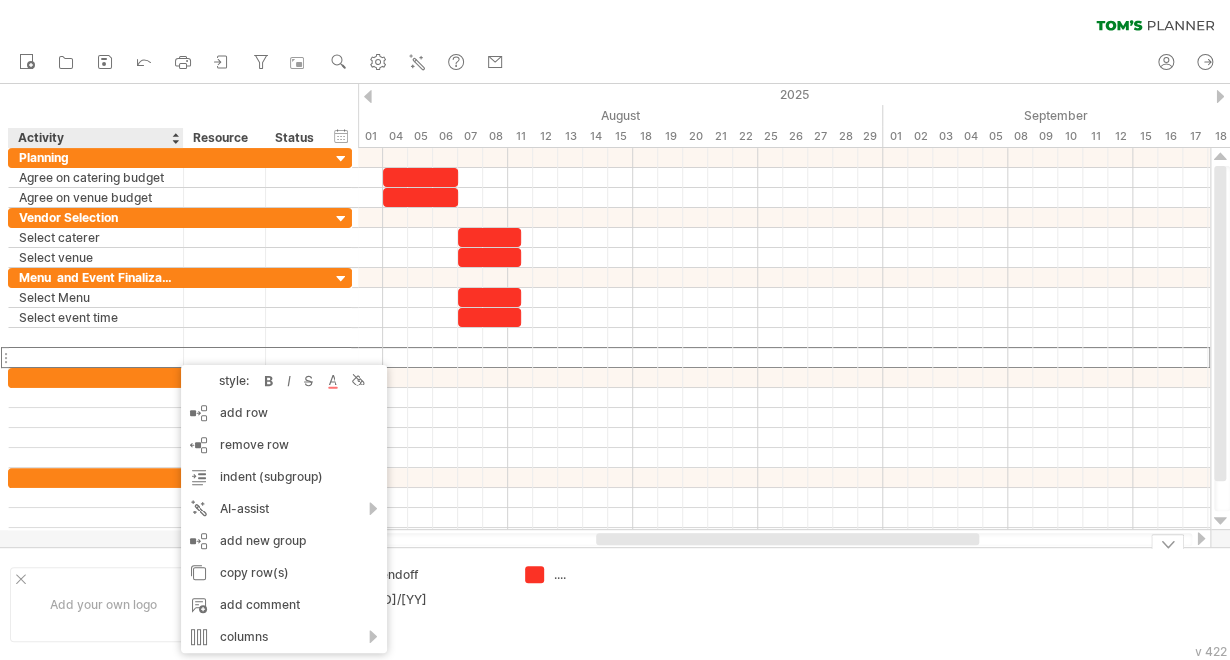 click at bounding box center (752, 604) 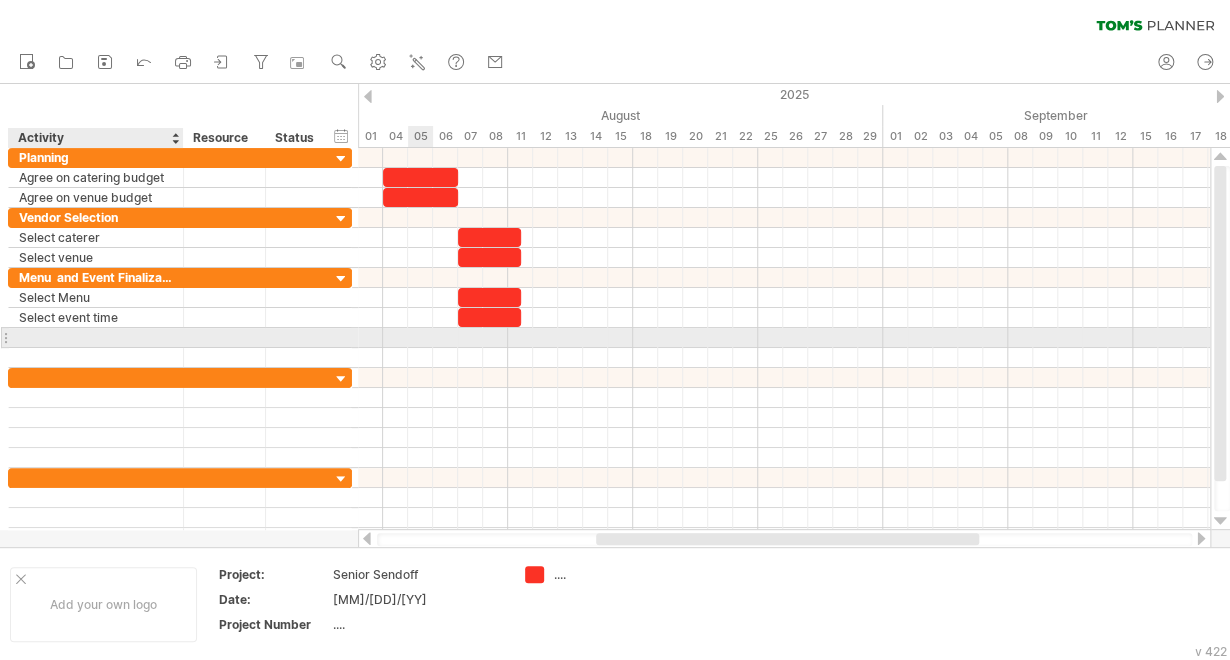 click at bounding box center [96, 337] 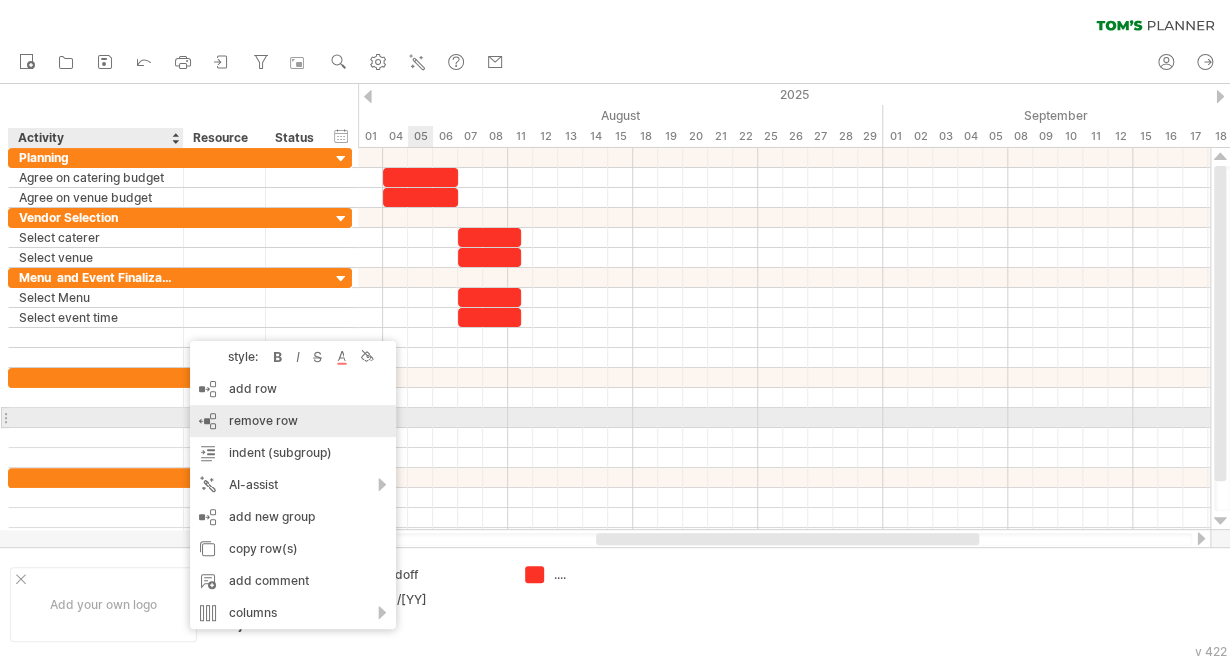 click on "remove row" at bounding box center [263, 420] 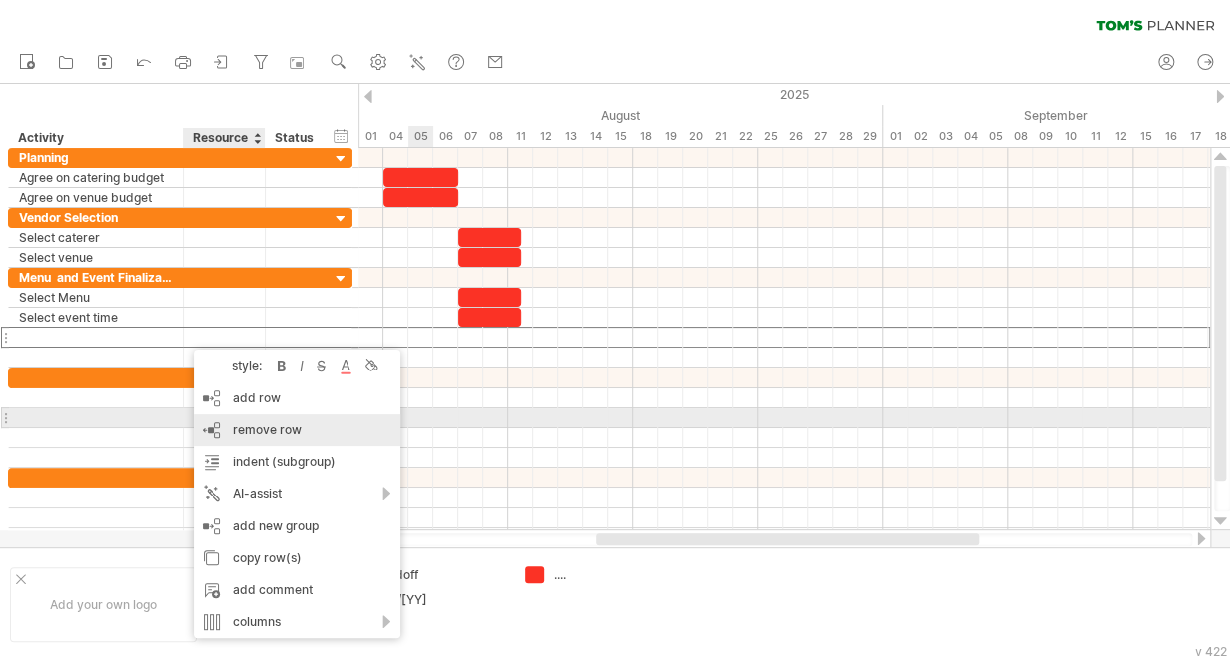 click on "remove row remove selected rows" at bounding box center [297, 430] 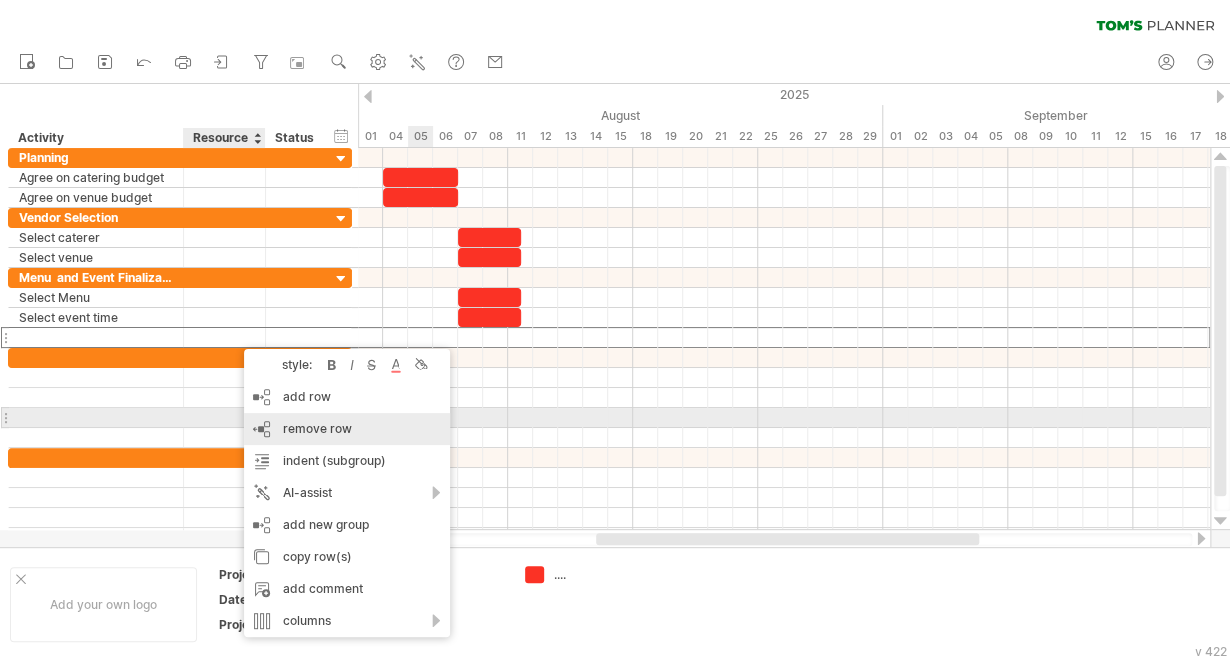 click on "remove row" at bounding box center (317, 428) 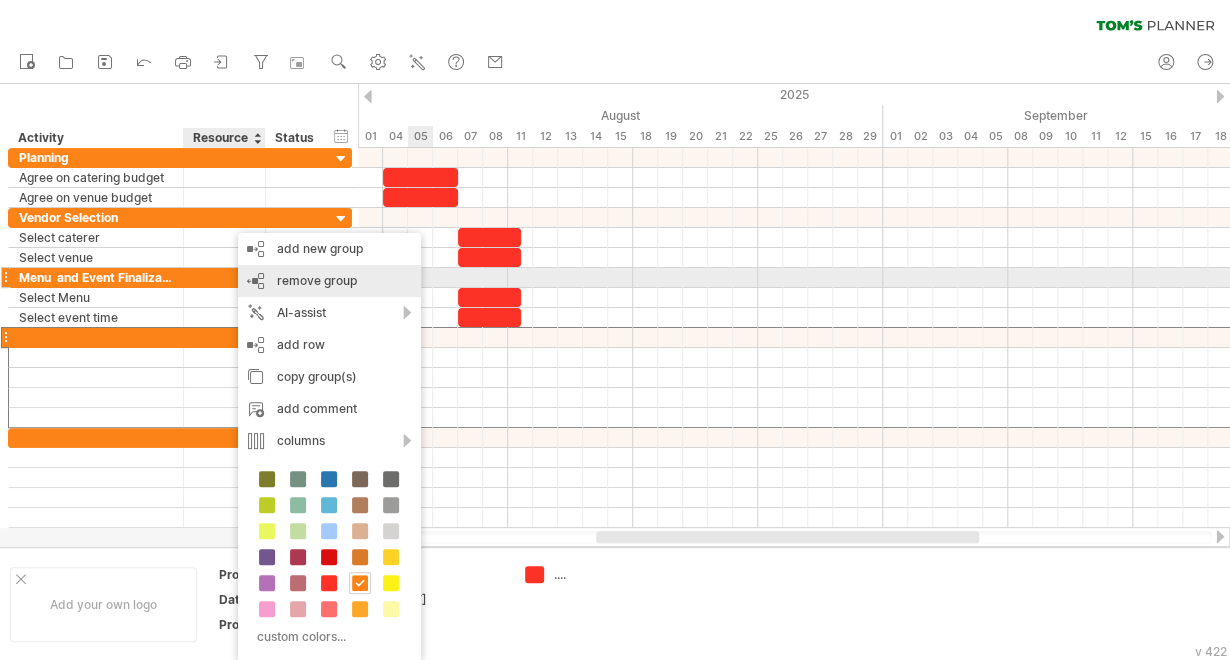 click on "remove group" at bounding box center (317, 280) 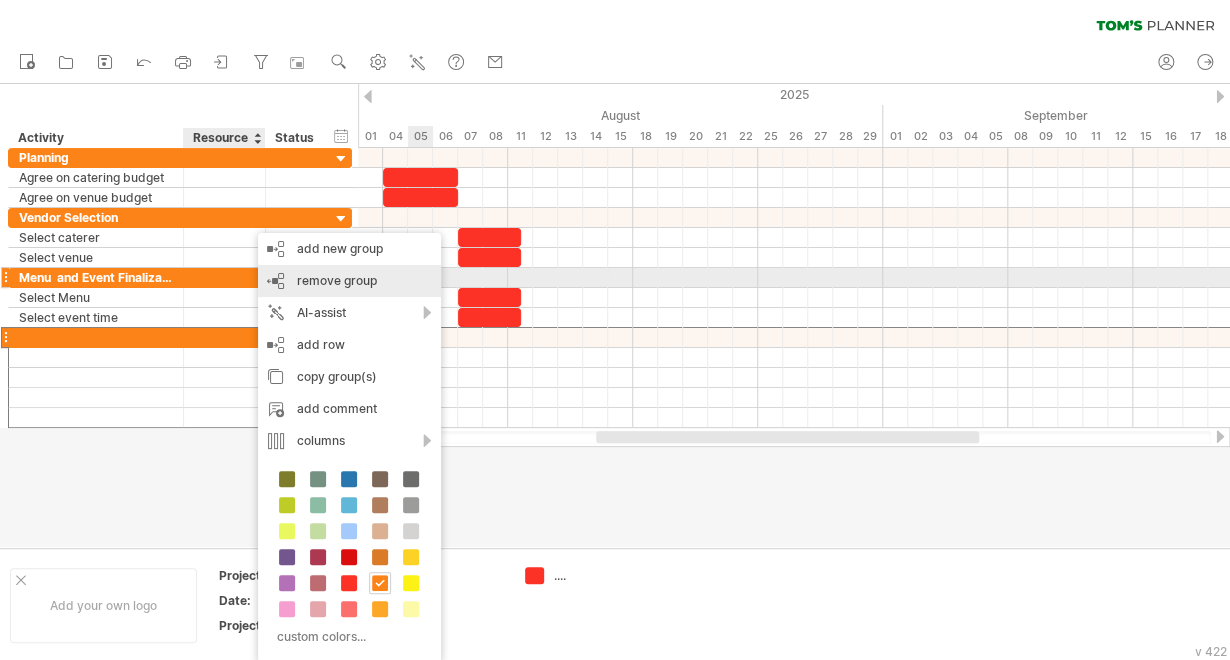 click on "remove group" at bounding box center (337, 280) 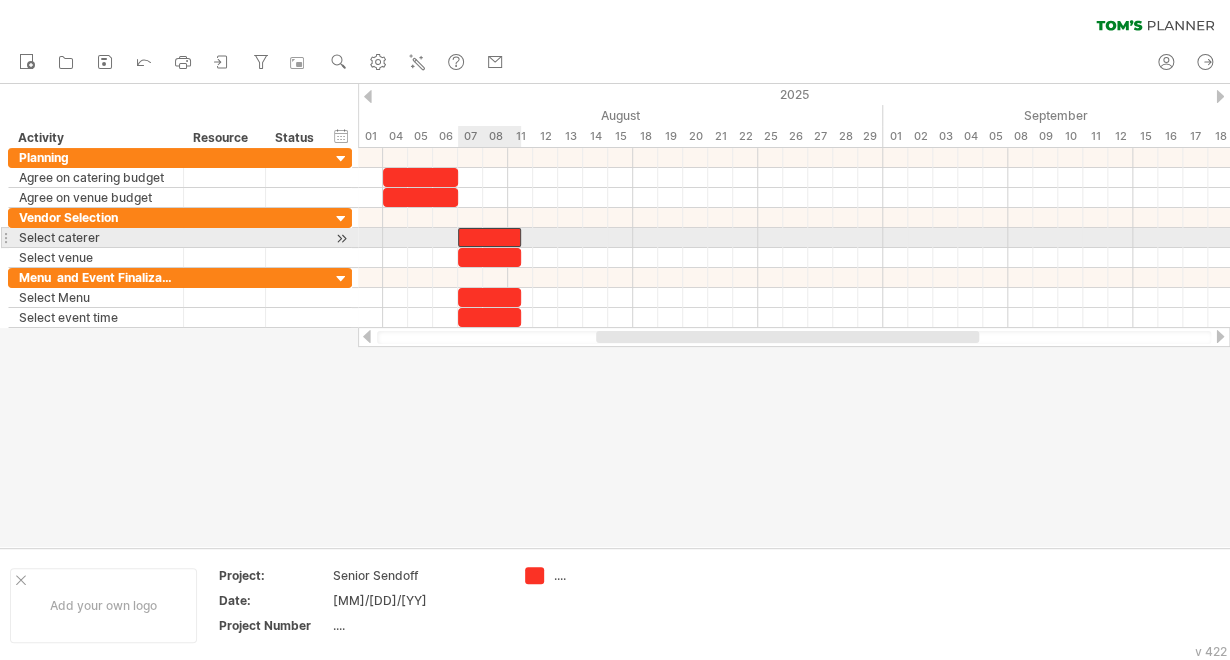 click at bounding box center [489, 237] 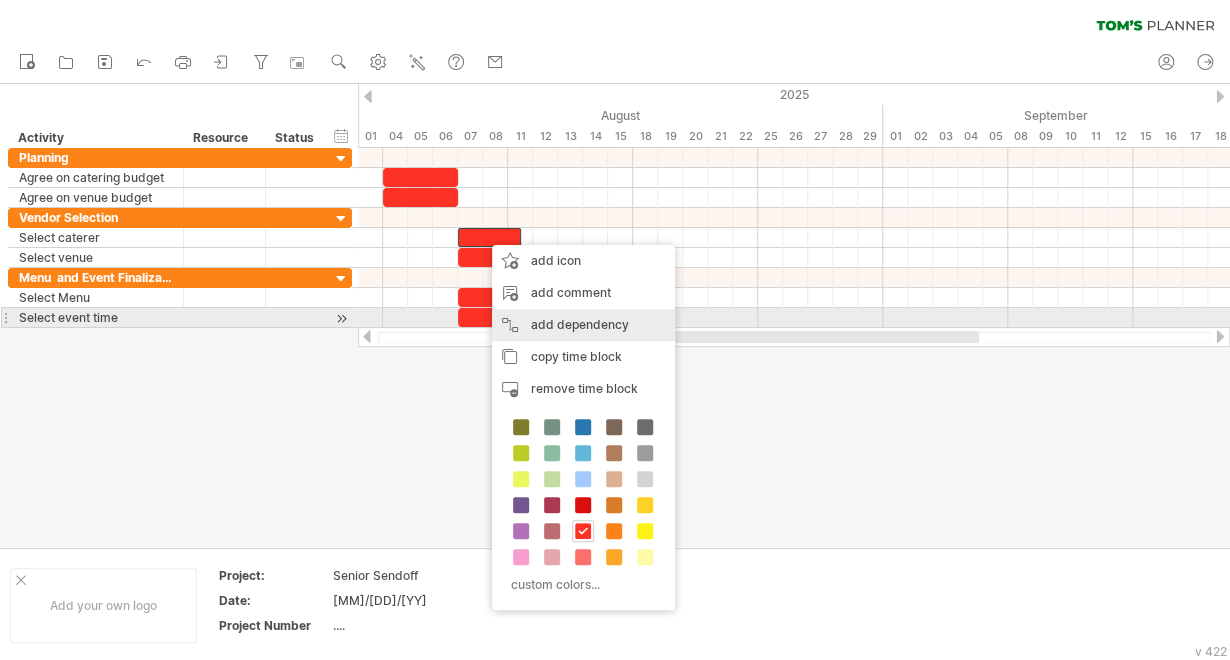 click on "add dependency You can use dependencies when you require tasks to be done in a specific order. For example if you are building a house, the task "Build Walls" needs to be completed before the task "Build roof" can start:" at bounding box center (583, 325) 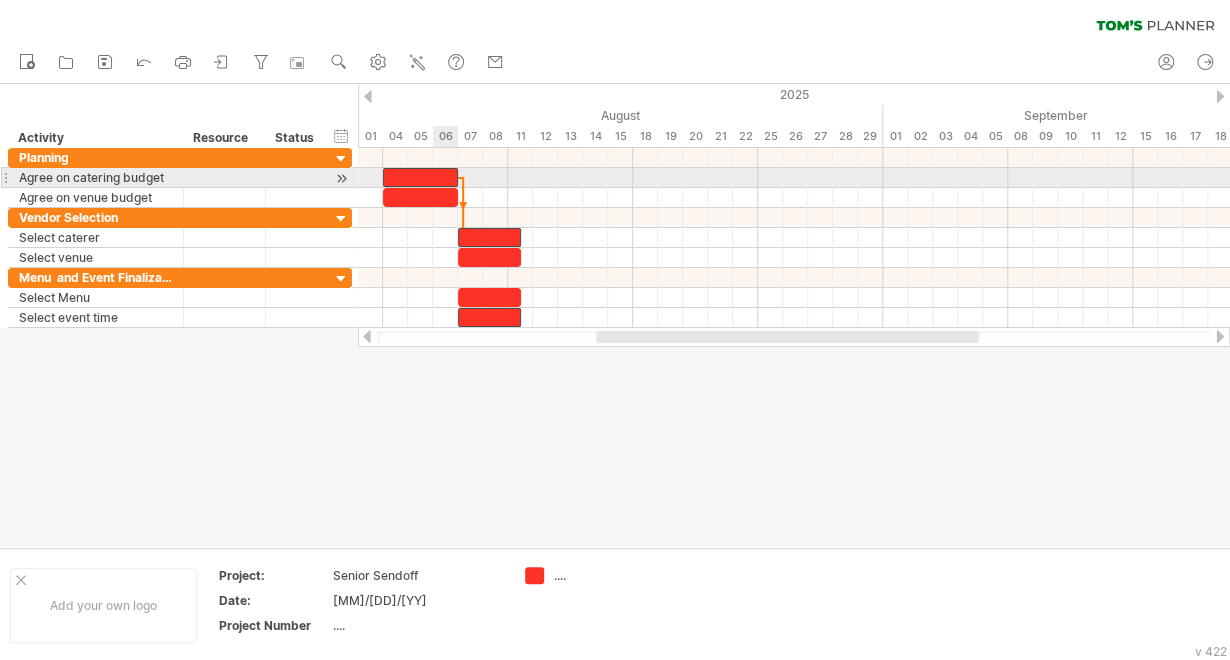 click at bounding box center [458, 177] 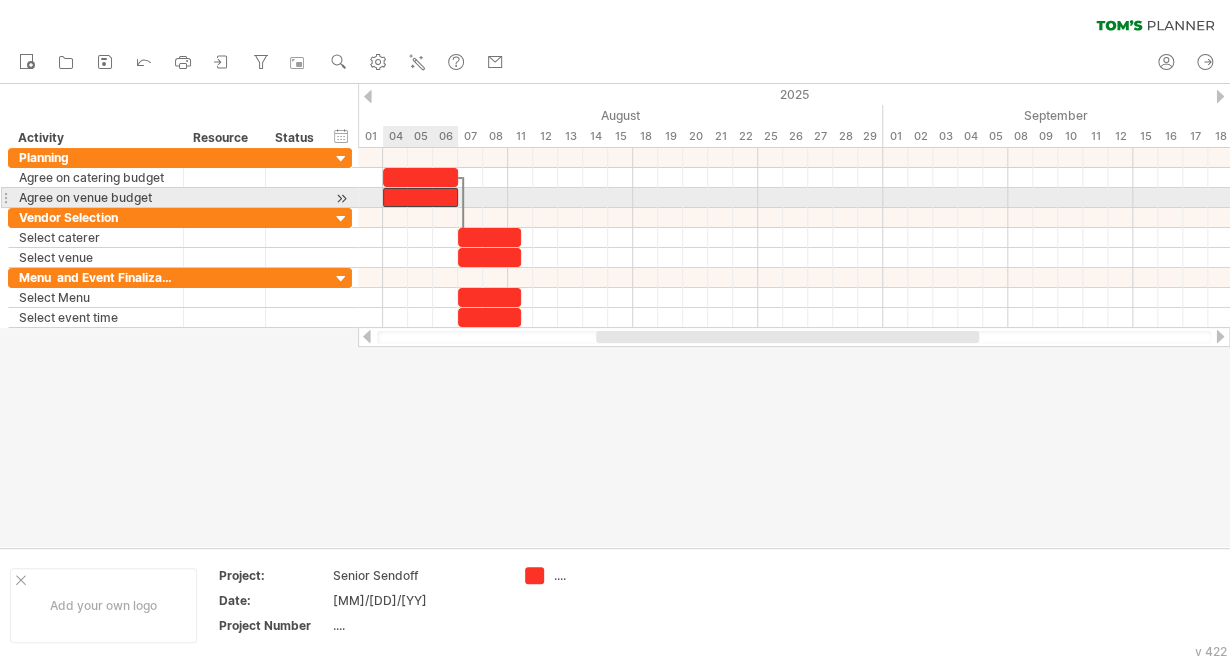 click at bounding box center (420, 197) 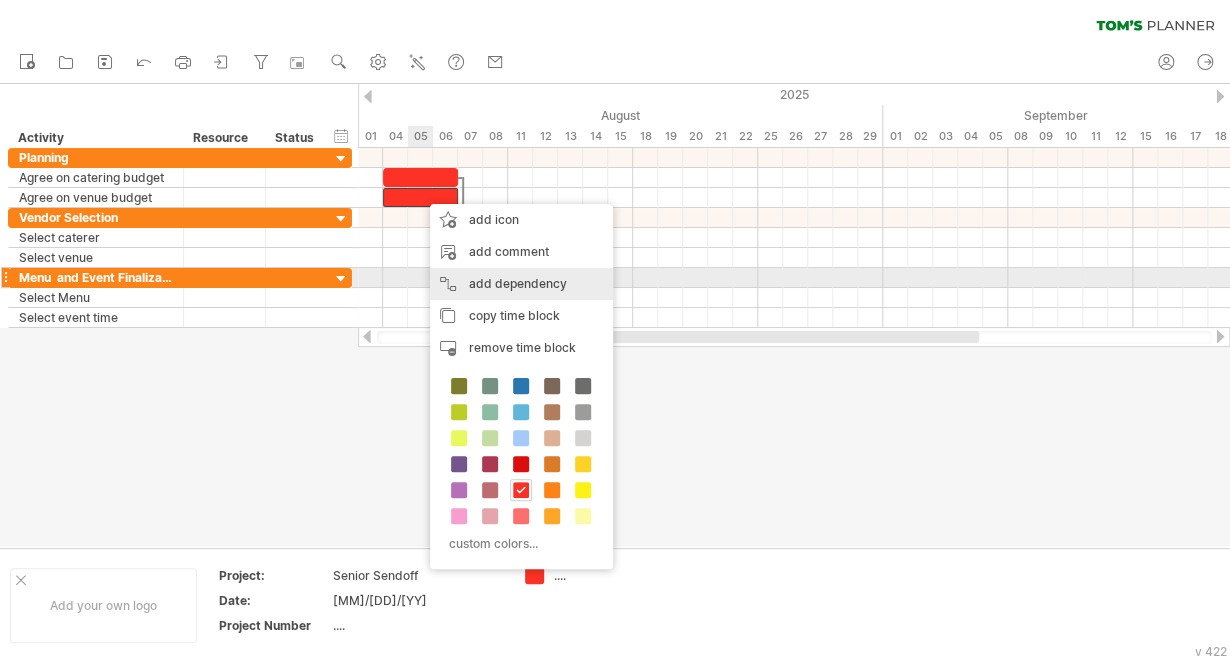 click on "add dependency You can use dependencies when you require tasks to be done in a specific order. For example if you are building a house, the task "Build Walls" needs to be completed before the task "Build roof" can start:" at bounding box center [521, 284] 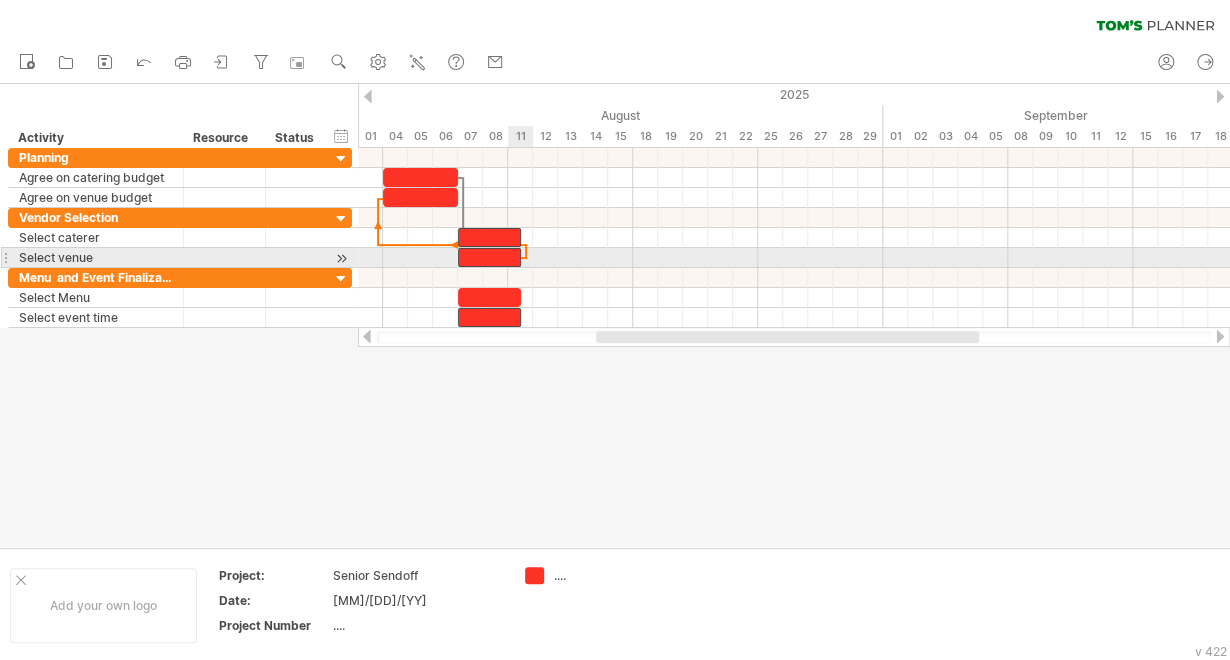 click at bounding box center (489, 257) 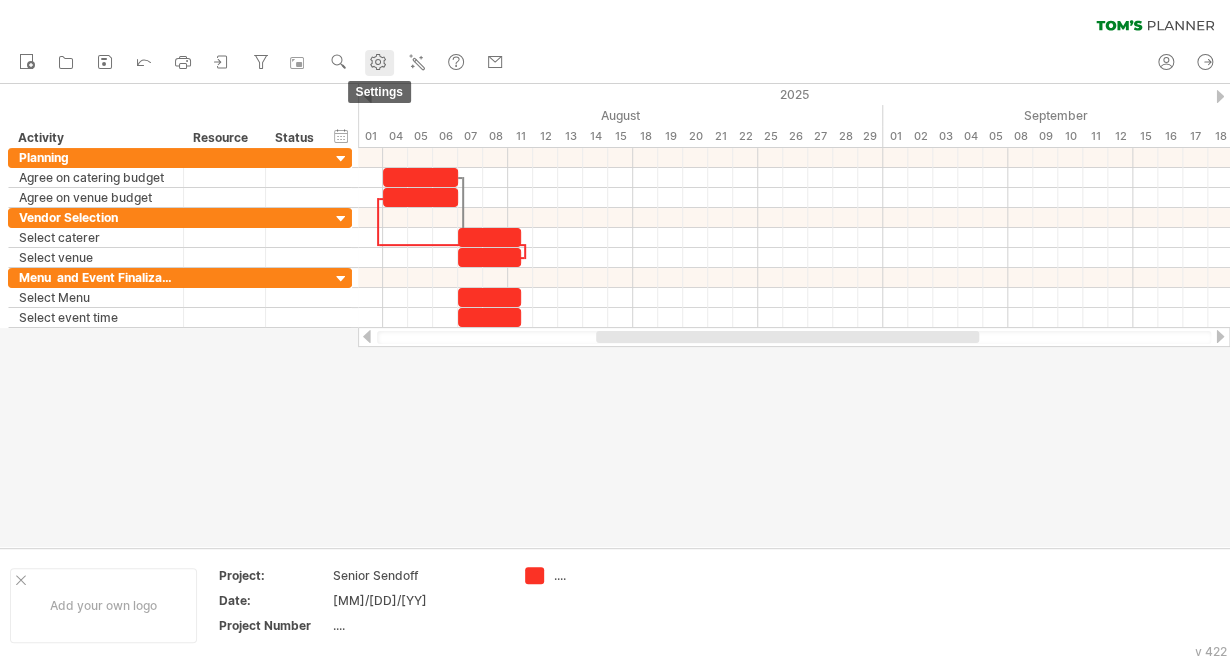 click 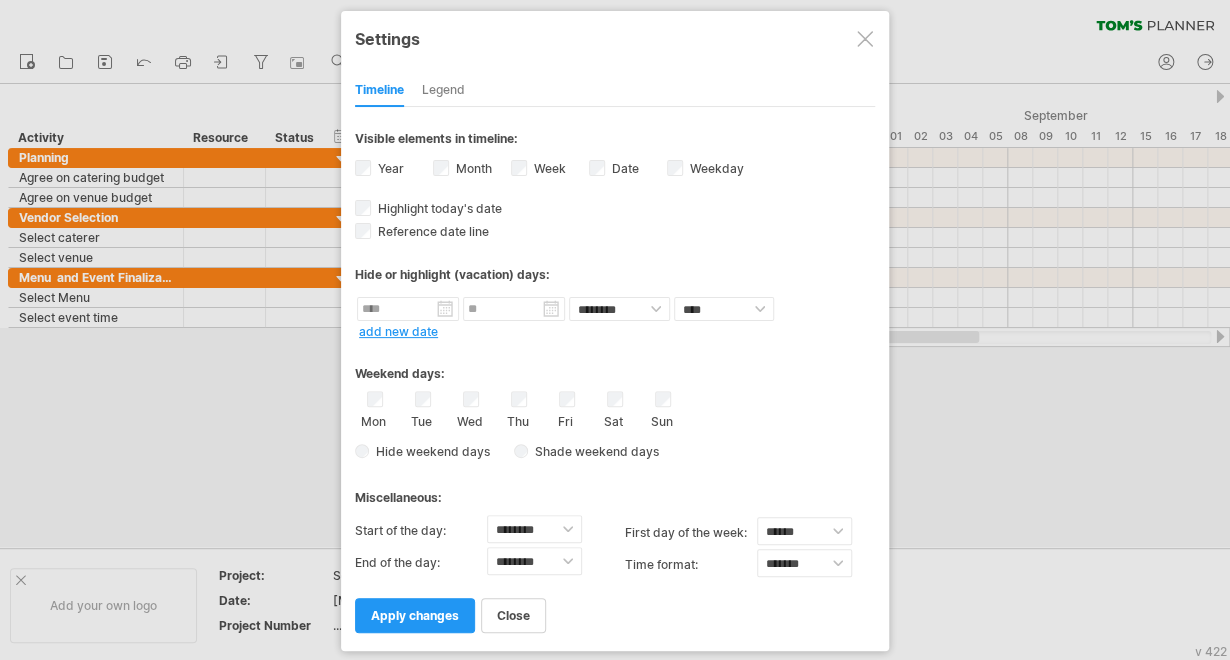 click at bounding box center [615, 330] 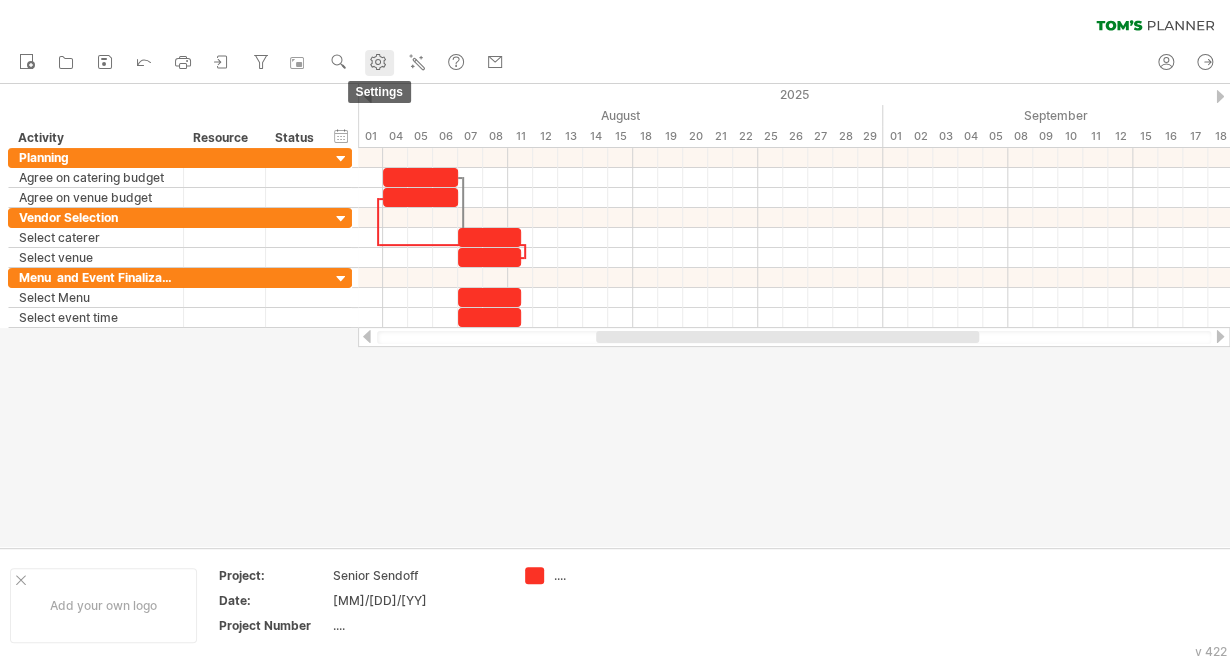 click 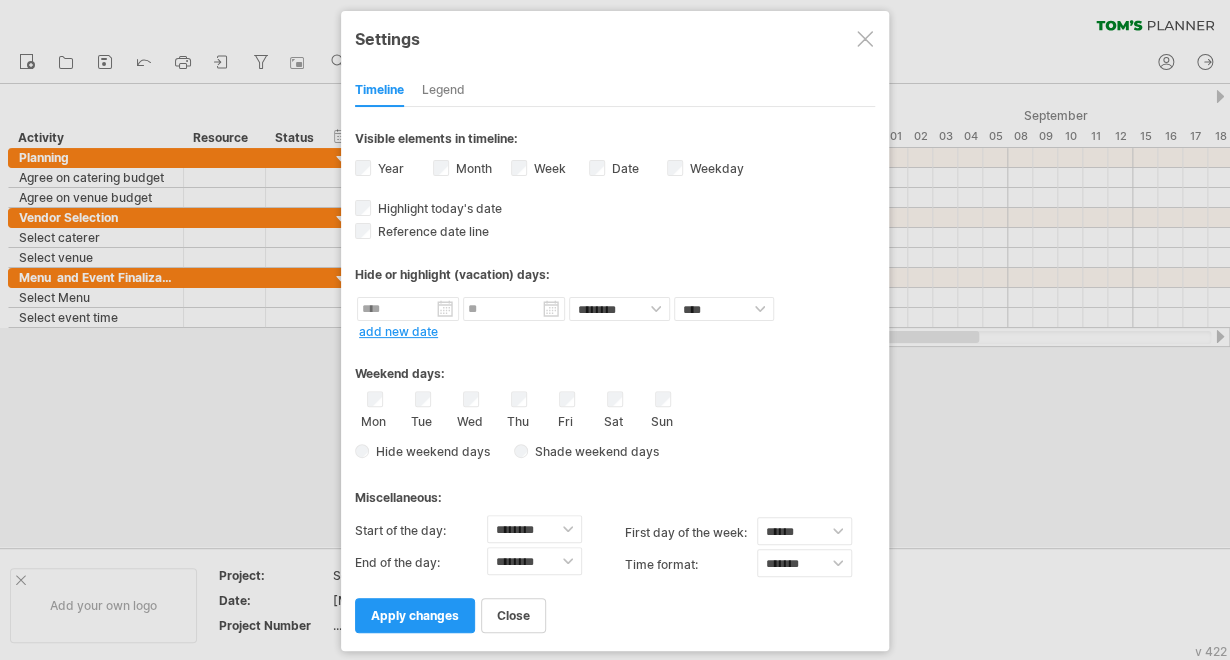 click on "Week
visibility of weeknumbers
Currently there is not enough space horizontally to display the week numbers in the timeline. However if you zoom in on your schedule the weeknumber will be displayed when possible." at bounding box center (550, 170) 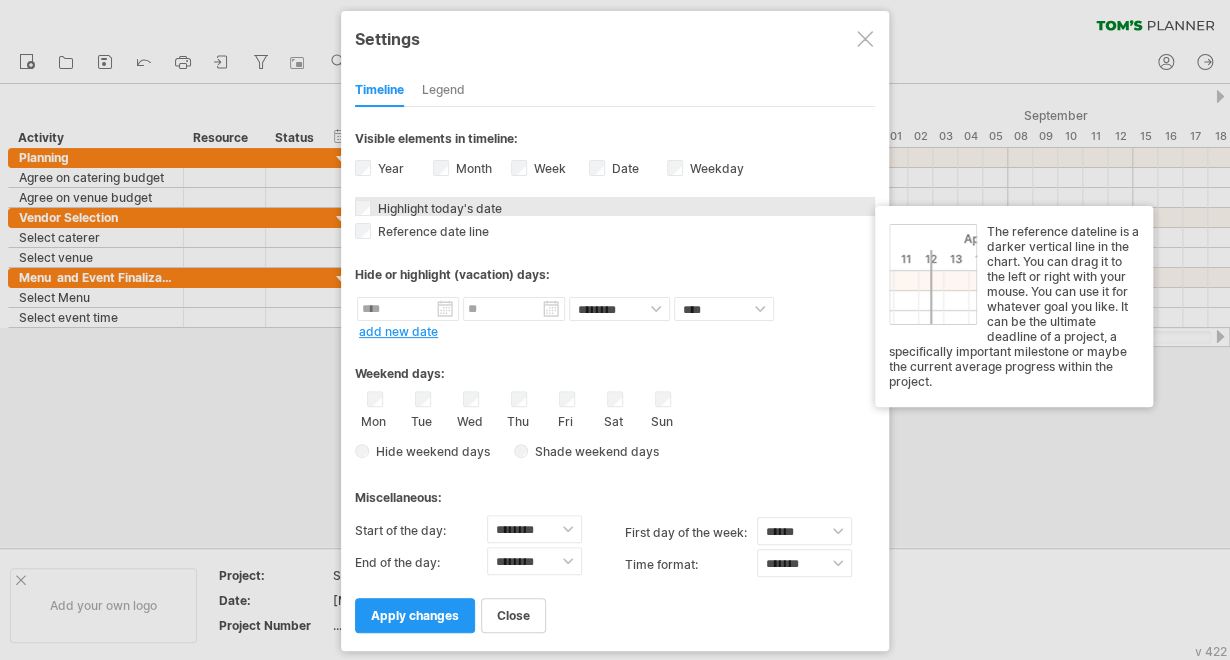 click on "**********" at bounding box center (615, 369) 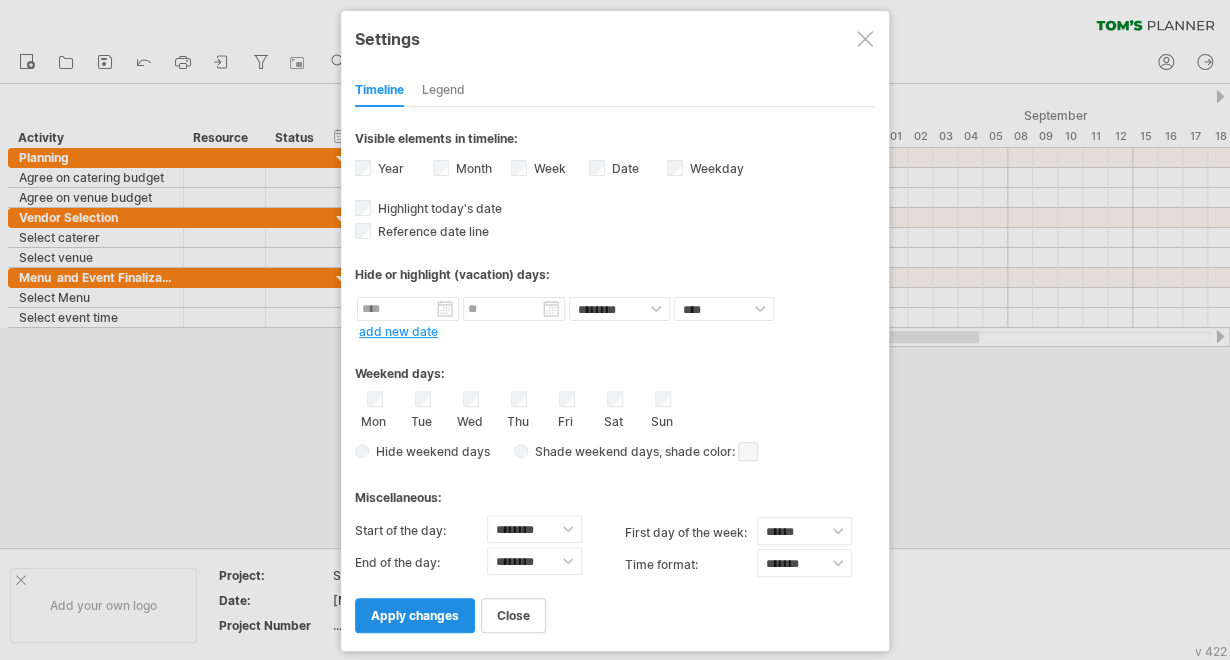 click on "apply changes" at bounding box center [415, 615] 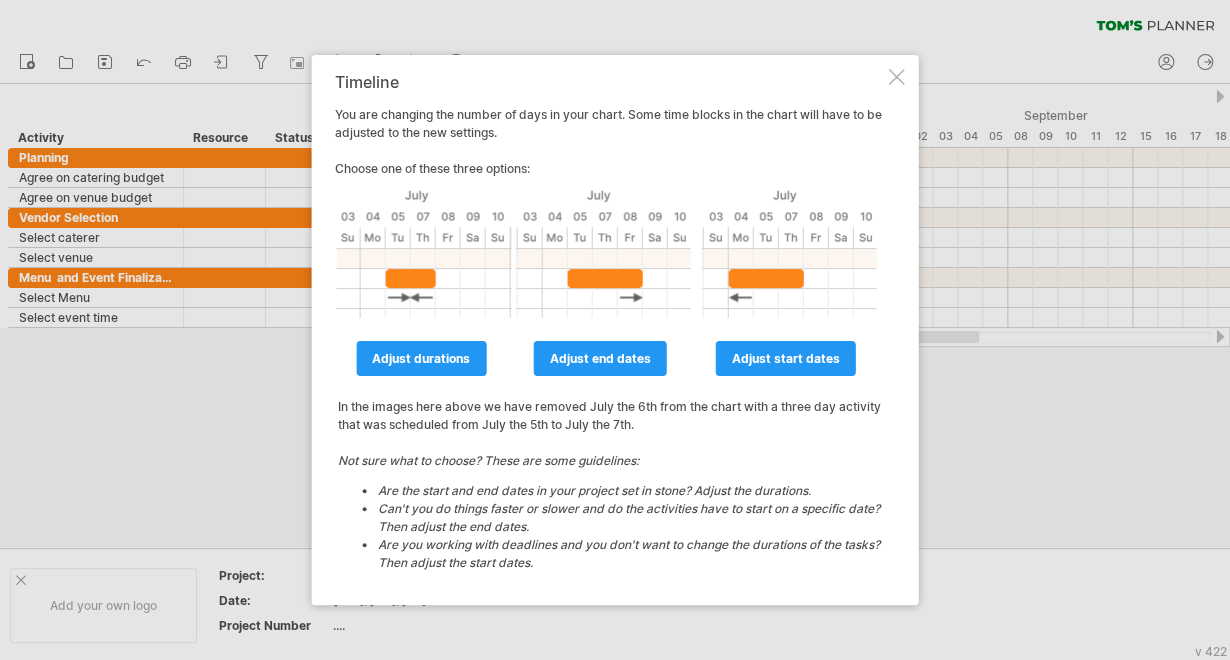 click at bounding box center (897, 77) 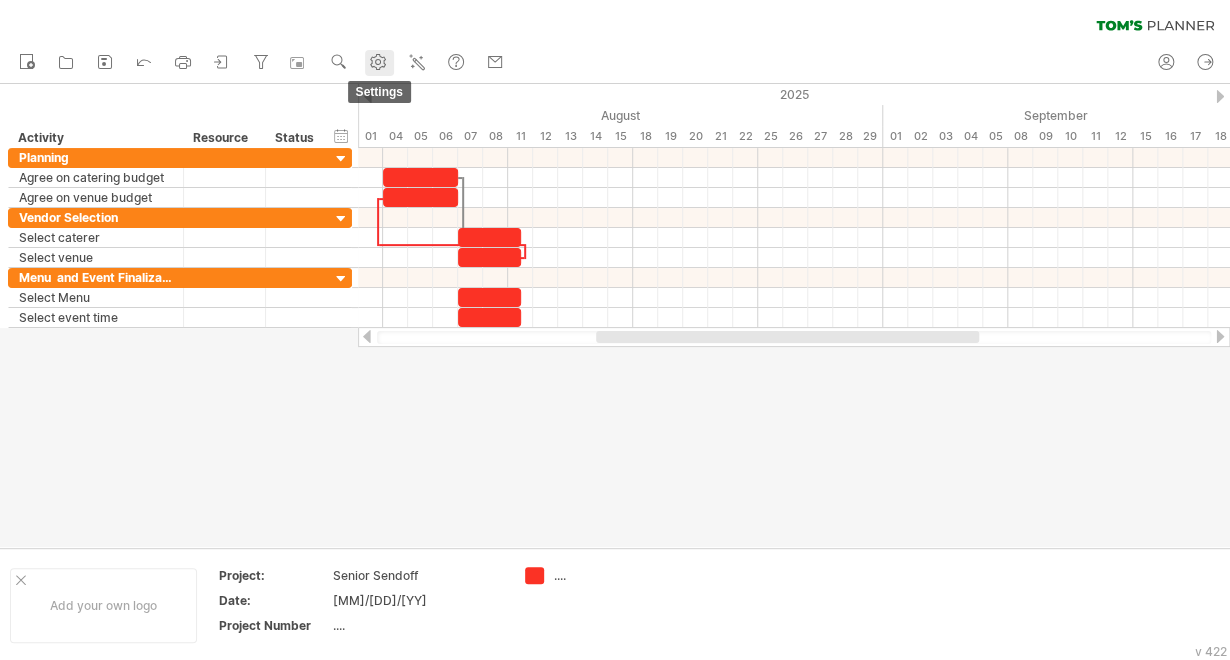 click 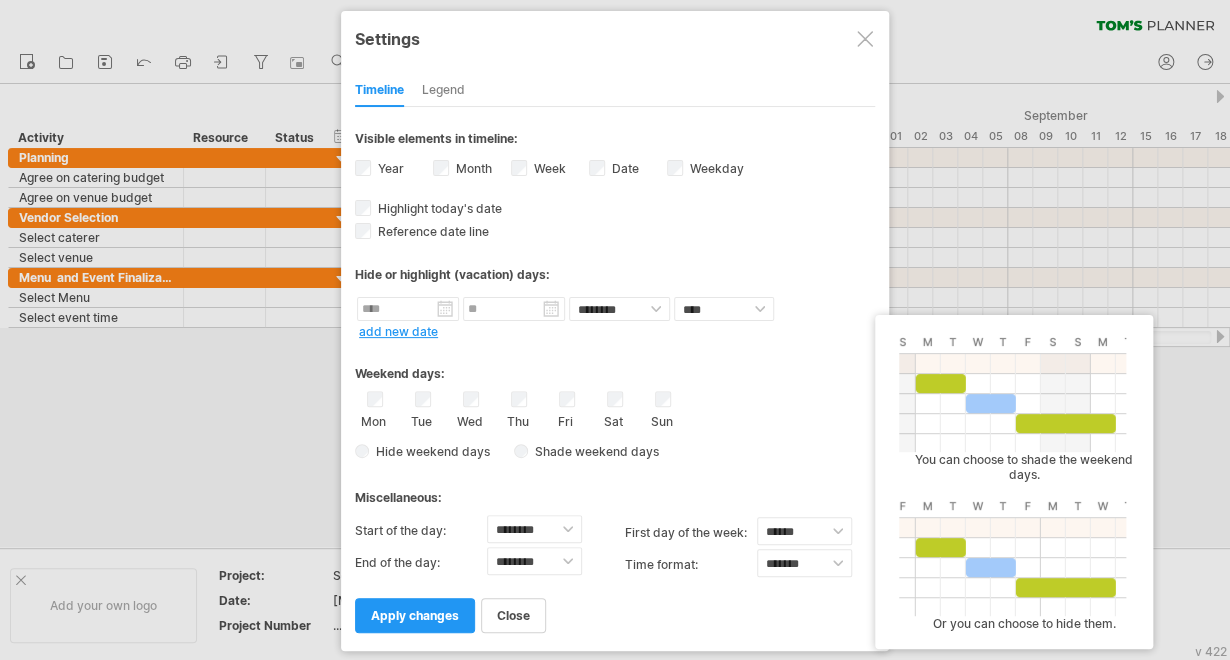 click on "Shade weekend days" at bounding box center (593, 451) 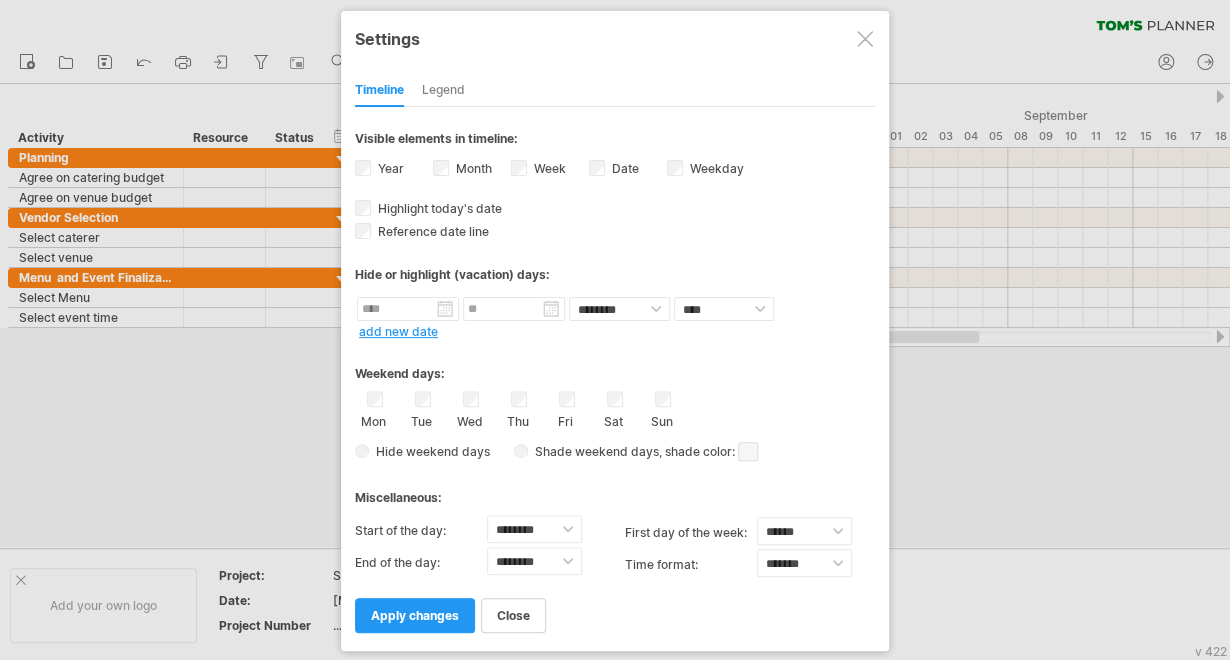 click at bounding box center (748, 451) 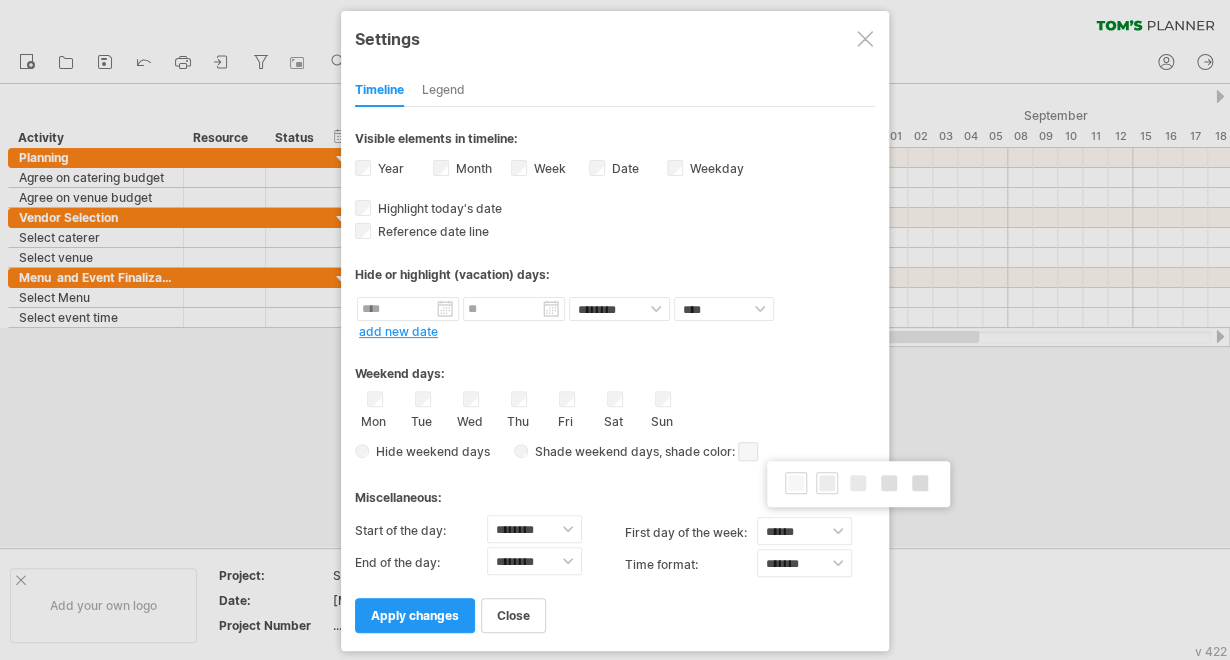 click at bounding box center (827, 483) 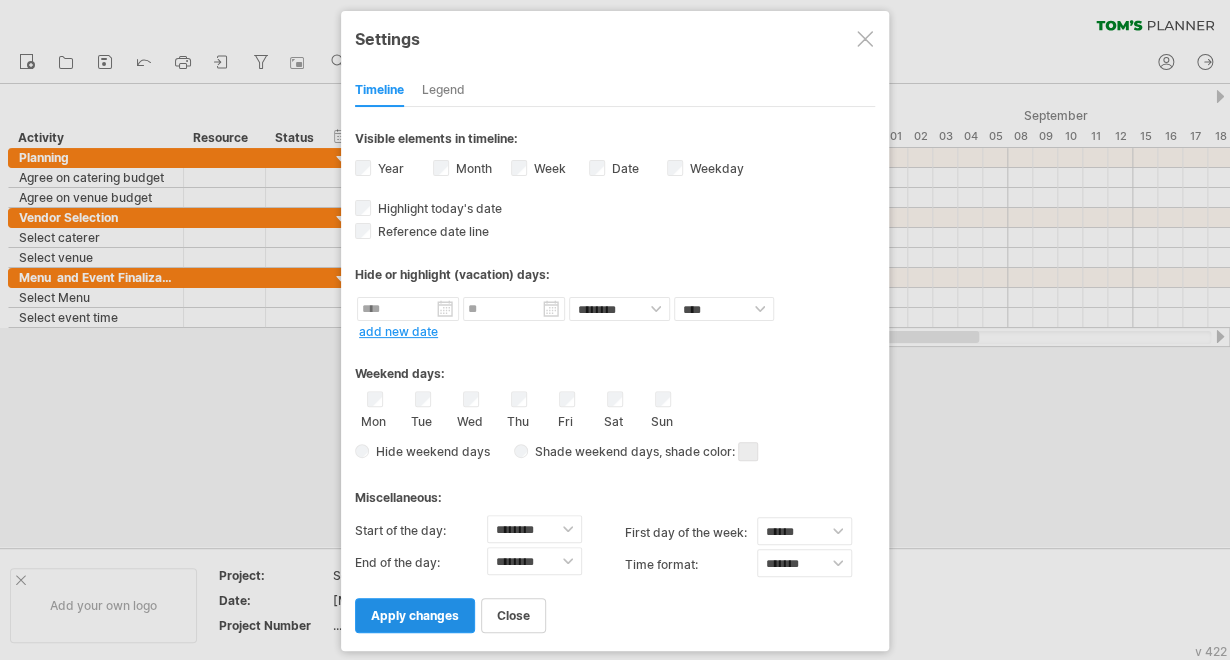 click on "apply changes" at bounding box center (415, 615) 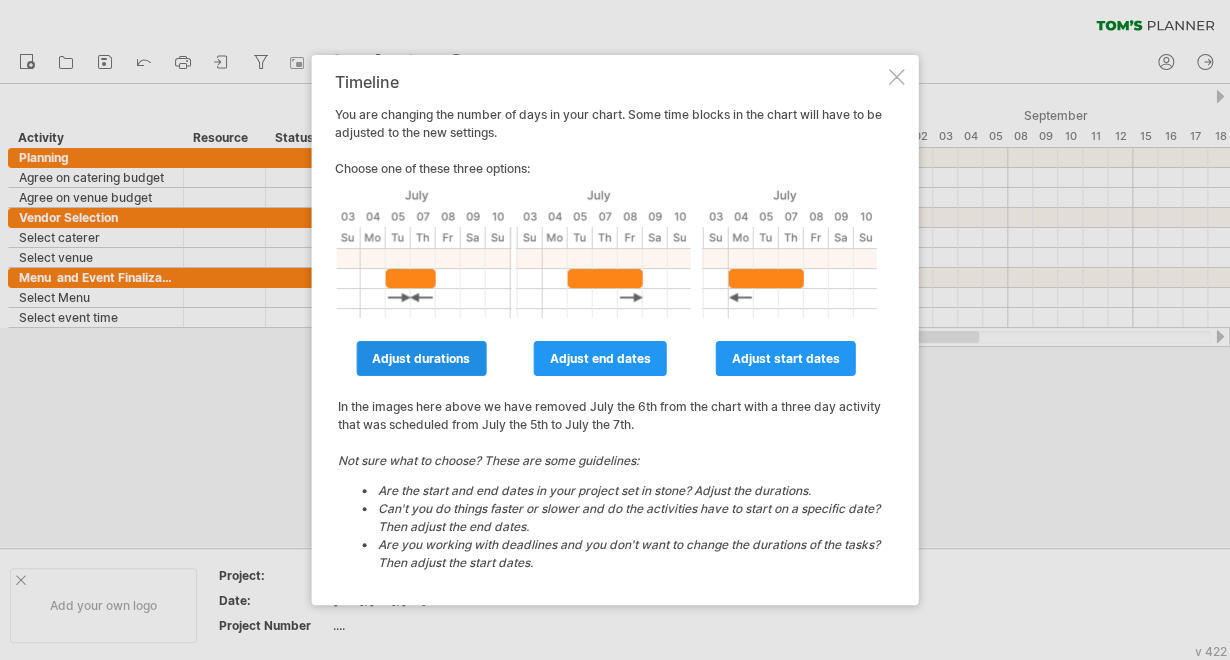 click on "adjust durations" at bounding box center [421, 358] 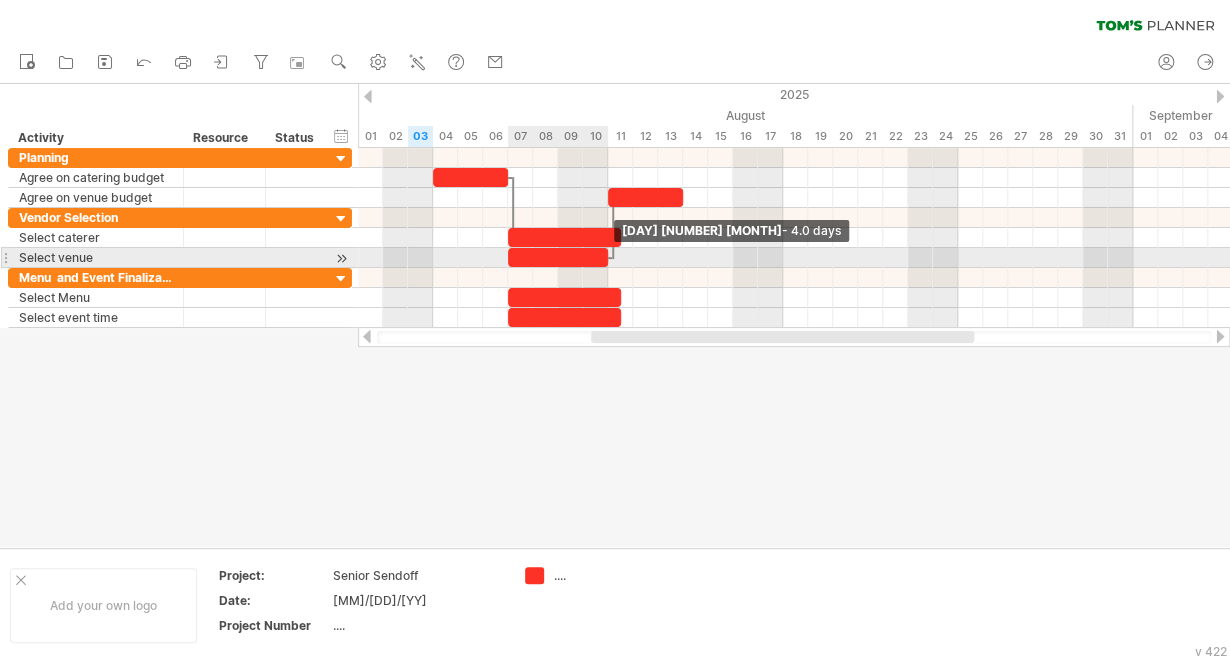 drag, startPoint x: 624, startPoint y: 254, endPoint x: 613, endPoint y: 254, distance: 11 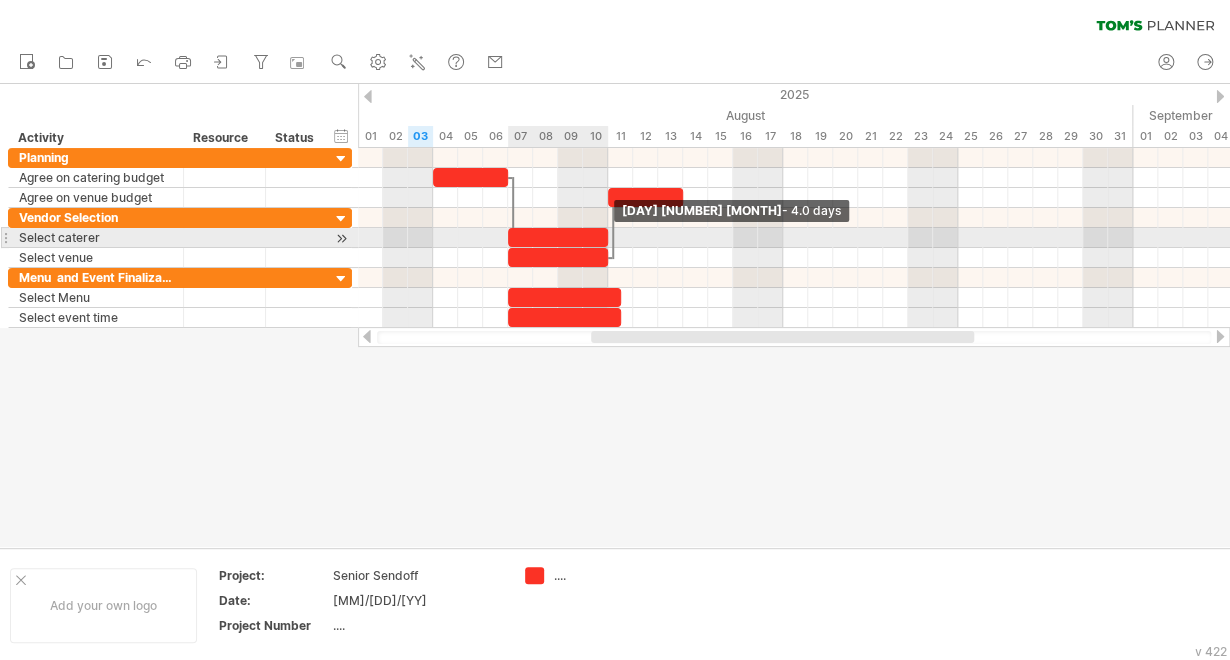 drag, startPoint x: 616, startPoint y: 232, endPoint x: 605, endPoint y: 232, distance: 11 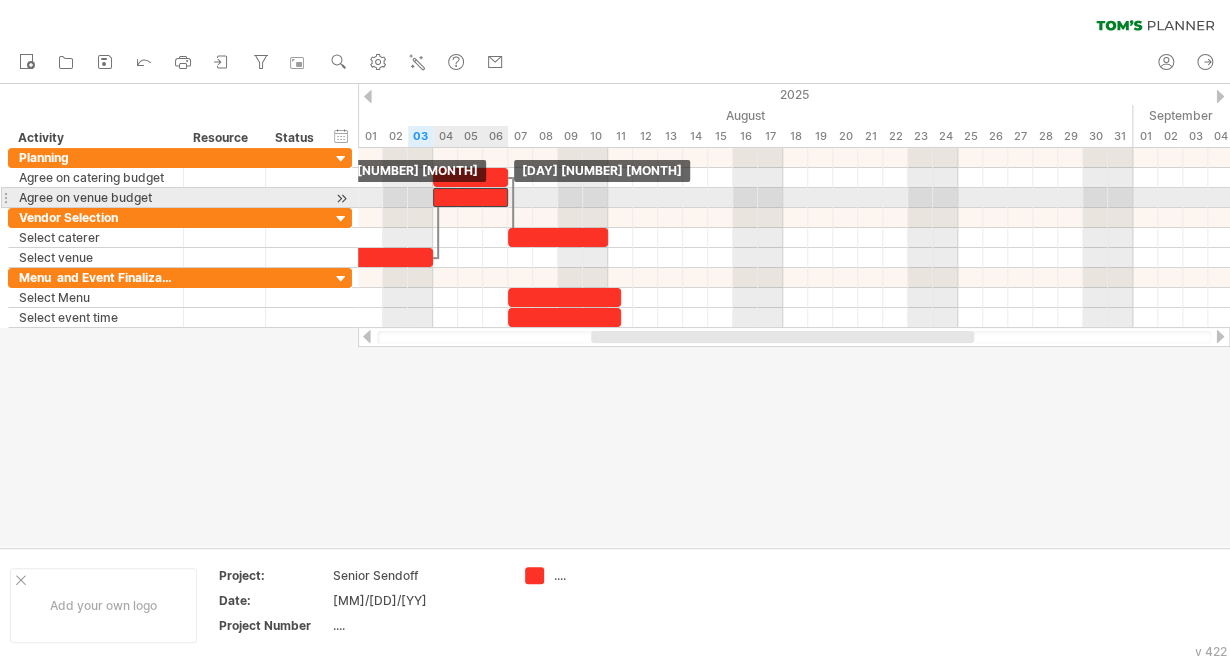drag, startPoint x: 631, startPoint y: 197, endPoint x: 460, endPoint y: 204, distance: 171.14322 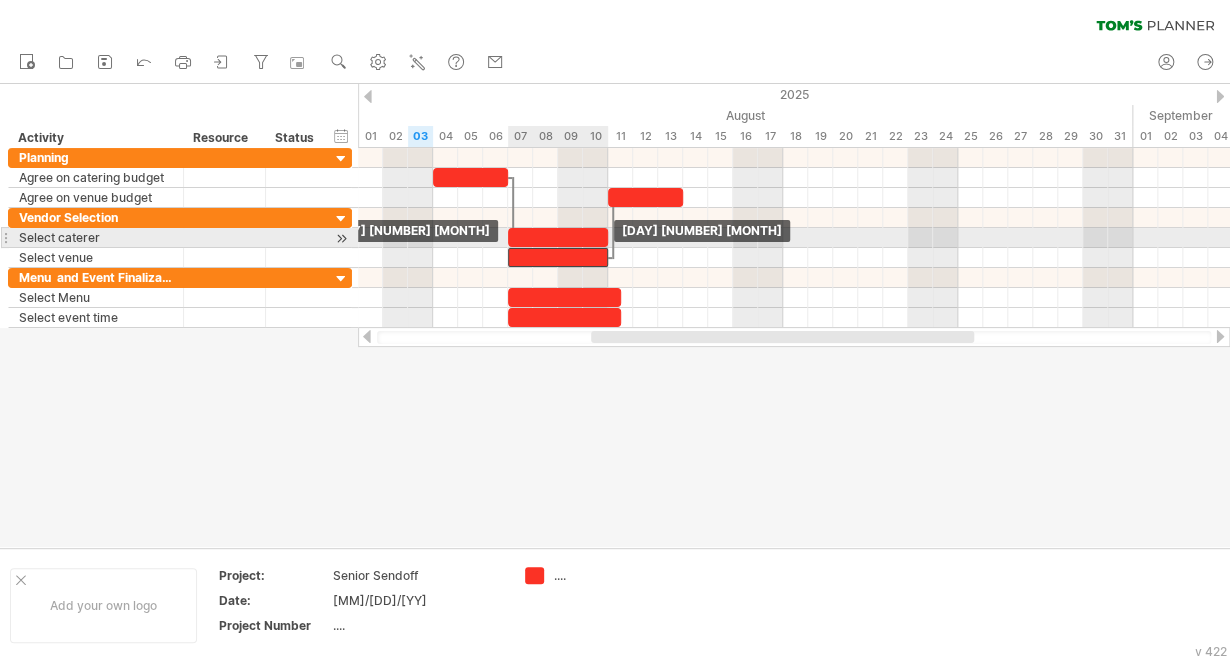 drag, startPoint x: 404, startPoint y: 251, endPoint x: 577, endPoint y: 248, distance: 173.02602 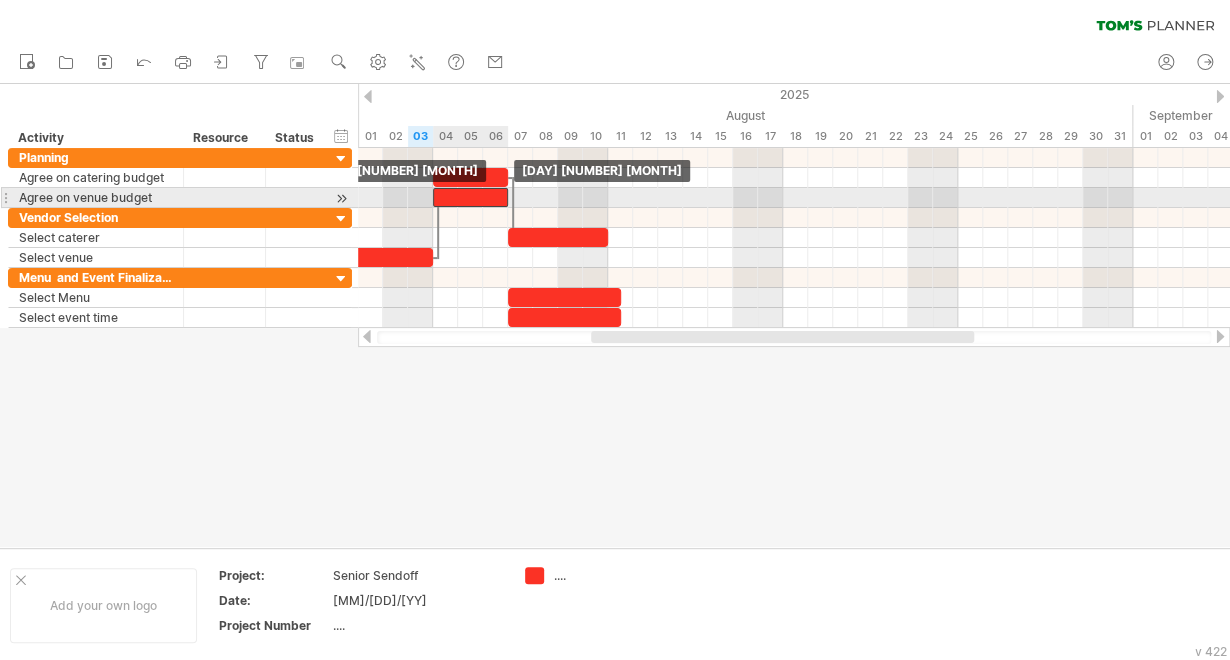 drag, startPoint x: 636, startPoint y: 191, endPoint x: 459, endPoint y: 189, distance: 177.01129 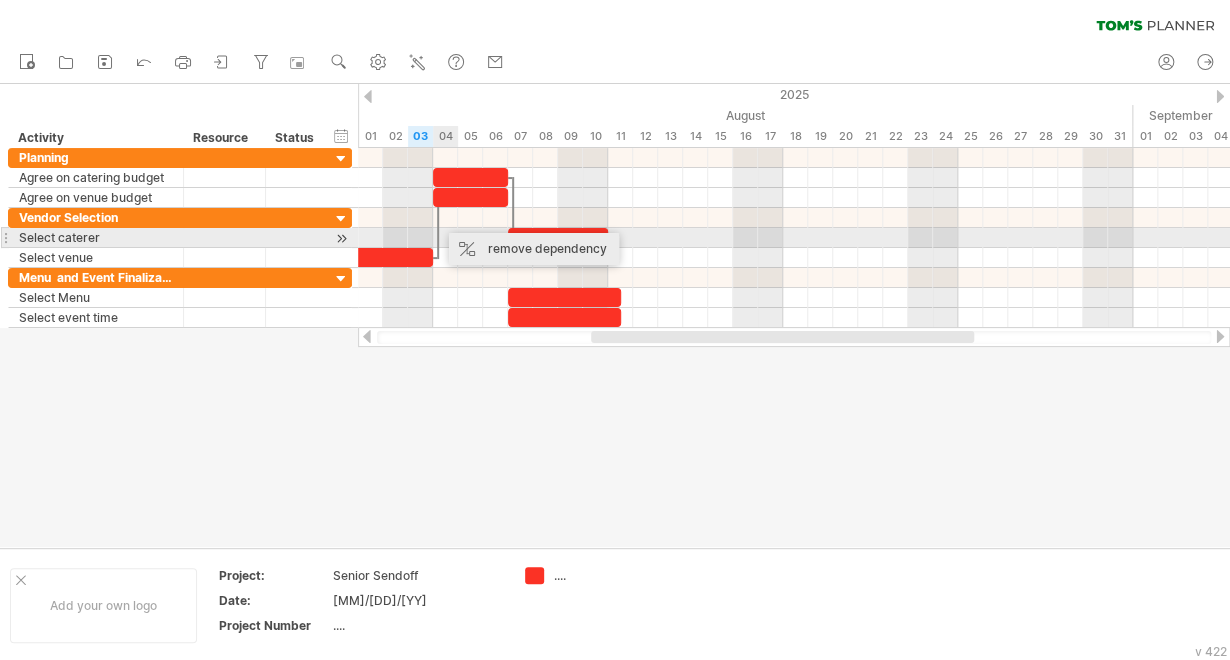 click on "remove dependency" at bounding box center [534, 249] 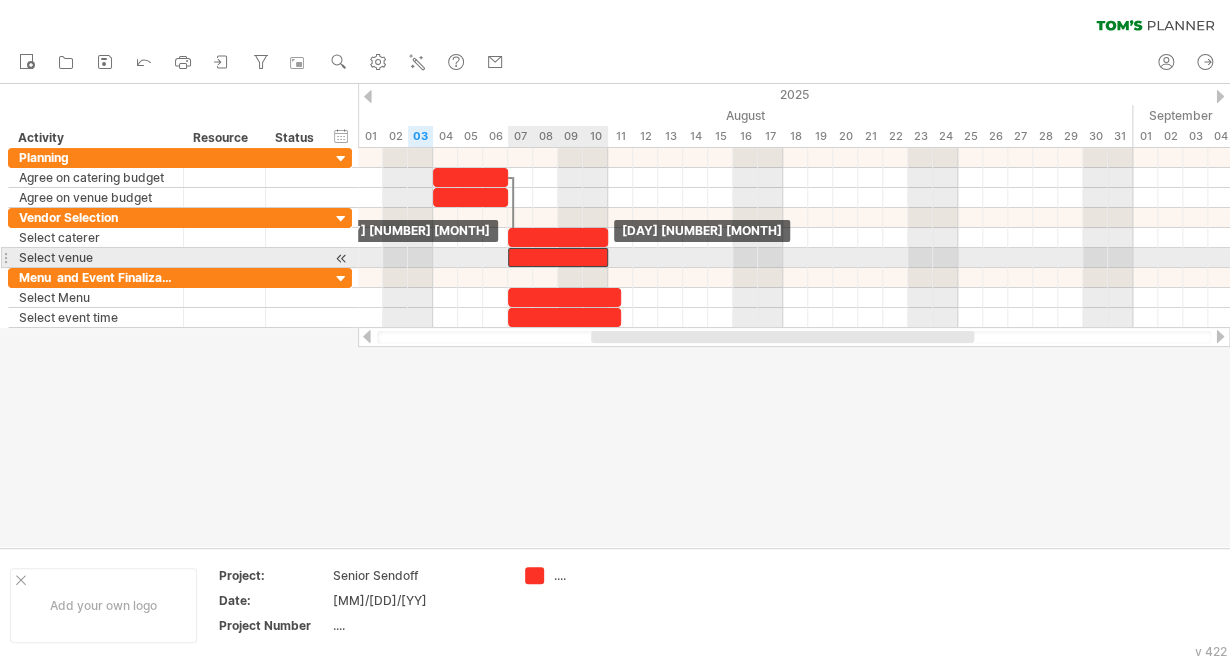 drag, startPoint x: 384, startPoint y: 254, endPoint x: 558, endPoint y: 254, distance: 174 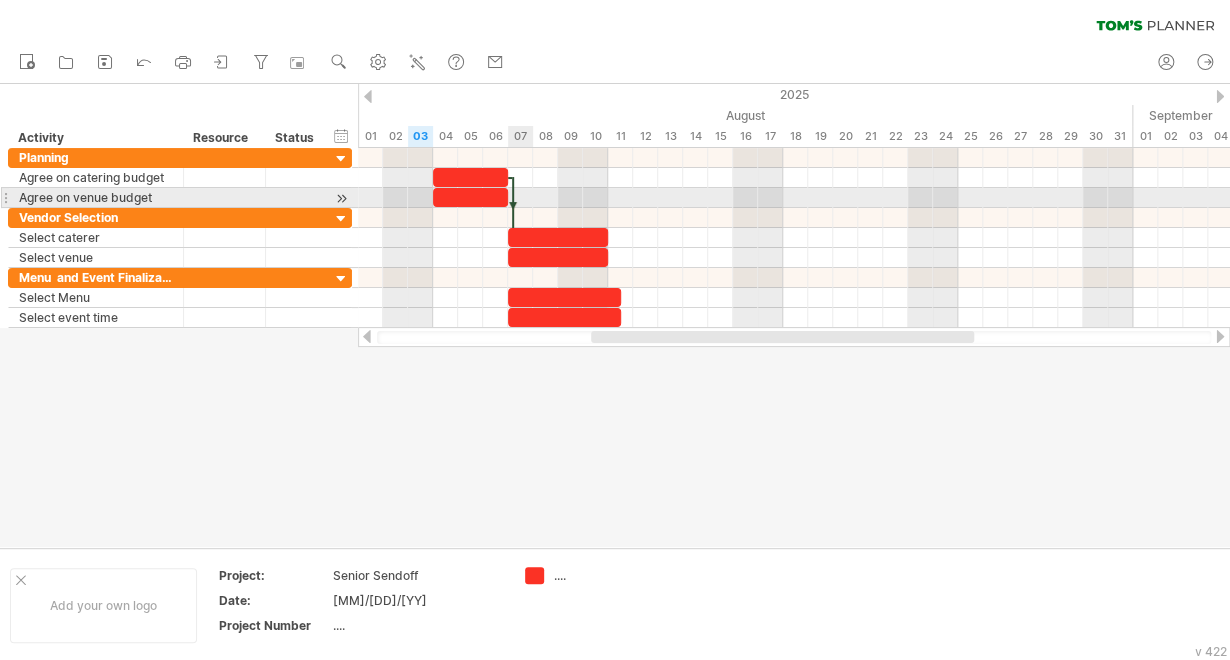 click at bounding box center (513, 208) 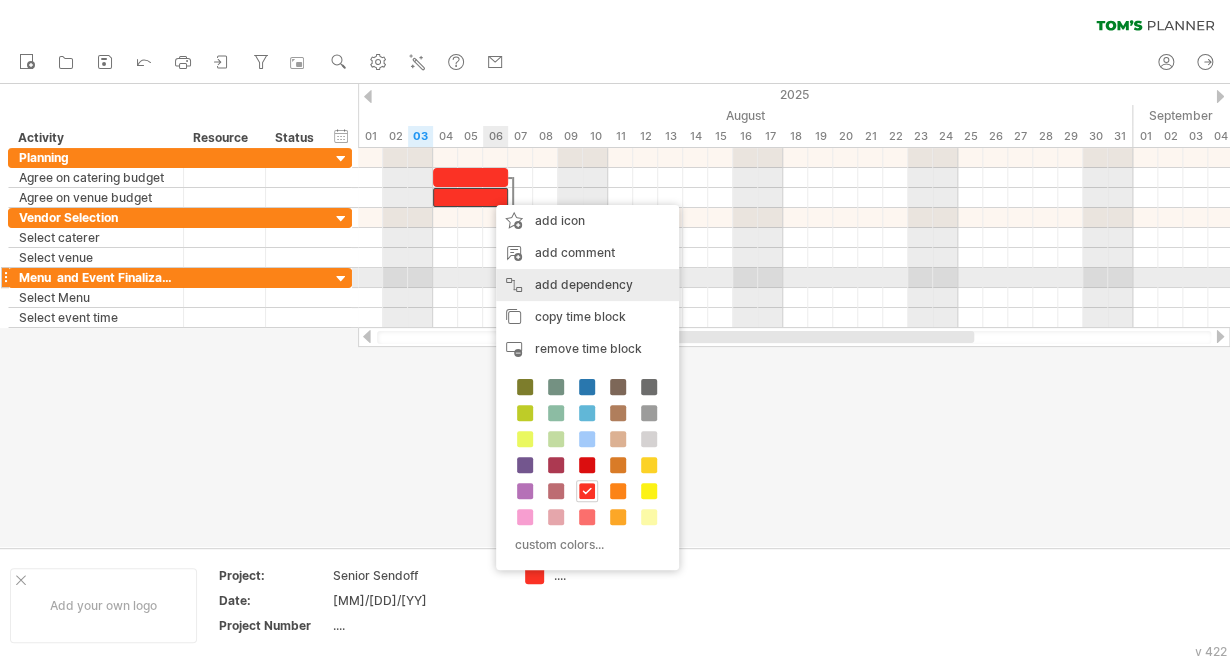 click on "add dependency You can use dependencies when you require tasks to be done in a specific order. For example if you are building a house, the task "Build Walls" needs to be completed before the task "Build roof" can start:" at bounding box center (587, 285) 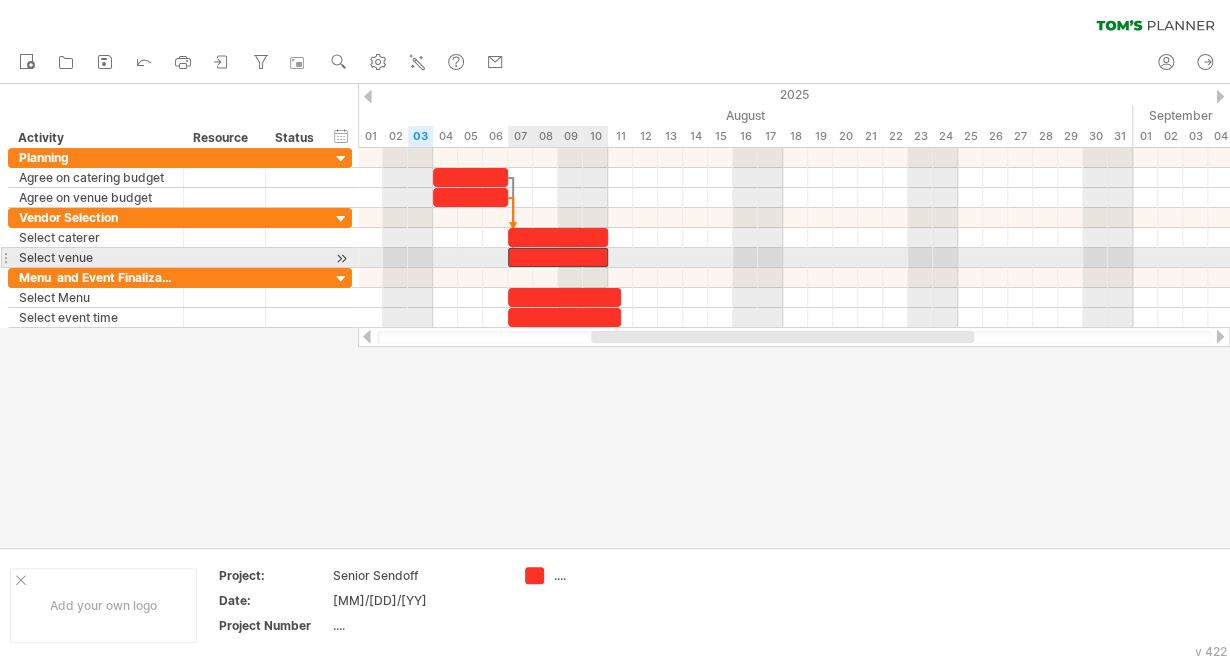 click at bounding box center [558, 257] 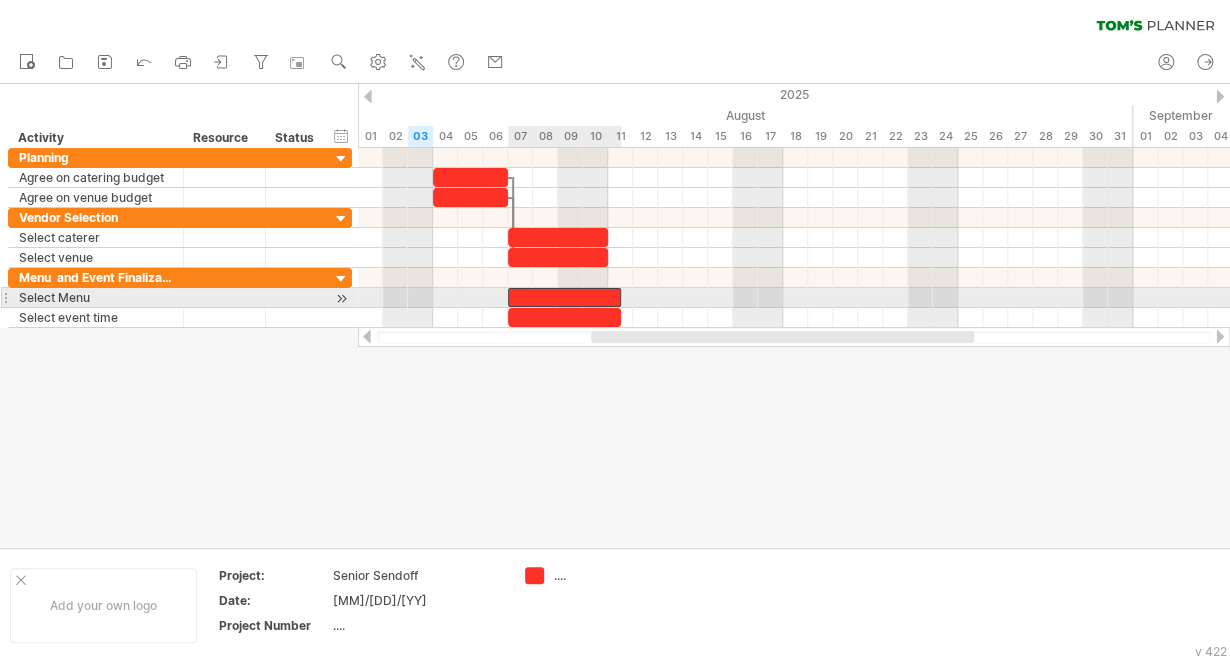 click at bounding box center (564, 297) 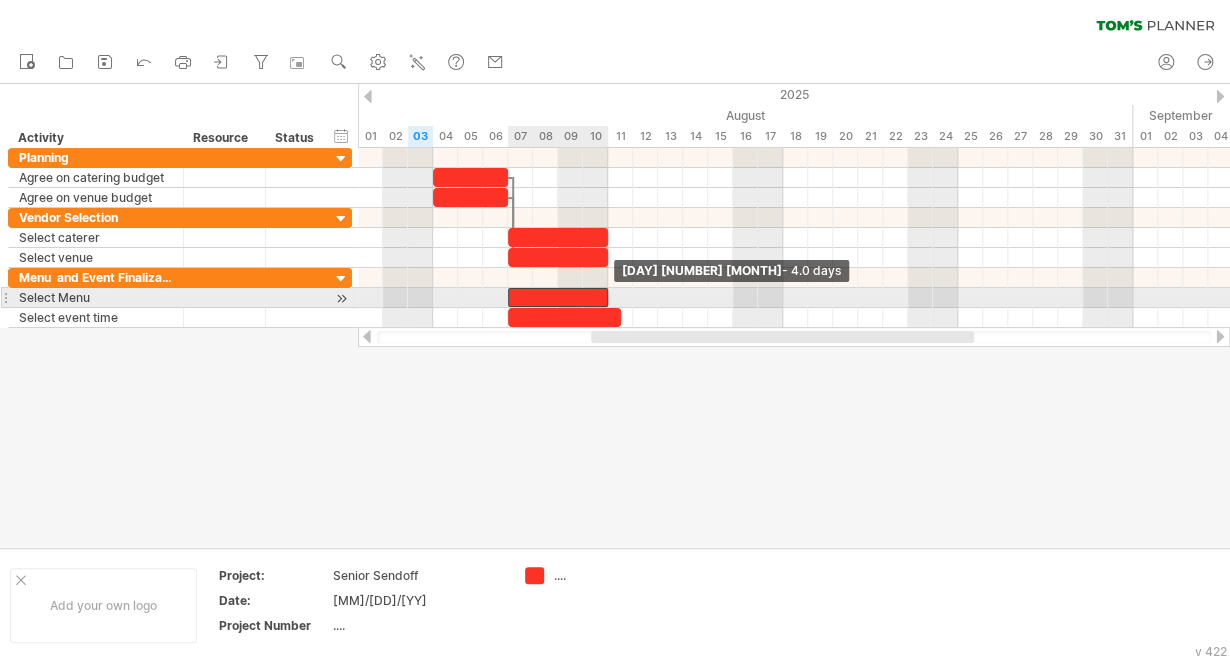 drag, startPoint x: 616, startPoint y: 295, endPoint x: 600, endPoint y: 295, distance: 16 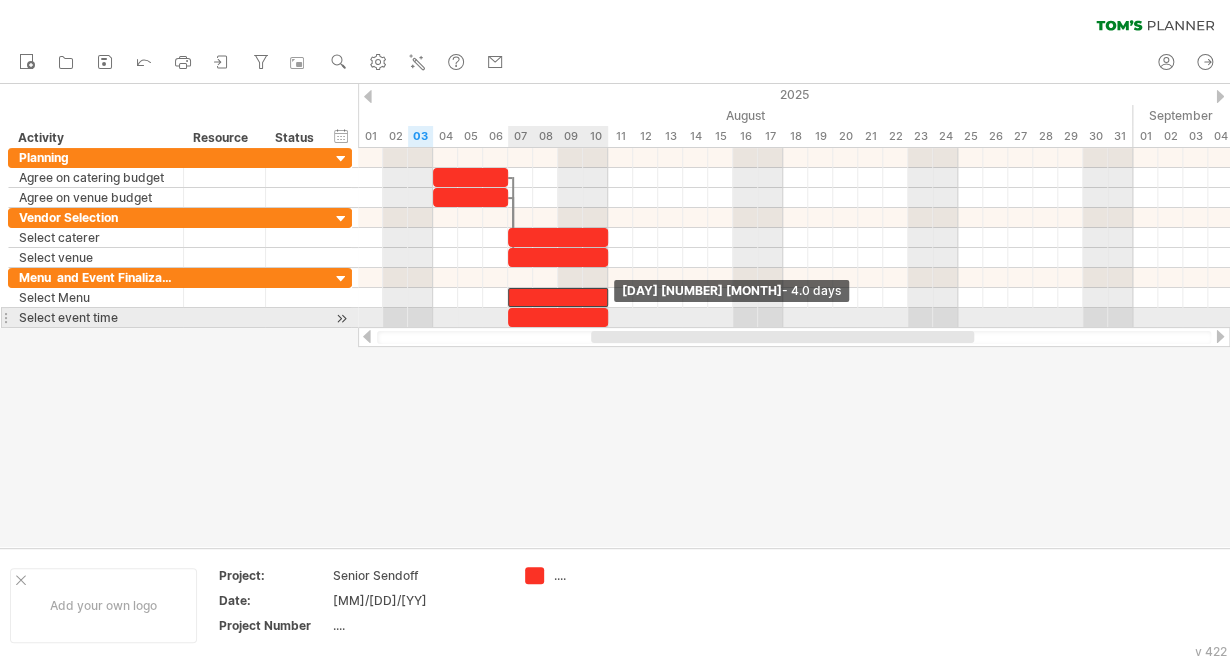 drag, startPoint x: 620, startPoint y: 317, endPoint x: 607, endPoint y: 317, distance: 13 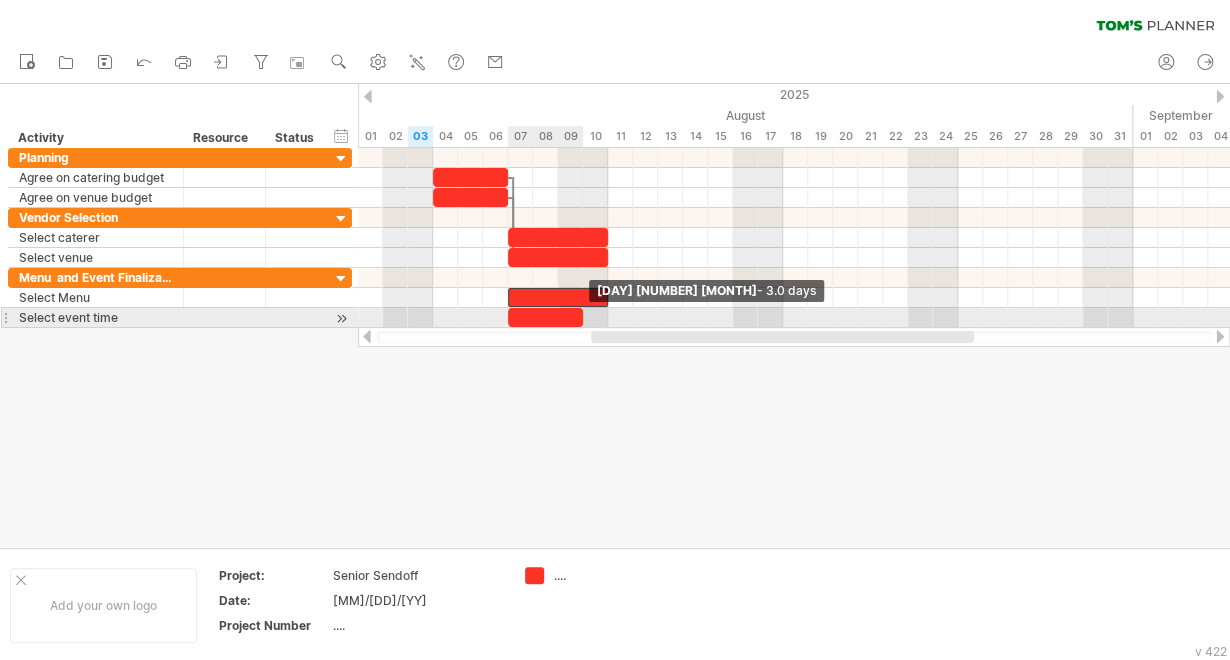 drag, startPoint x: 610, startPoint y: 313, endPoint x: 584, endPoint y: 315, distance: 26.076809 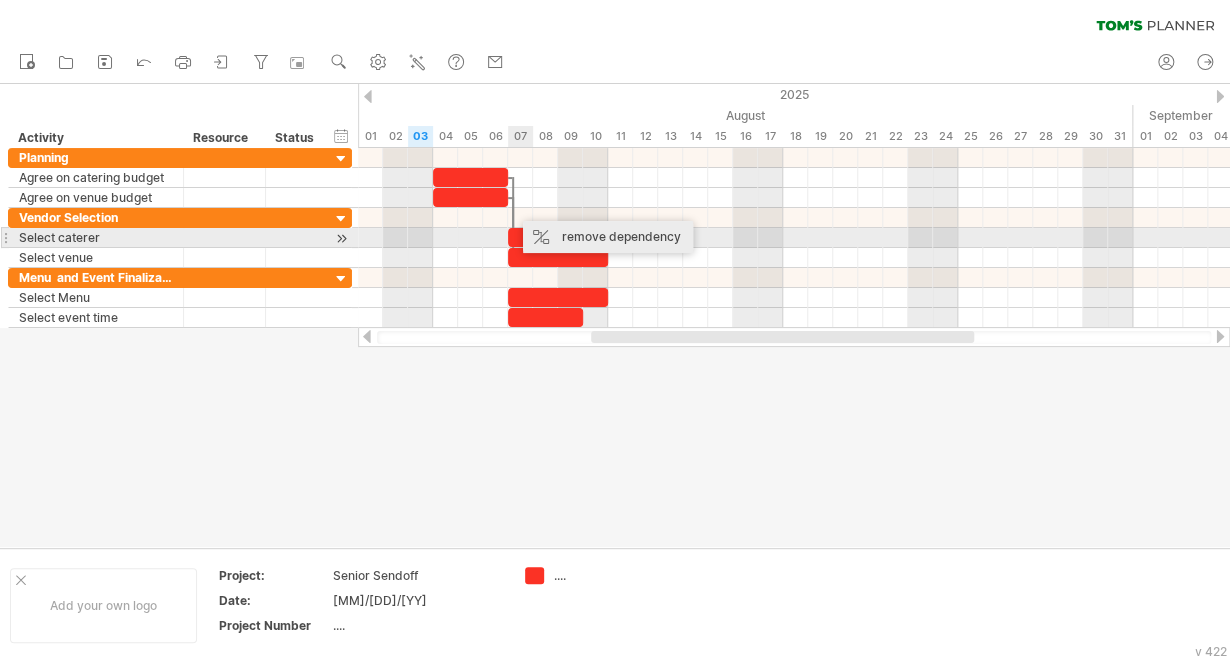 click on "remove dependency" at bounding box center [608, 237] 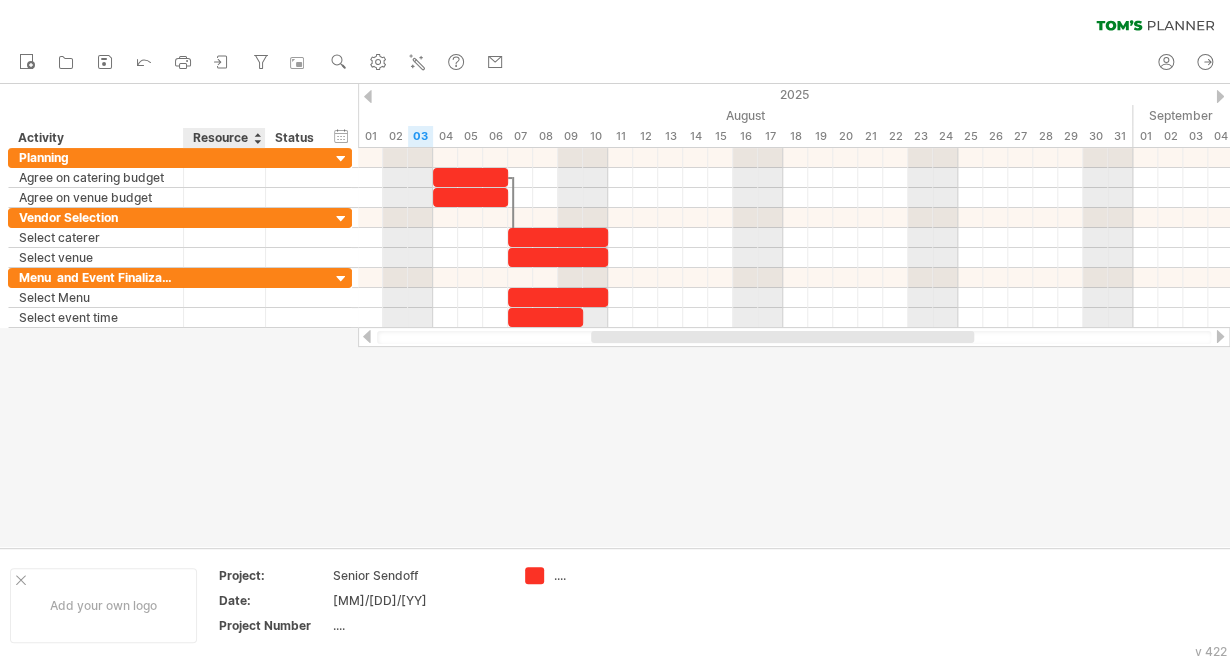 click on "Resource" at bounding box center [223, 138] 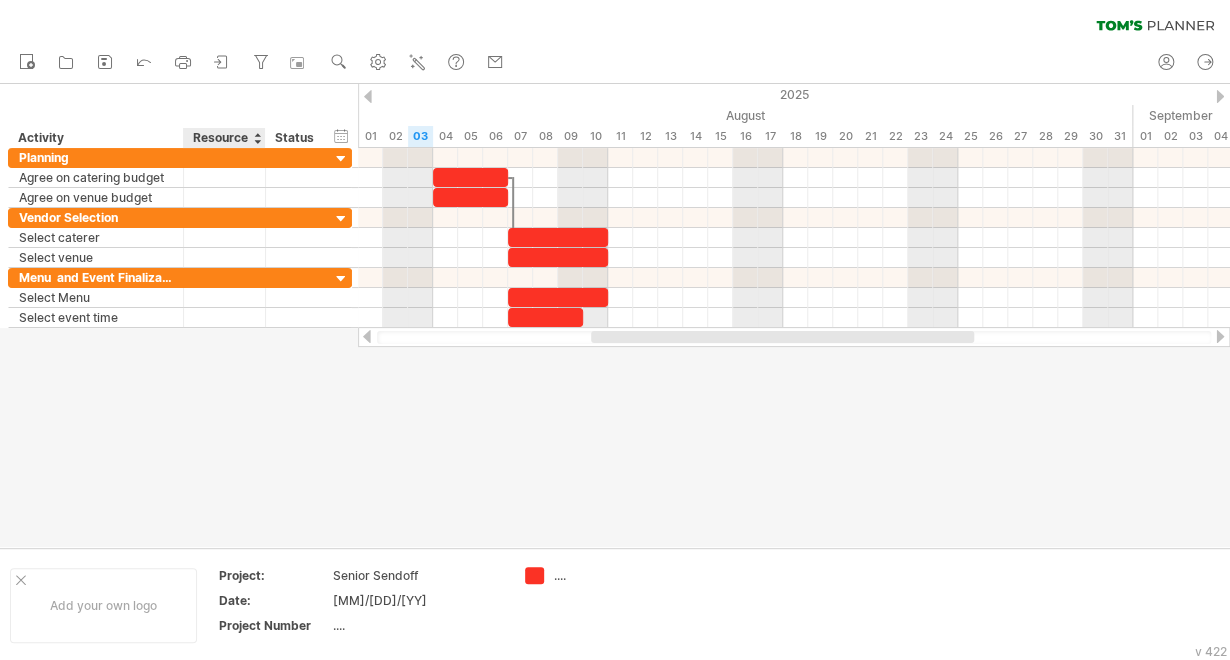 click on "******** Resource" at bounding box center (224, 138) 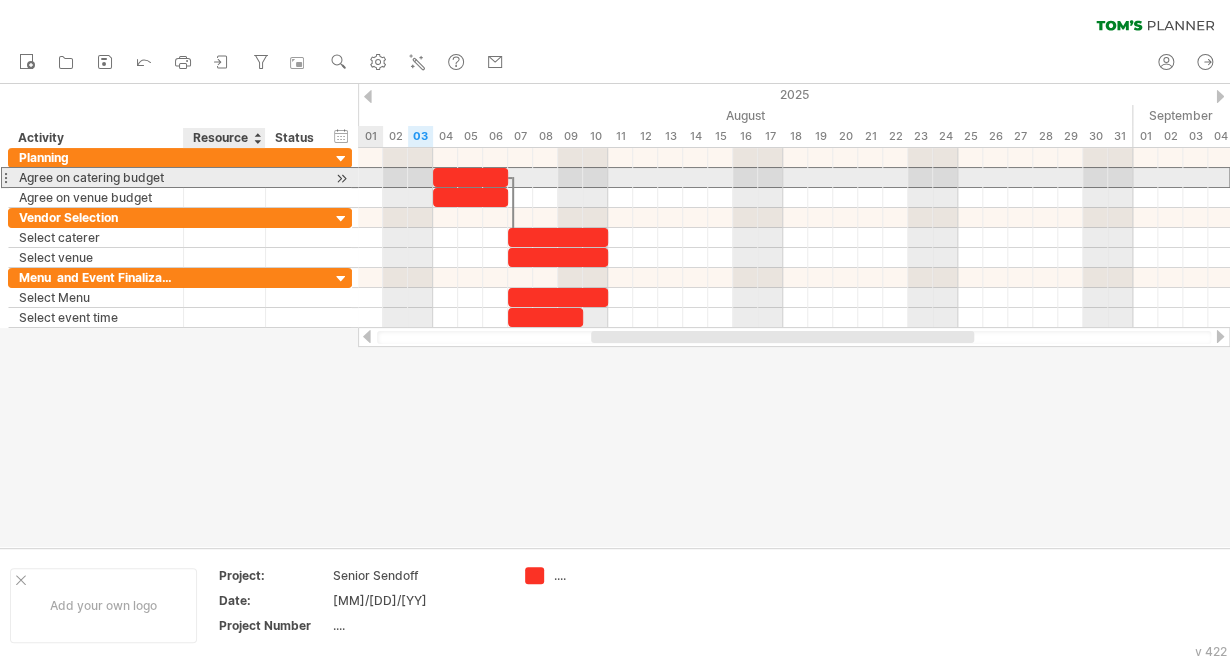 click at bounding box center [224, 177] 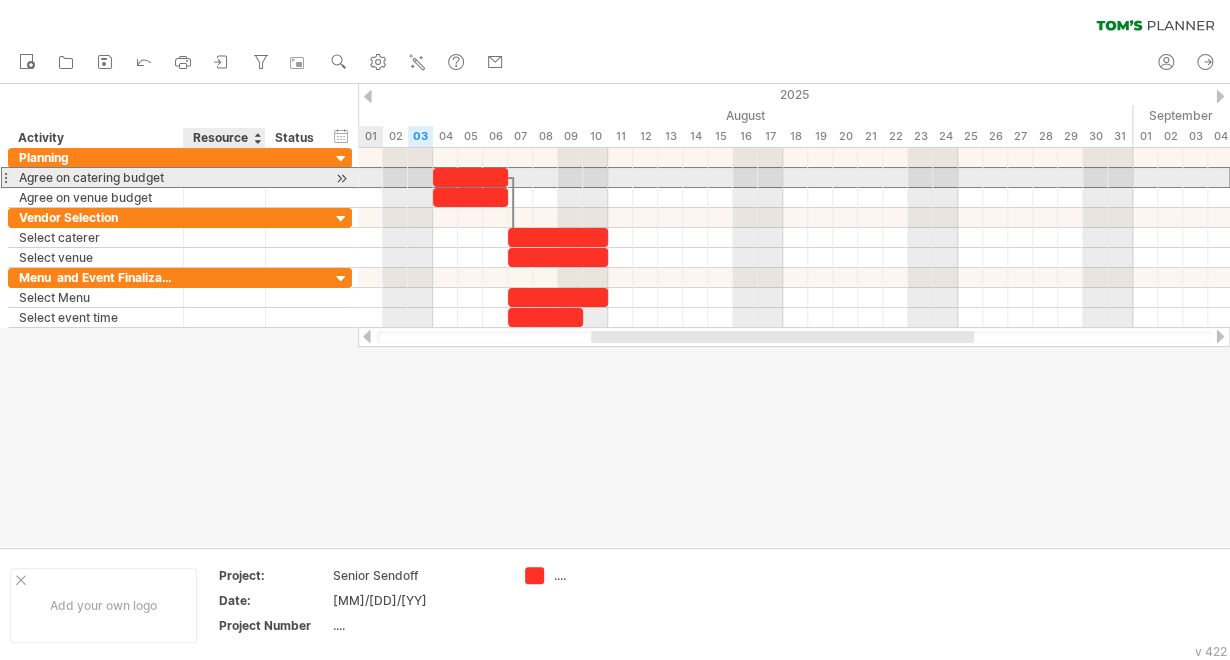 type on "*" 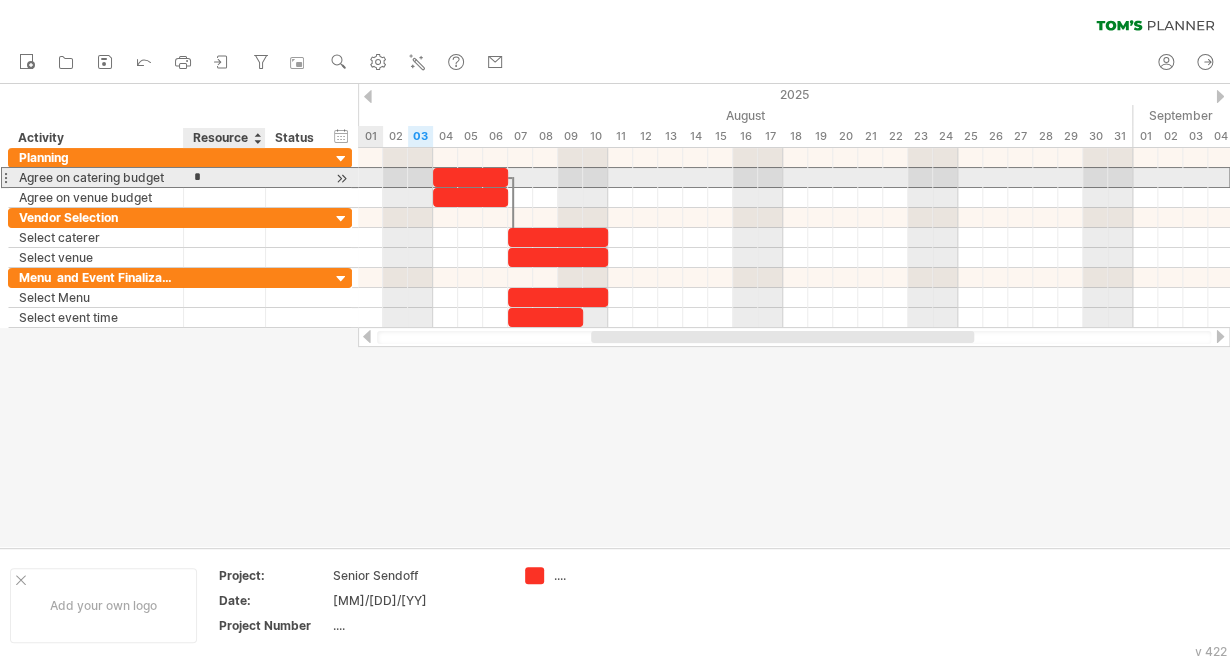 type 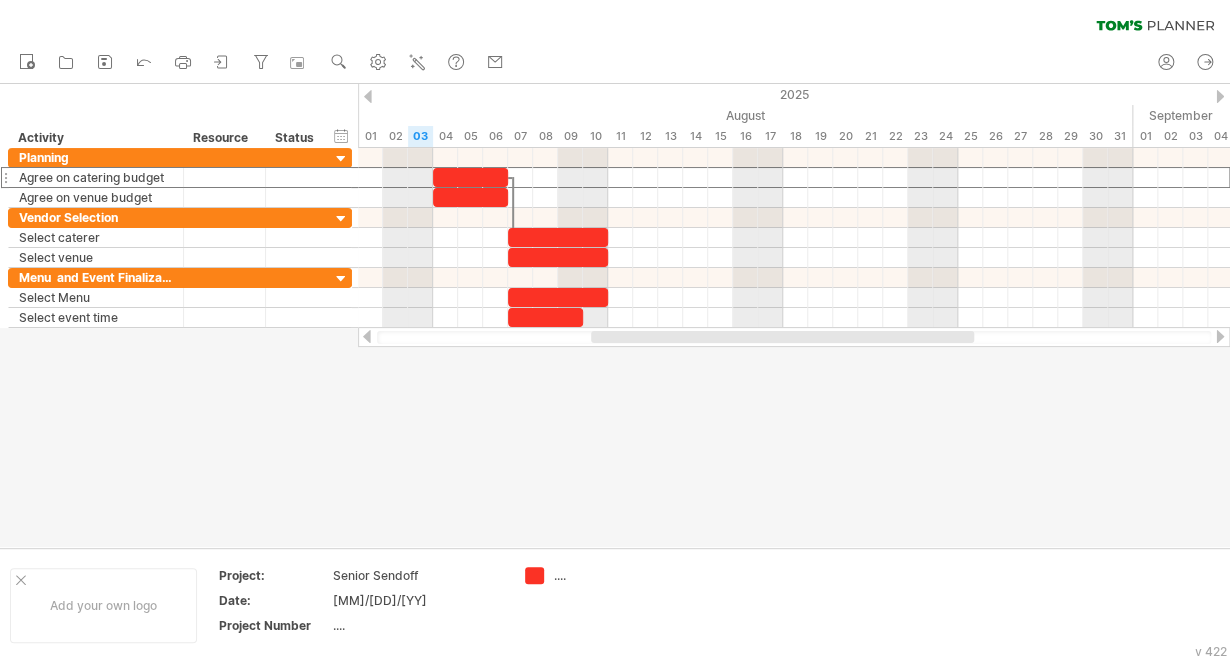 click at bounding box center [615, 315] 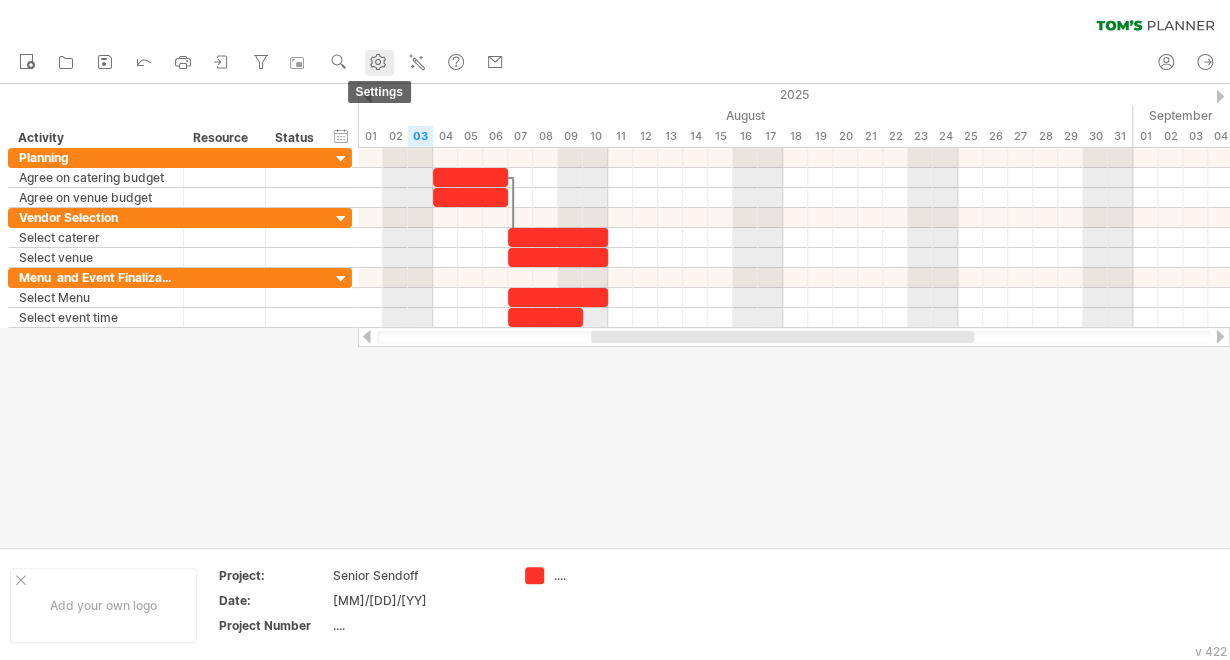 click 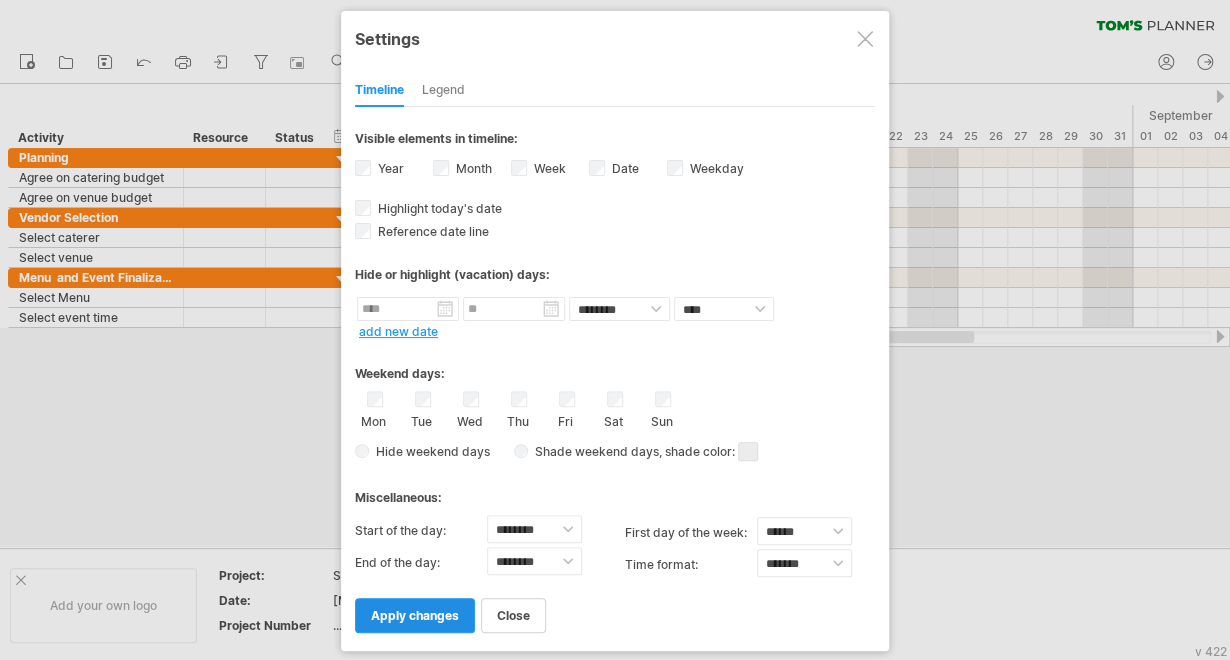 click on "apply changes" at bounding box center [415, 615] 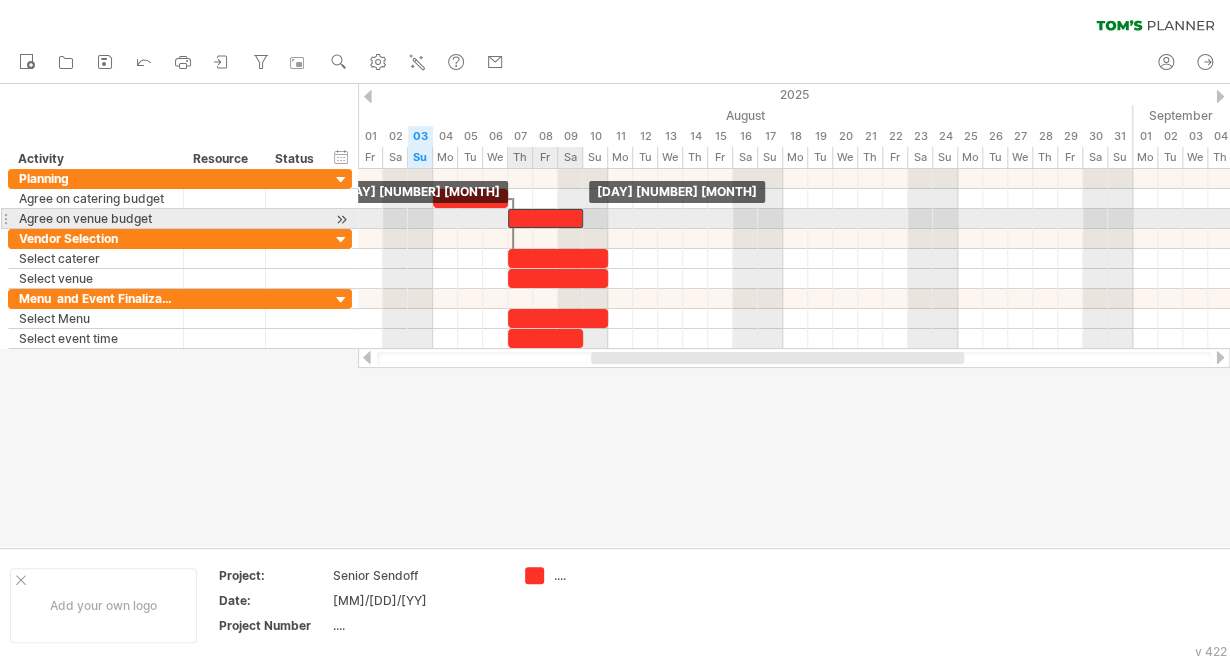drag, startPoint x: 488, startPoint y: 216, endPoint x: 558, endPoint y: 209, distance: 70.34913 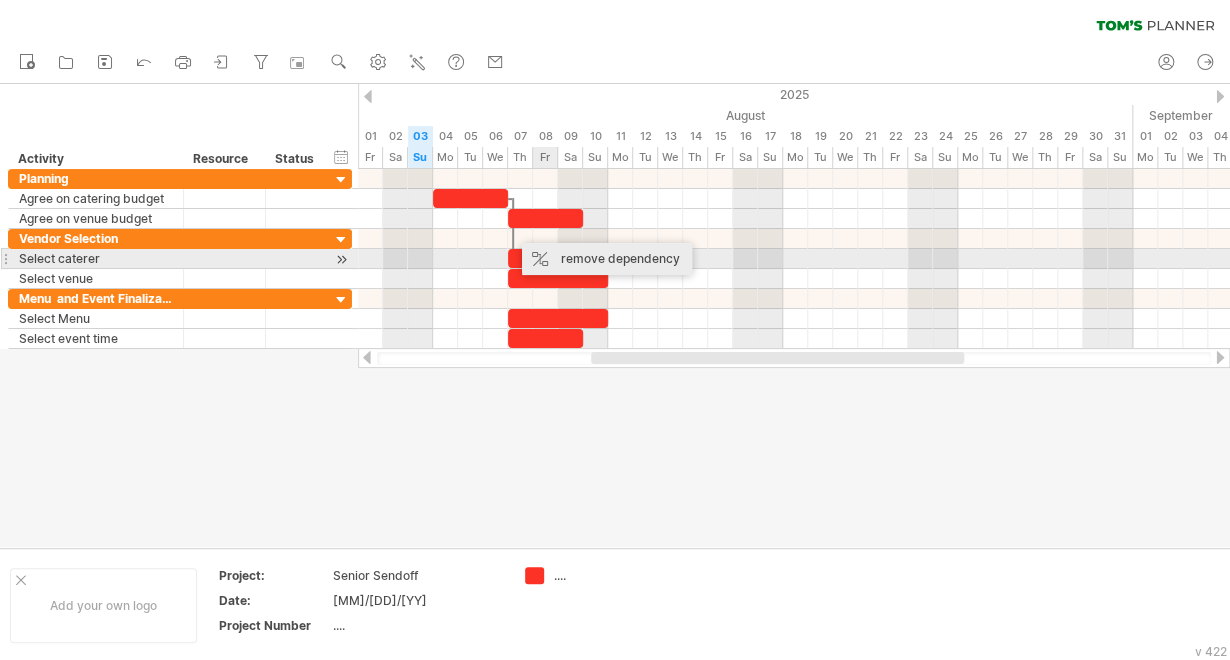 click on "remove dependency" at bounding box center [607, 259] 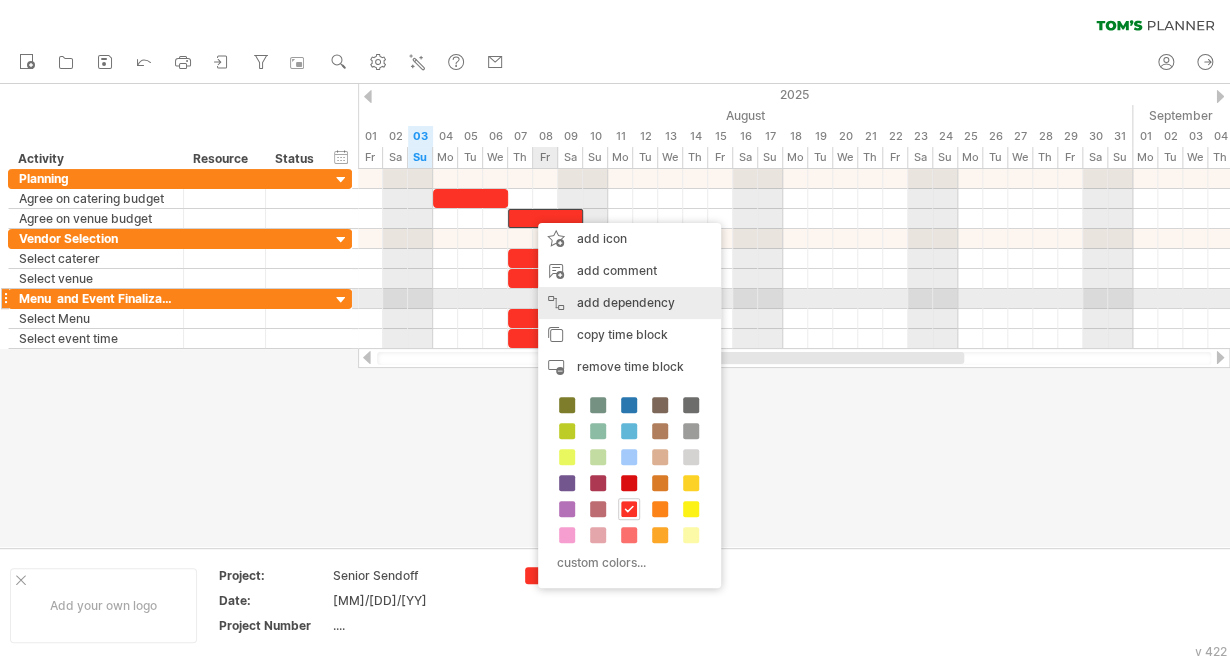 click on "add dependency You can use dependencies when you require tasks to be done in a specific order. For example if you are building a house, the task "Build Walls" needs to be completed before the task "Build roof" can start:" at bounding box center (629, 303) 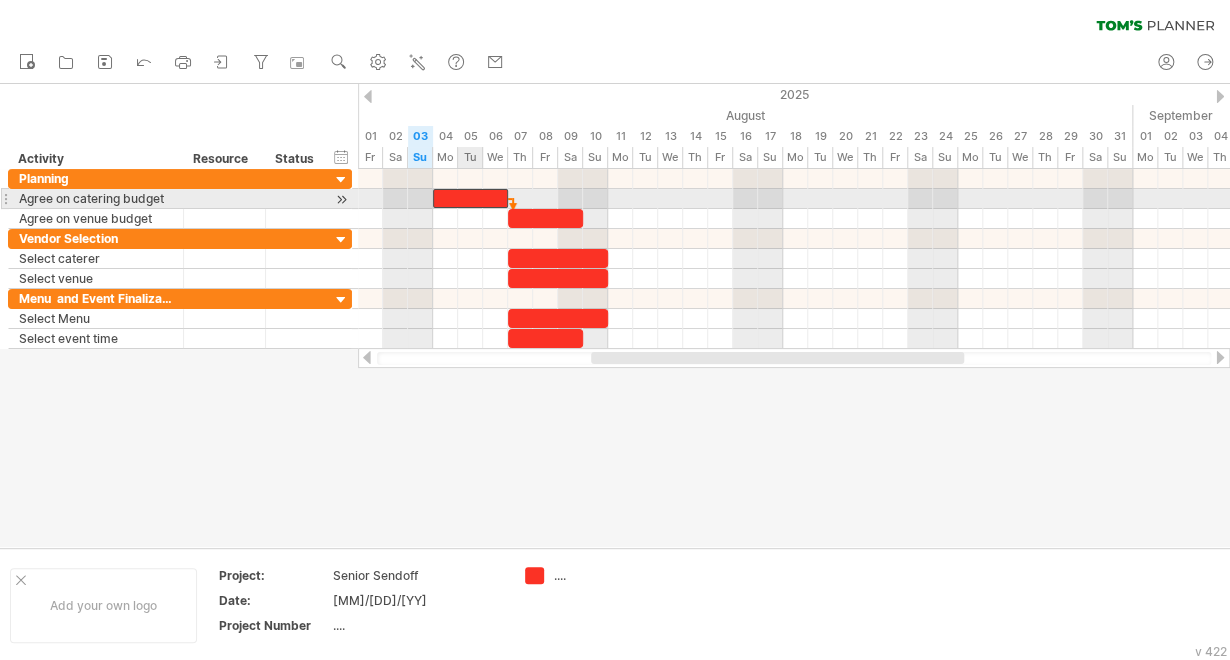 click at bounding box center (470, 198) 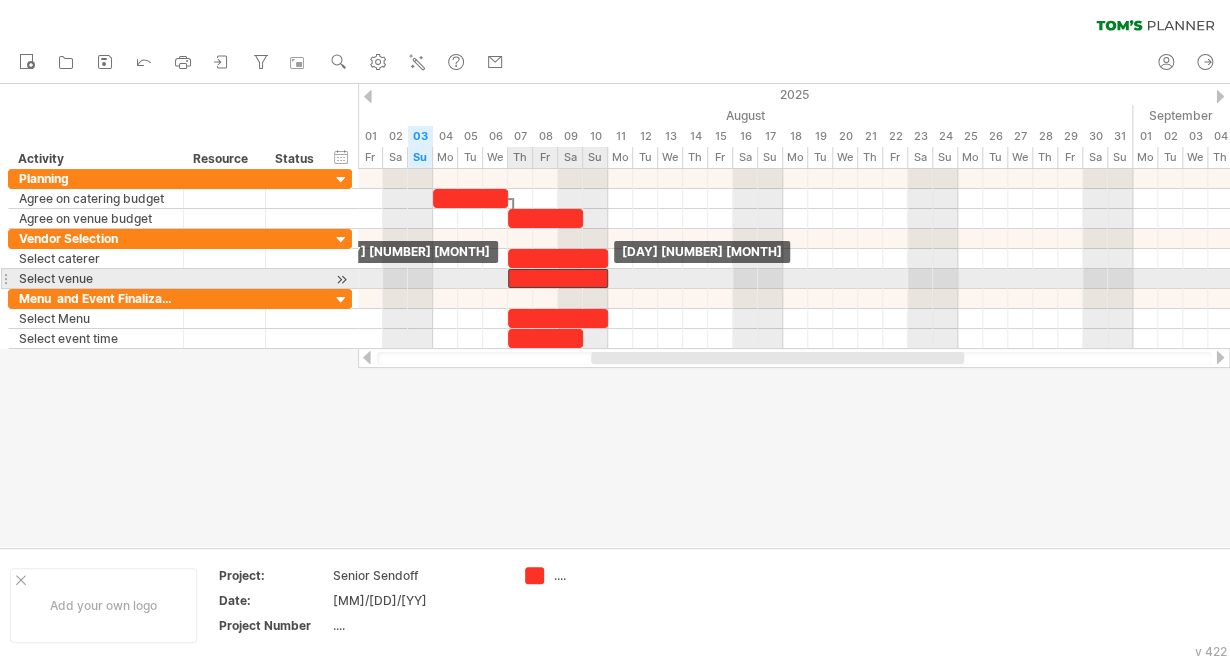 click at bounding box center [558, 278] 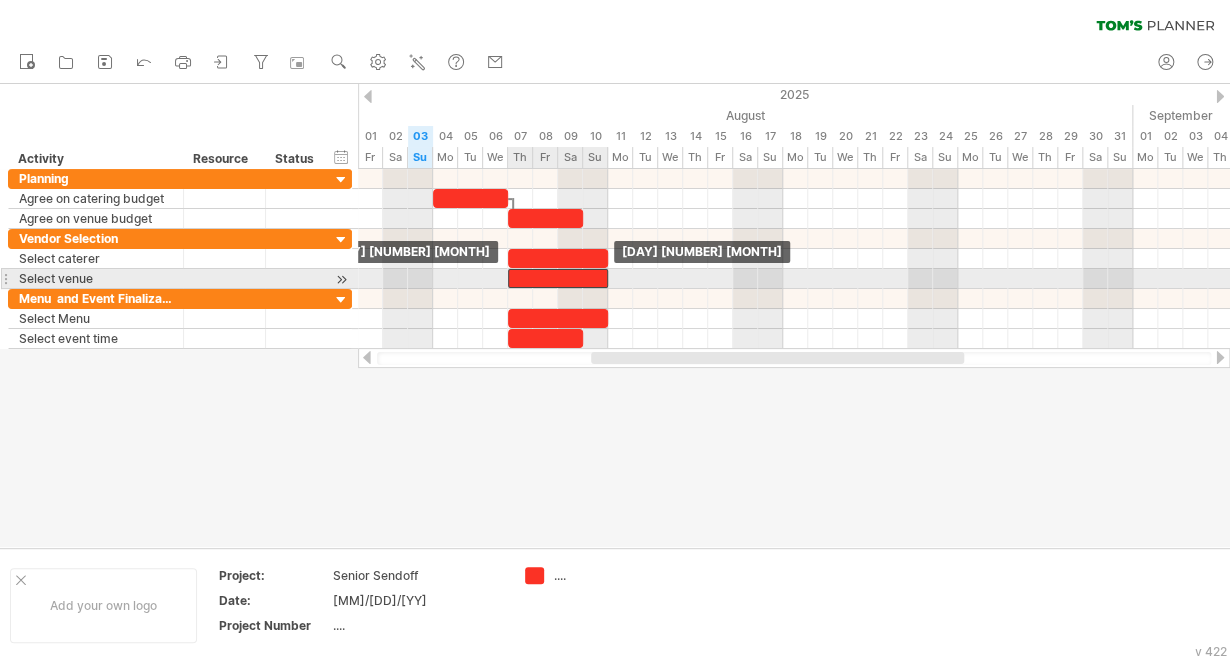 click at bounding box center (558, 278) 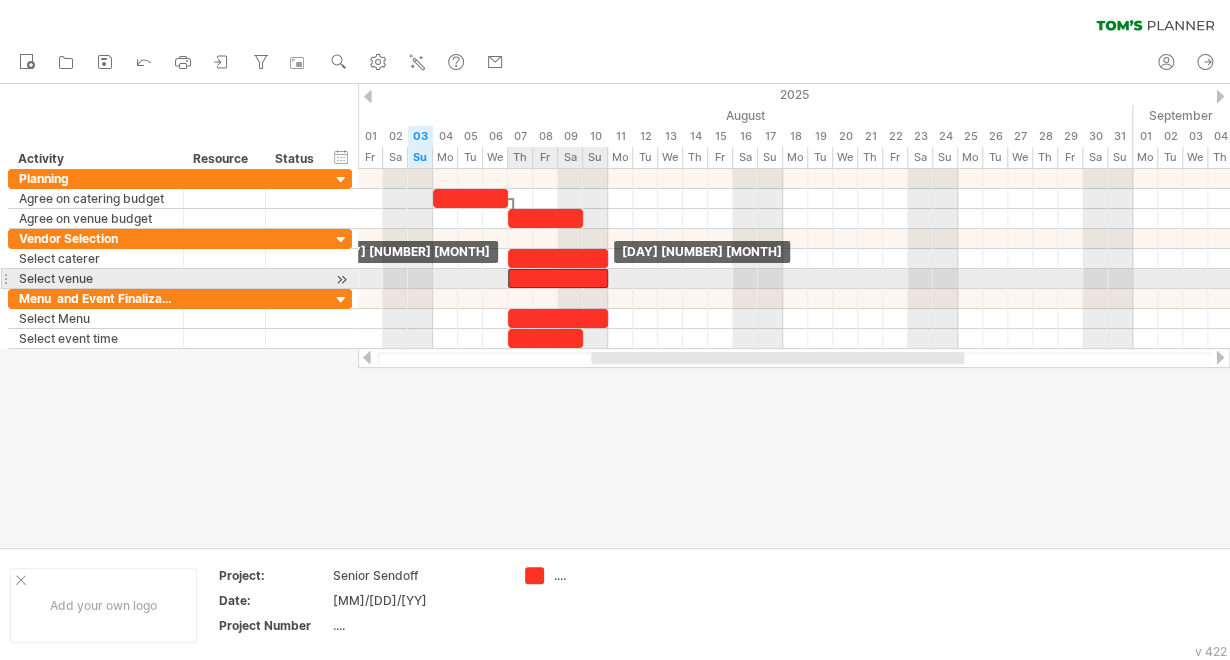 click at bounding box center [558, 278] 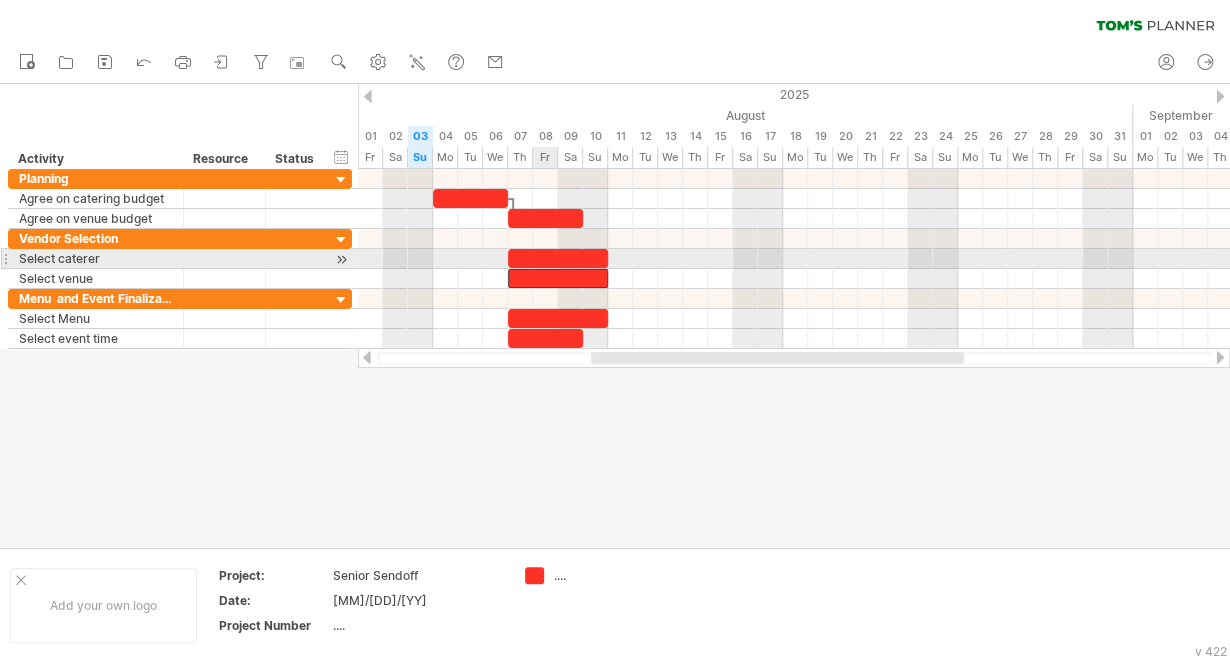 click at bounding box center [558, 258] 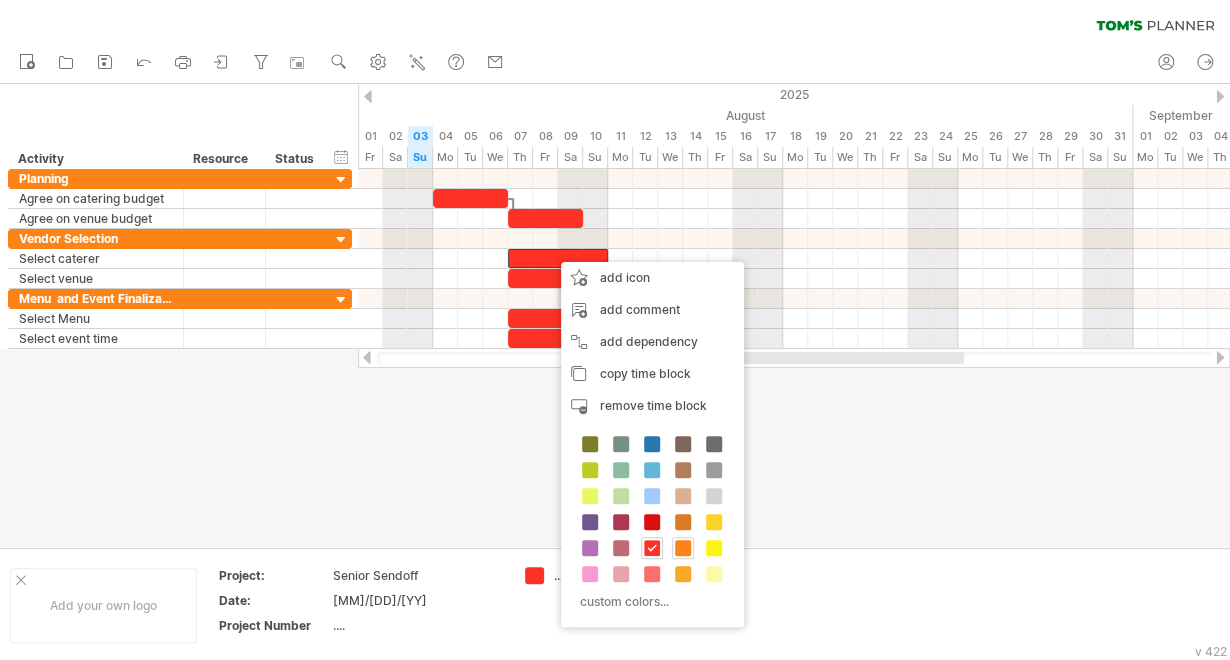 click at bounding box center [683, 548] 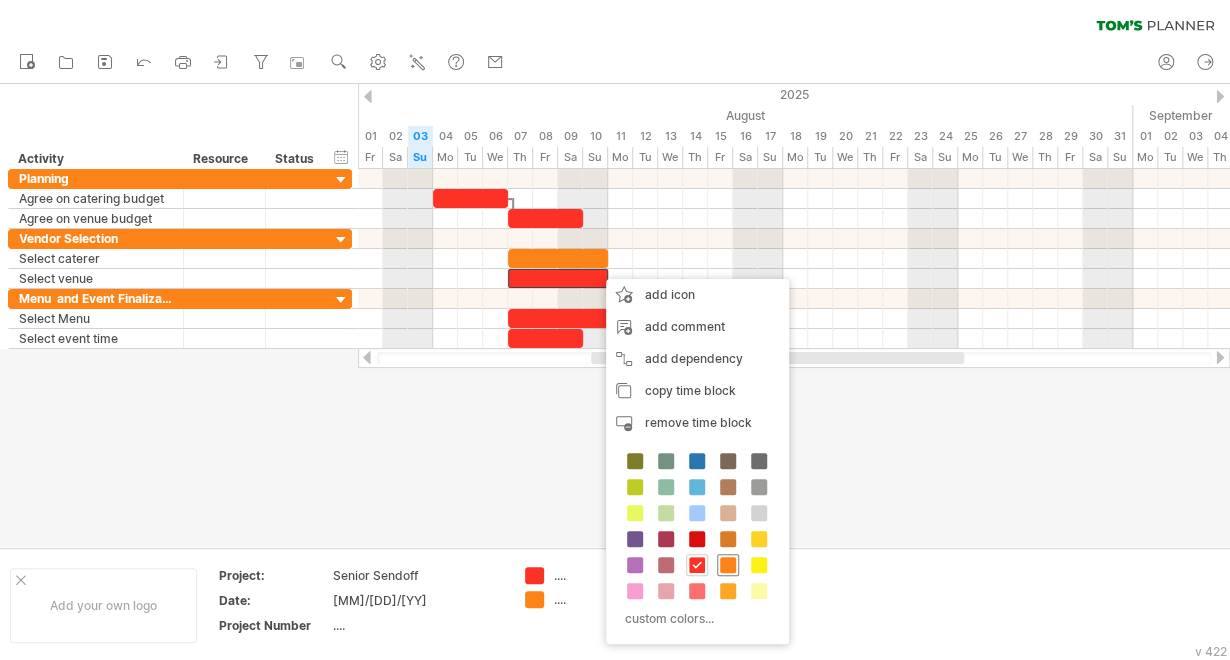 click at bounding box center [728, 565] 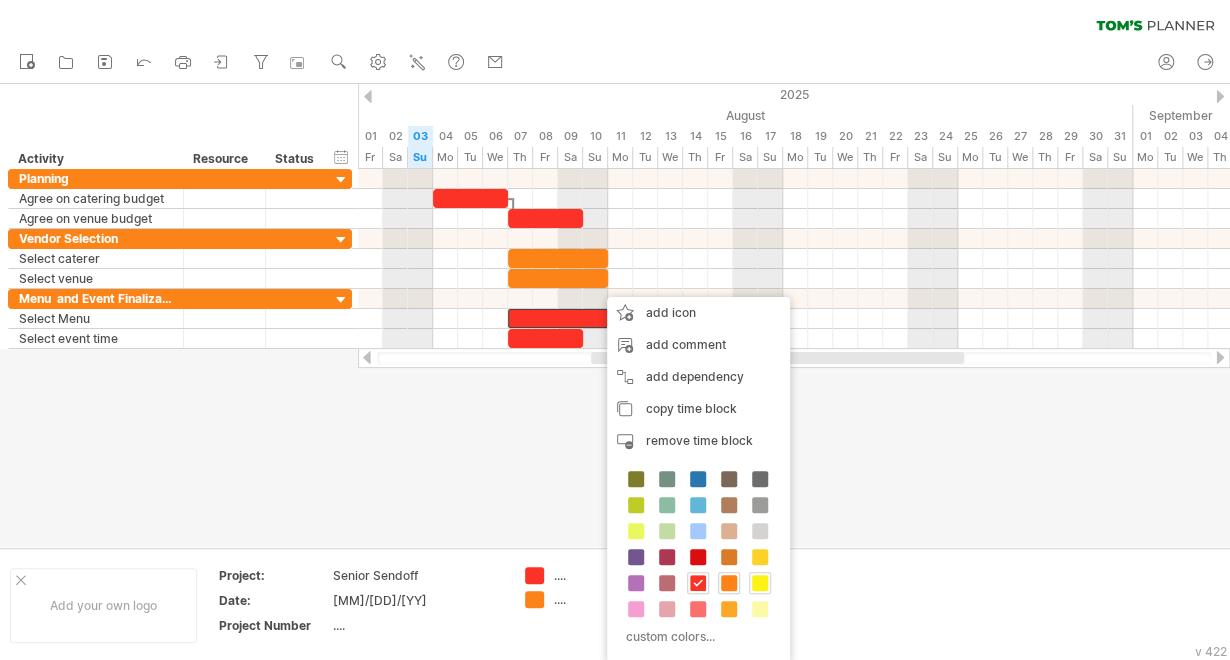 click at bounding box center [760, 583] 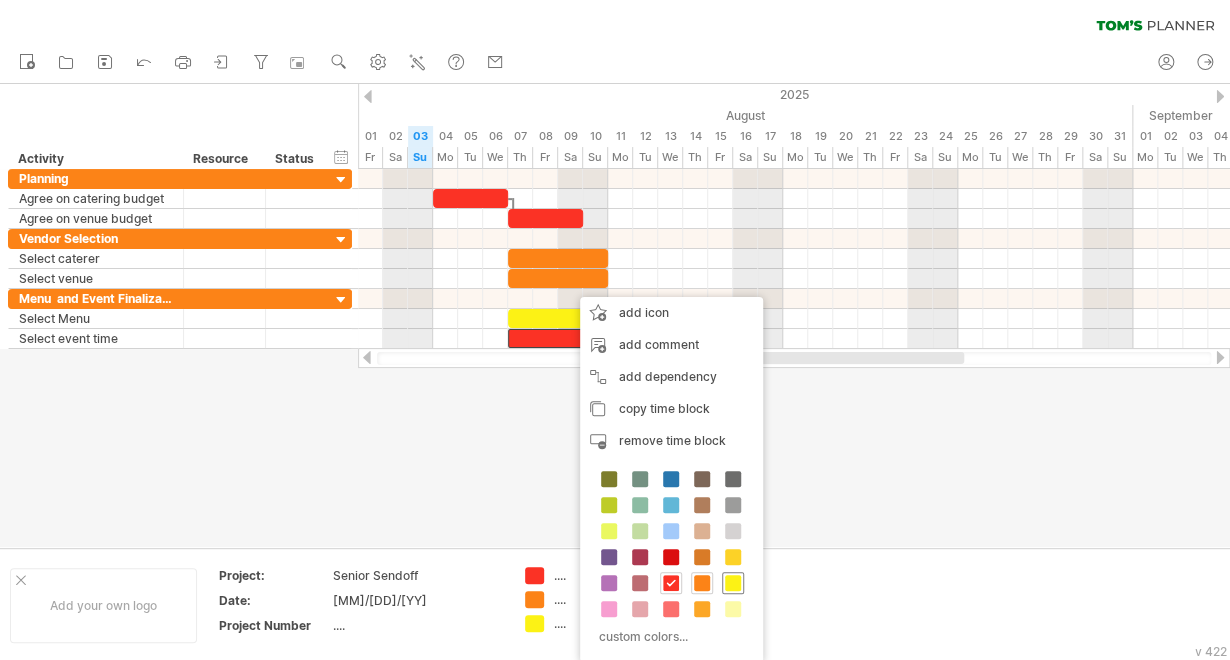 click at bounding box center [733, 583] 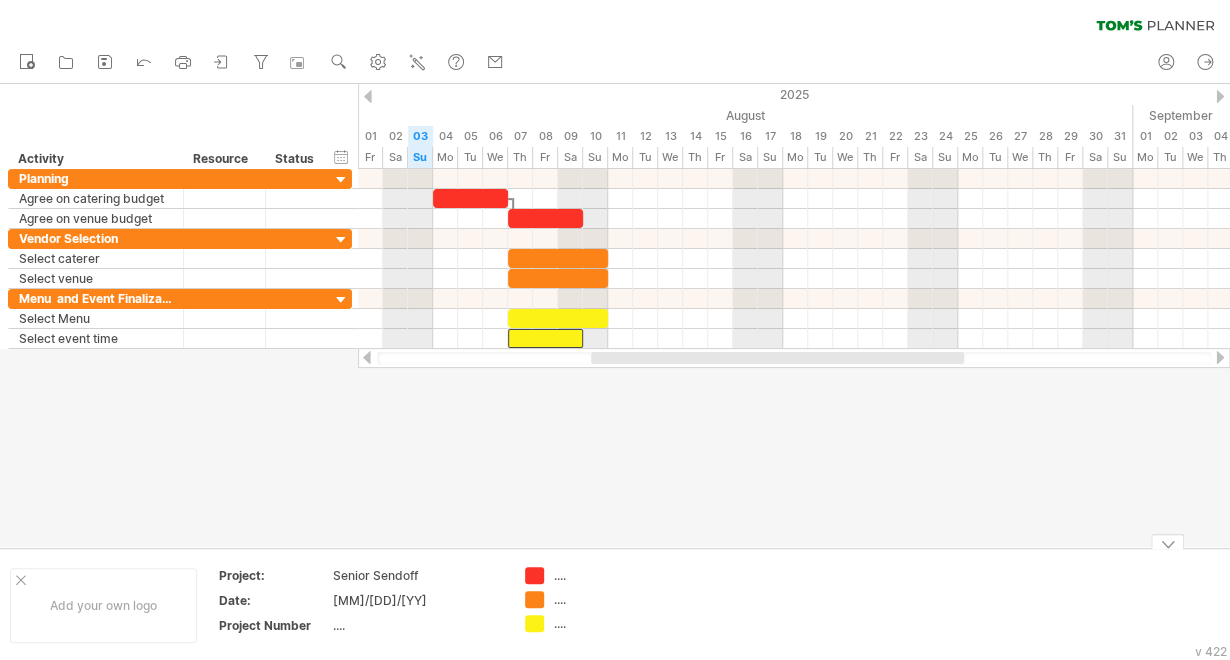 click at bounding box center (615, 315) 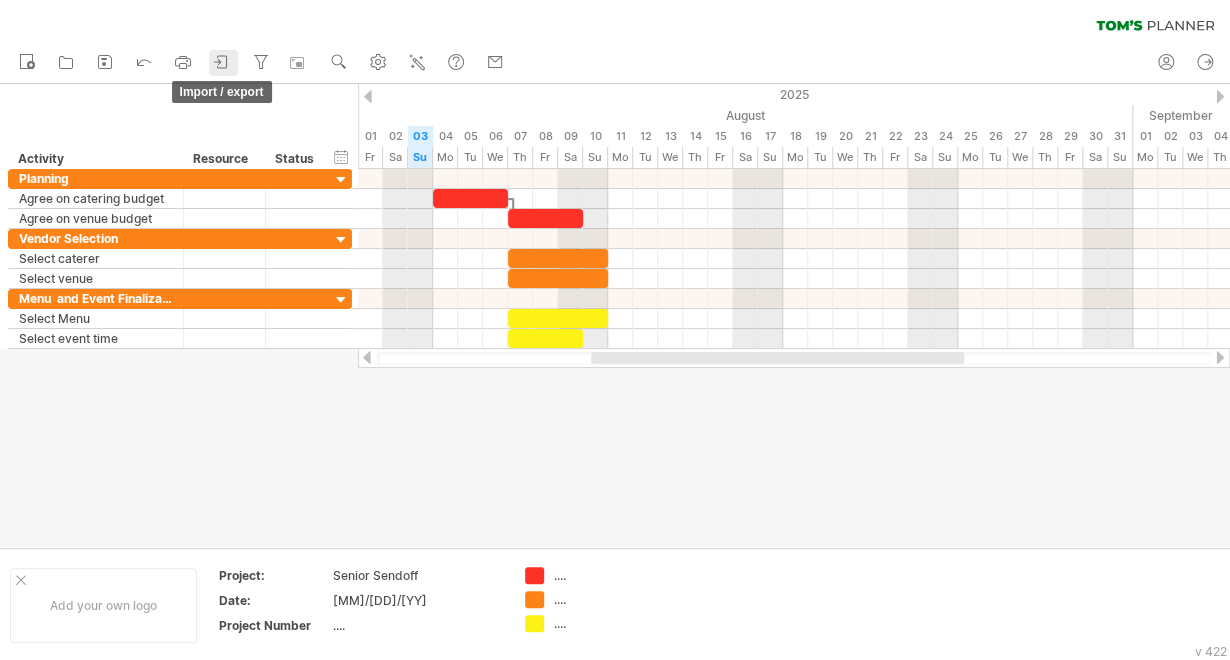 click 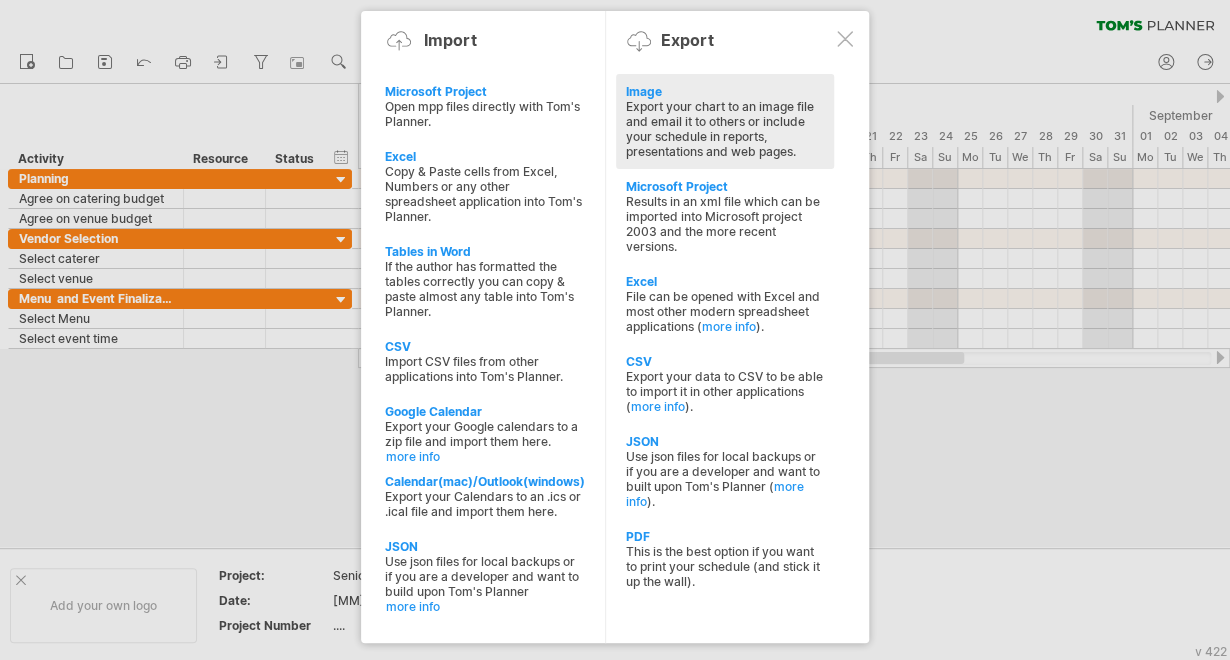 click on "Export your chart to an image file and email it to others or include your schedule in reports, presentations and web pages." at bounding box center (725, 129) 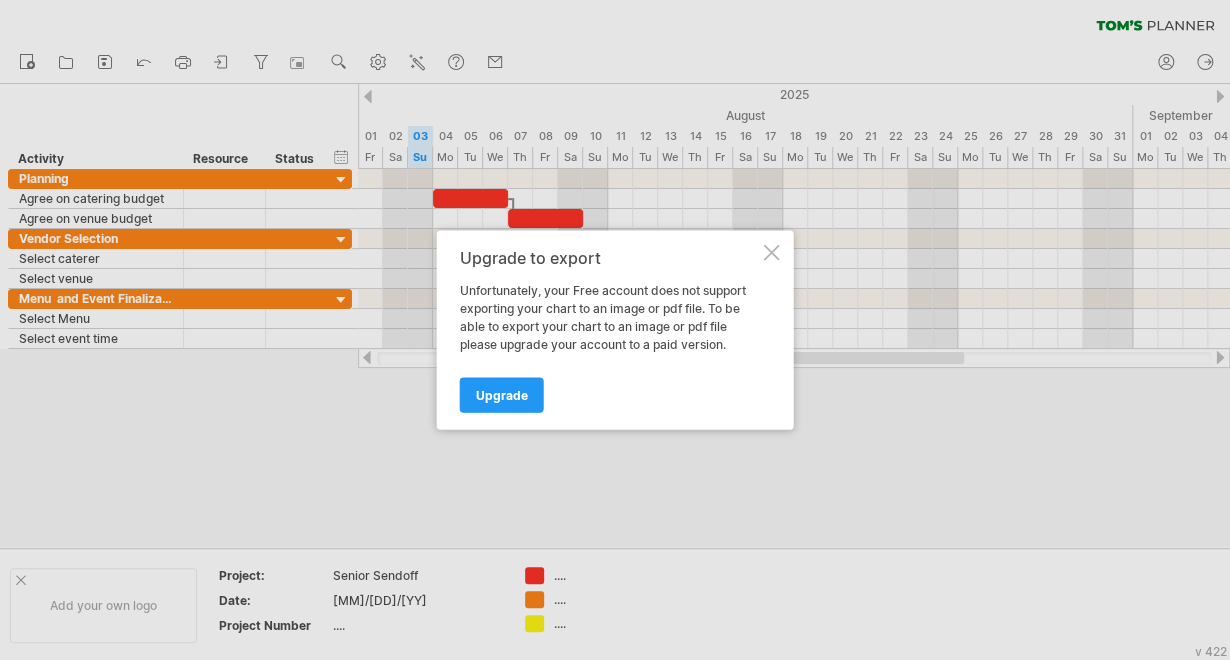 click at bounding box center [772, 253] 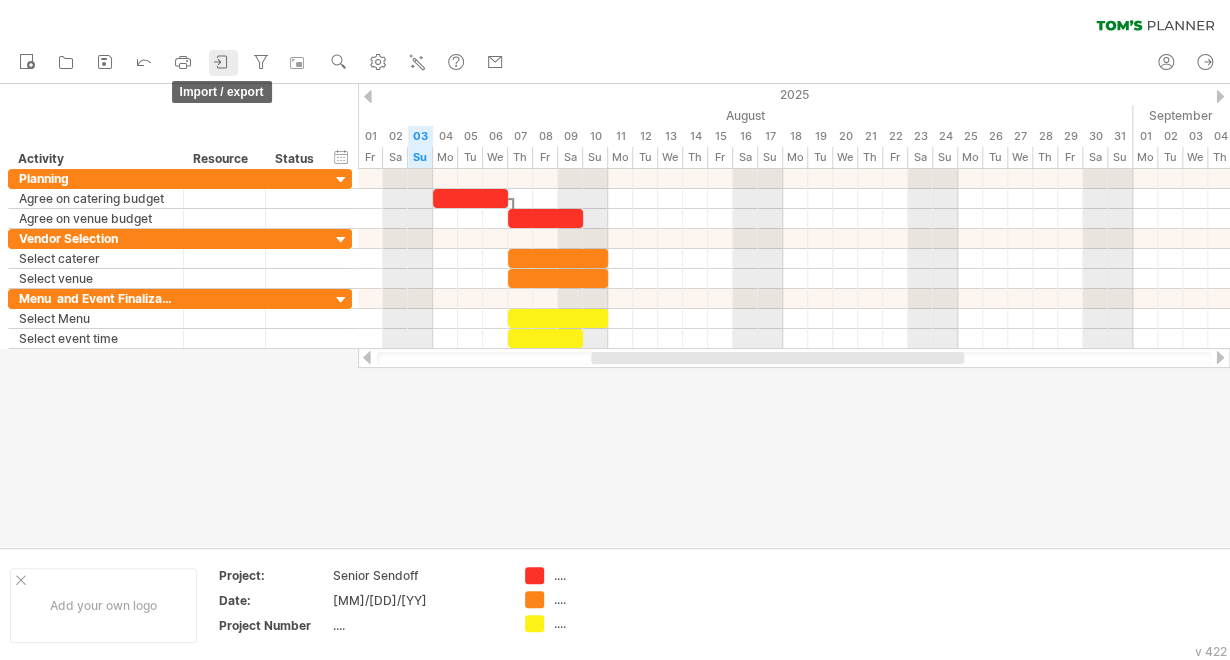 click 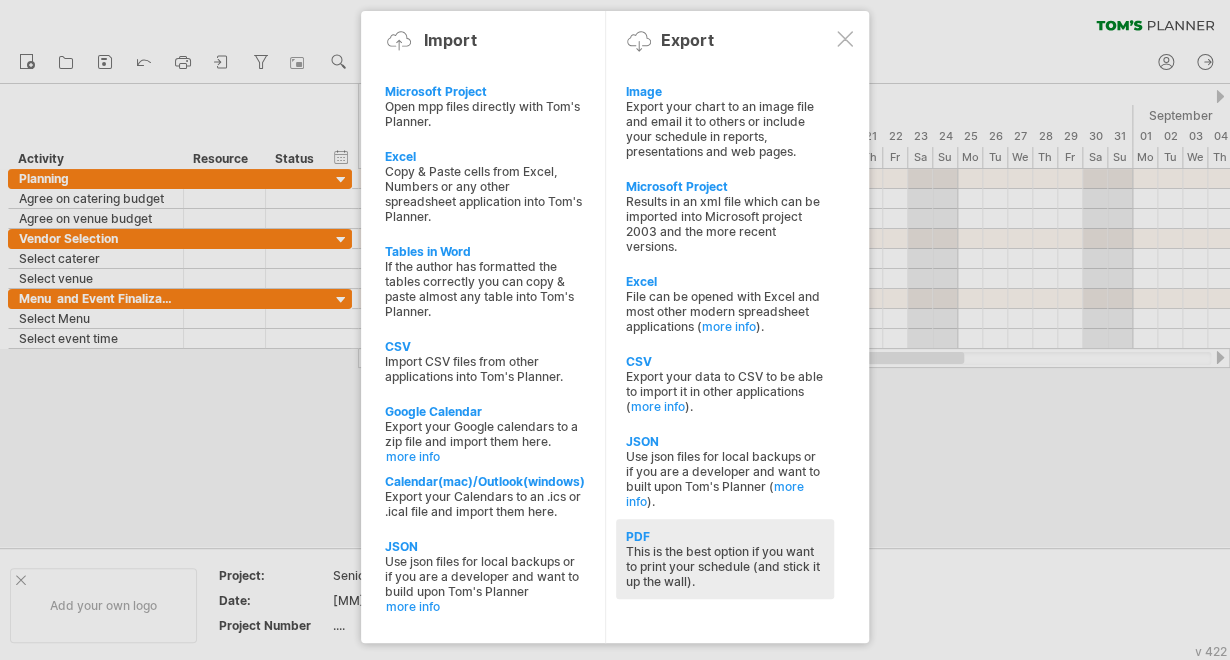 click on "This is the best option if you want to print your schedule (and stick it up the wall)." at bounding box center [725, 566] 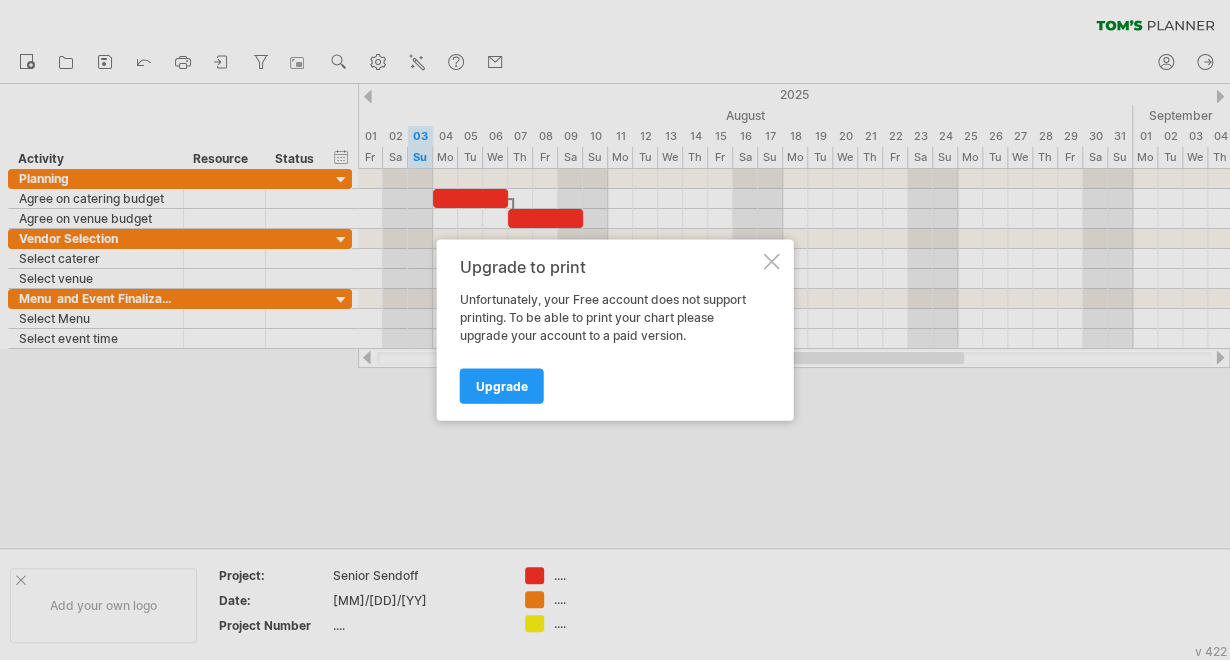 click at bounding box center (772, 262) 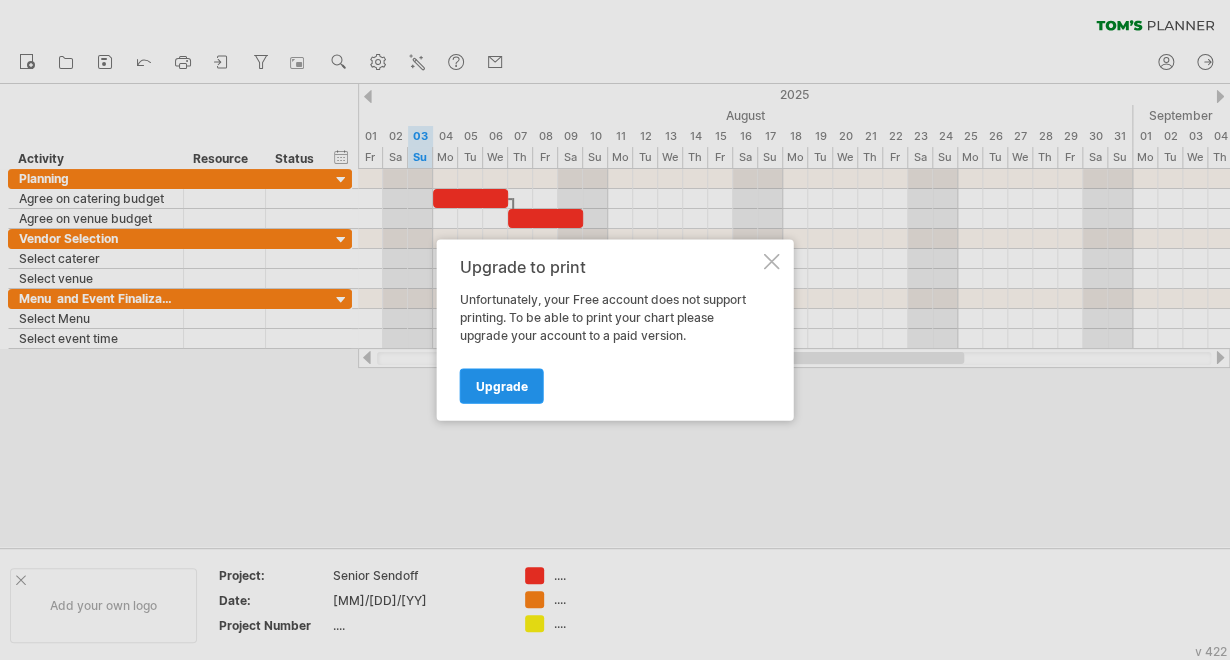 click on "Upgrade" at bounding box center (502, 386) 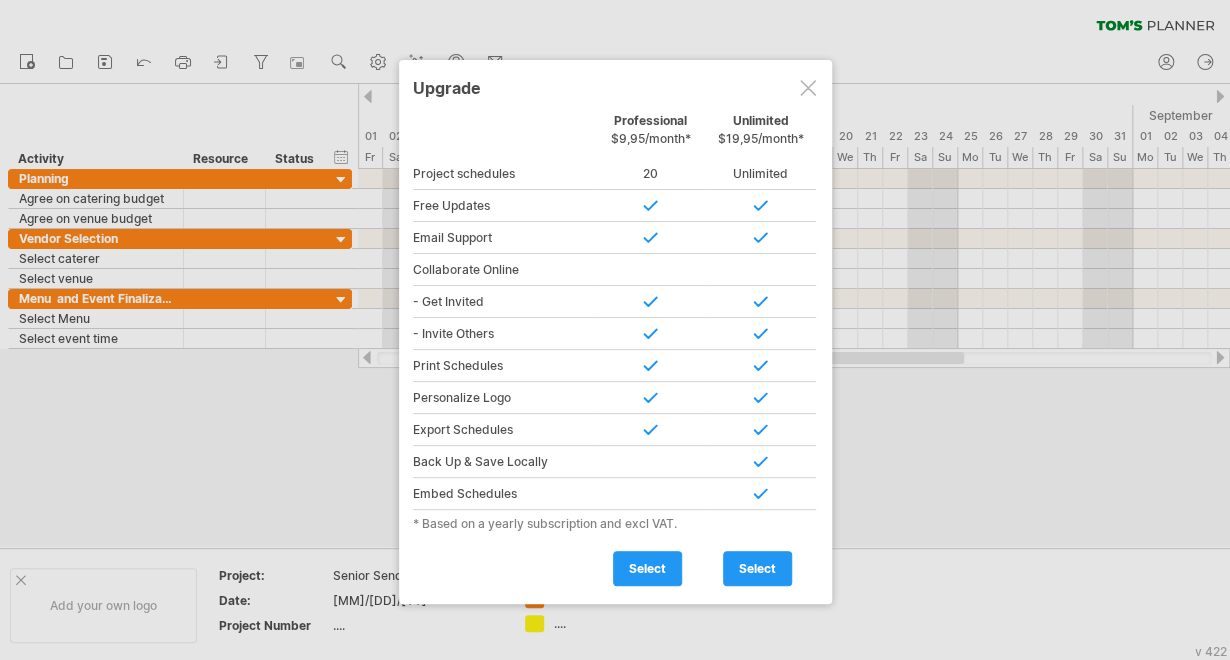click at bounding box center [808, 88] 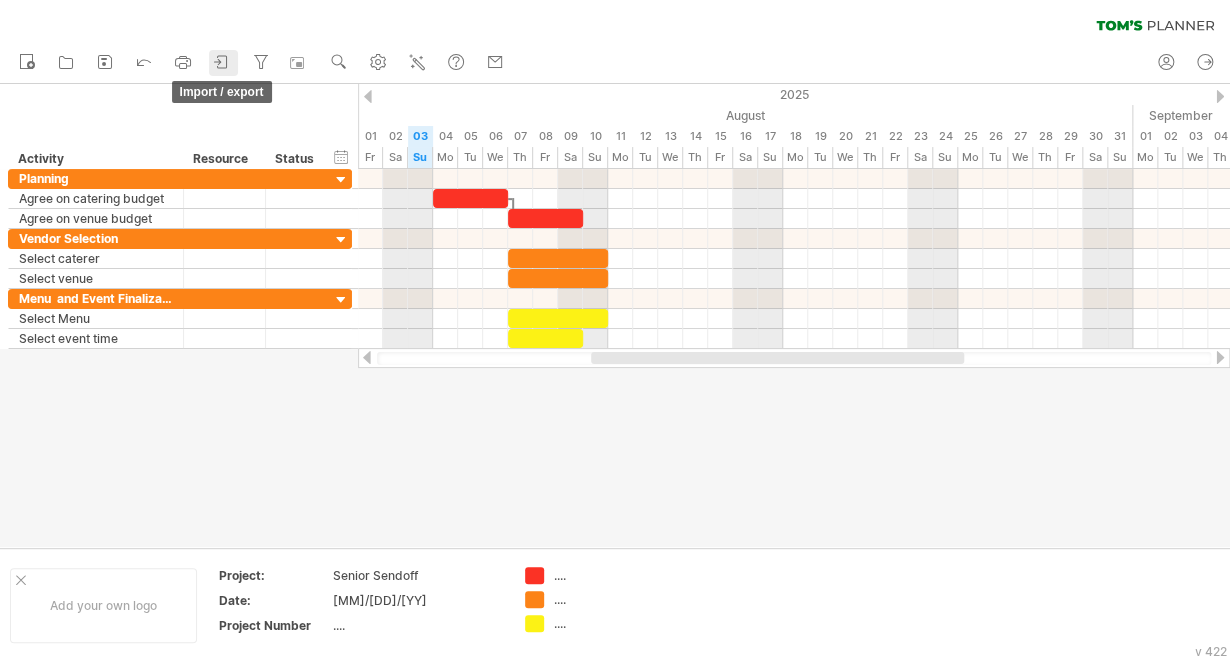 click 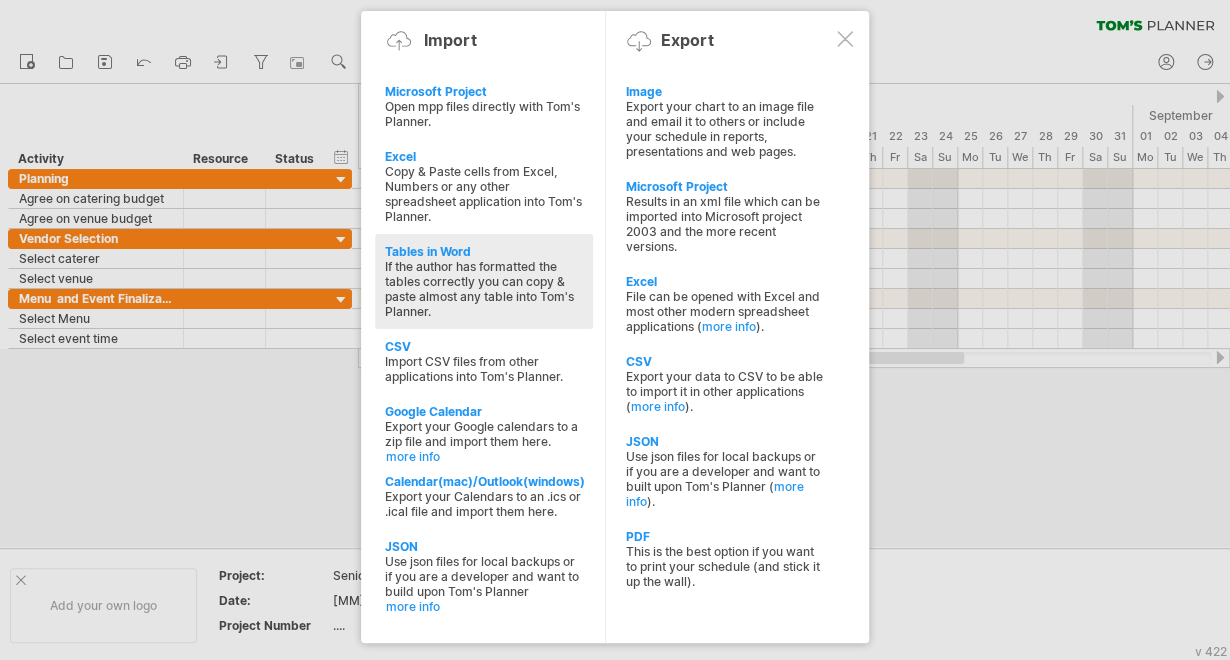 click on "Tables in Word" at bounding box center [484, 251] 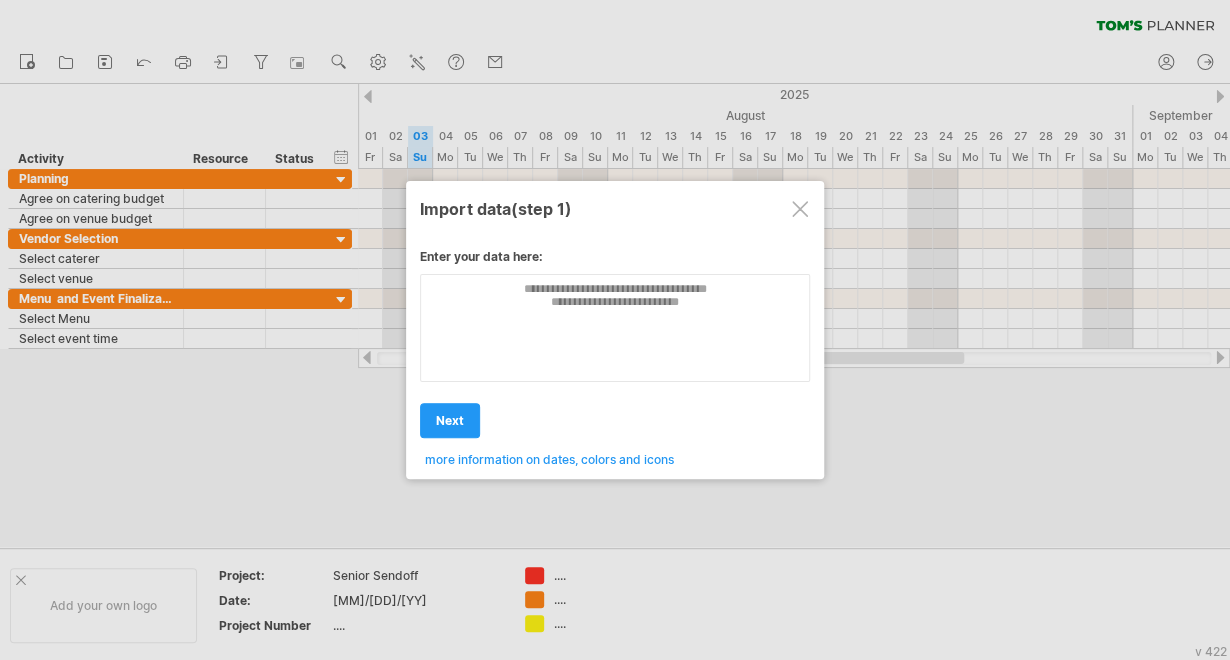 click at bounding box center (800, 209) 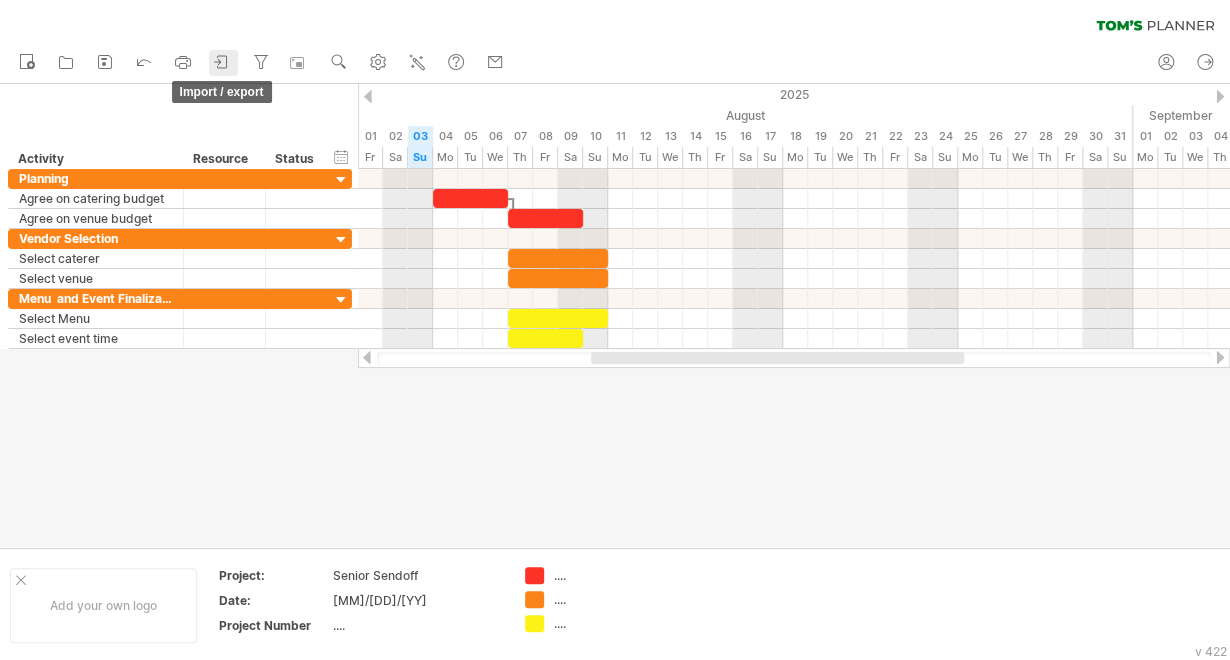 click 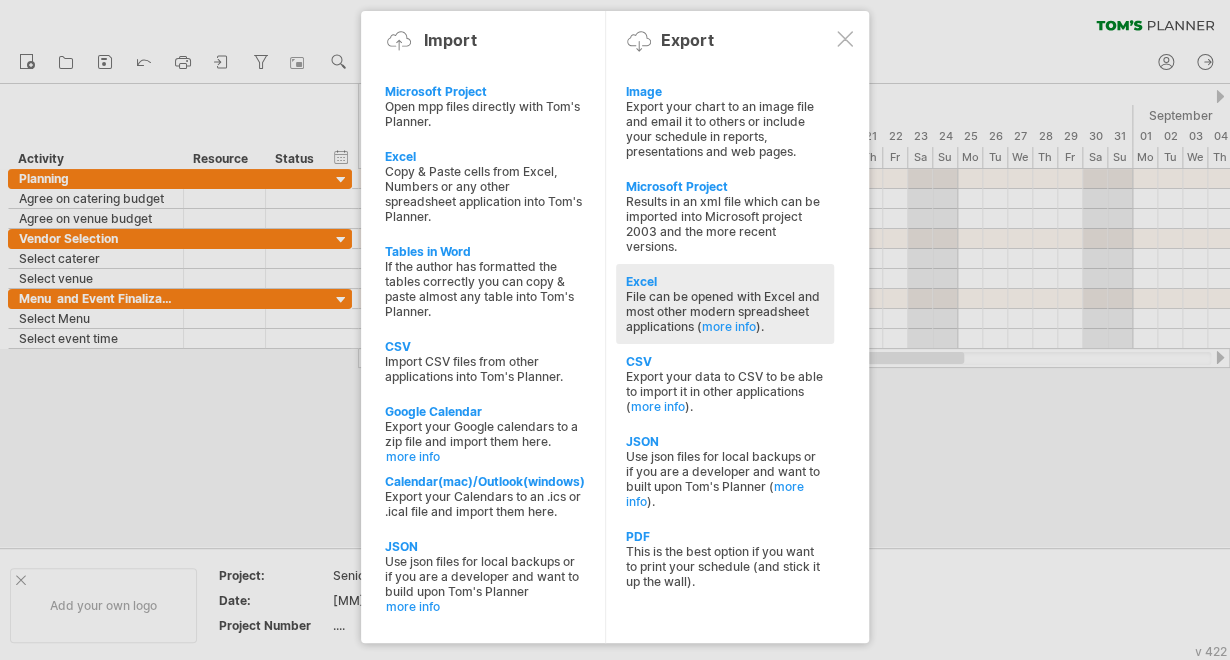 click on "File can be opened with Excel and most other modern spreadsheet applications
( more info )." at bounding box center (725, 311) 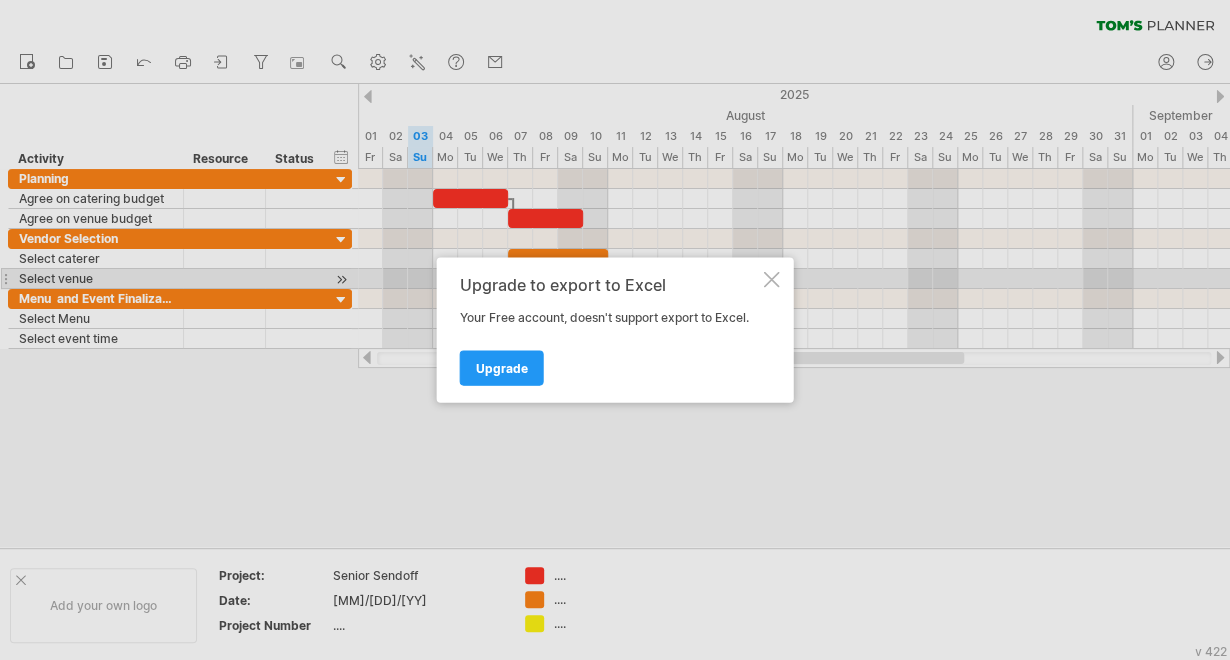click on "Upgrade to export to Excel Your Free account, doesn't support export to Excel. Upgrade" at bounding box center [615, 330] 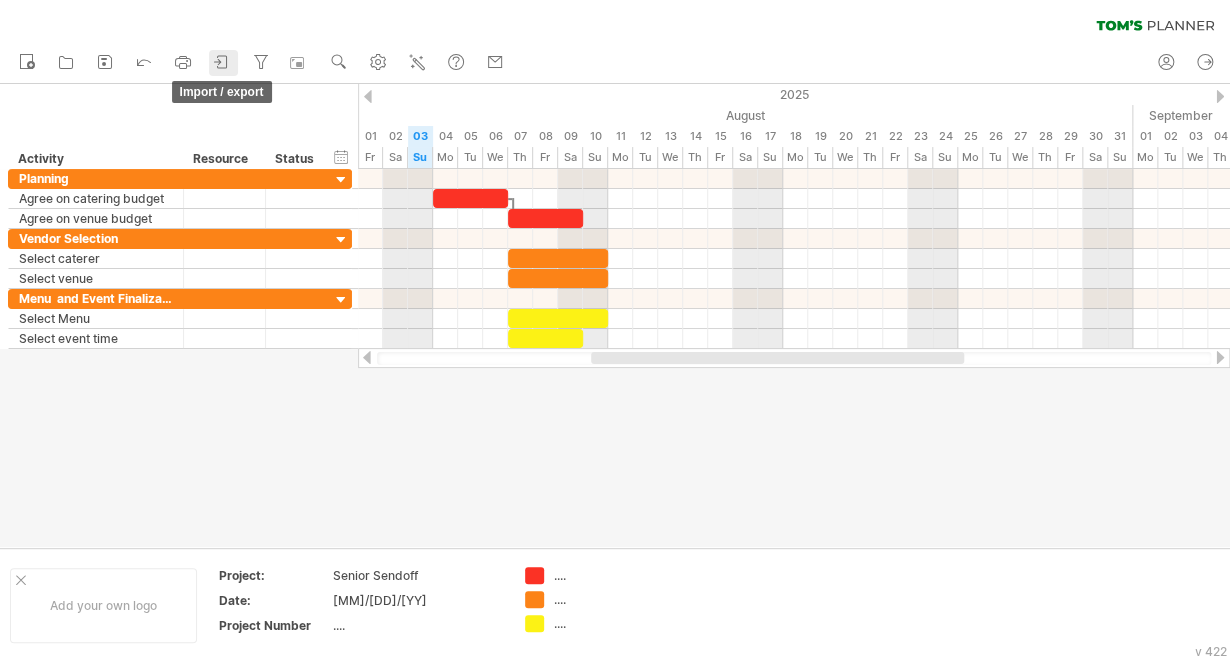 click 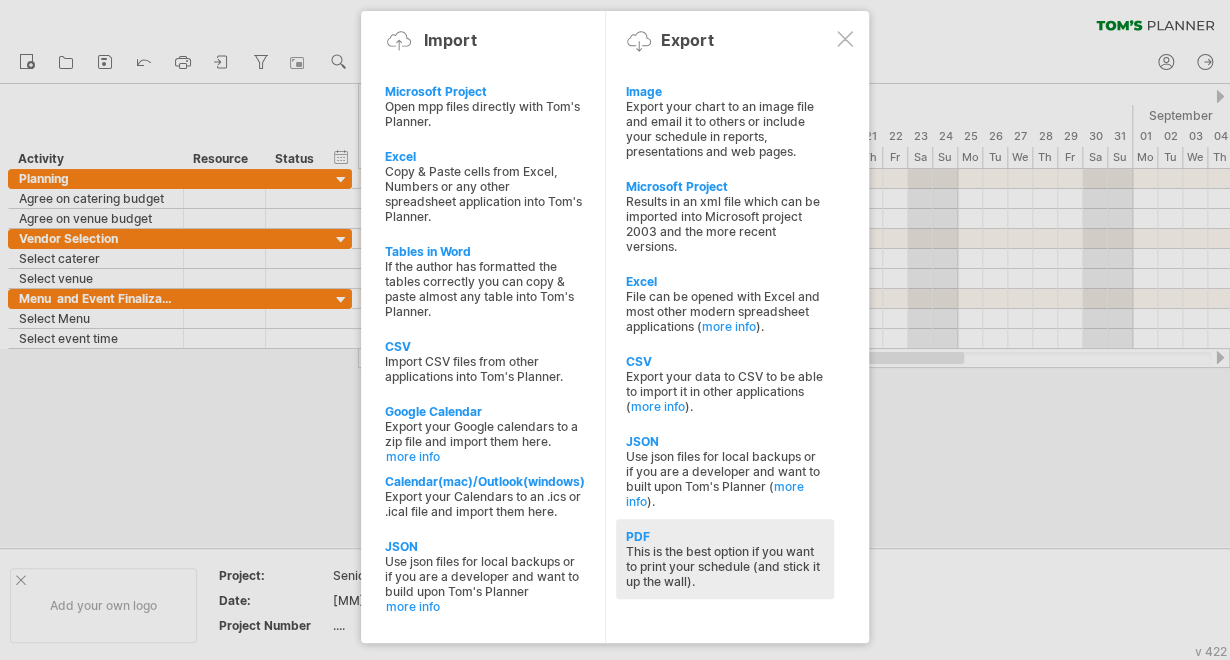 click on "PDF" at bounding box center (725, 536) 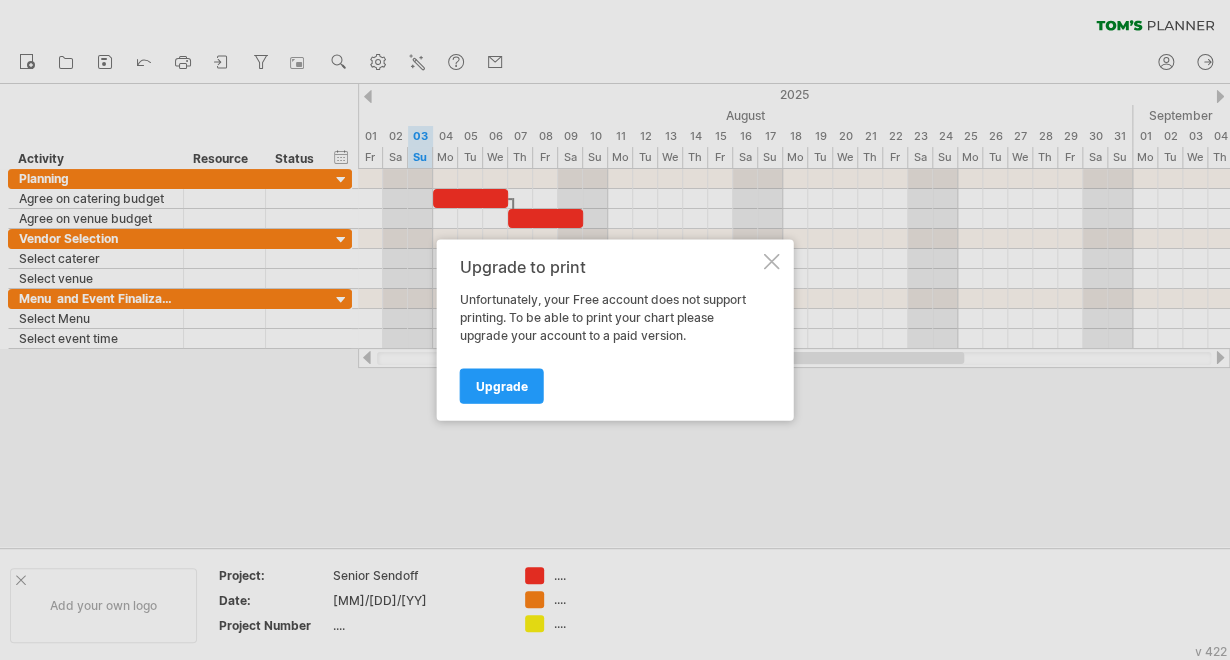 click at bounding box center [772, 262] 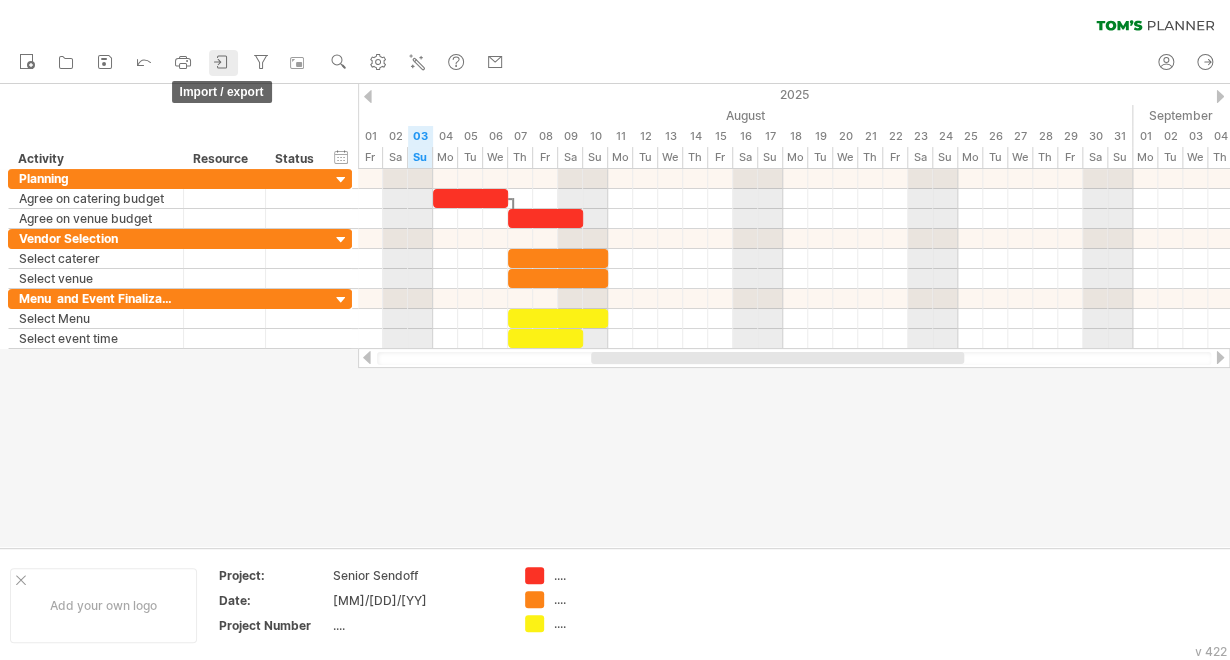 click 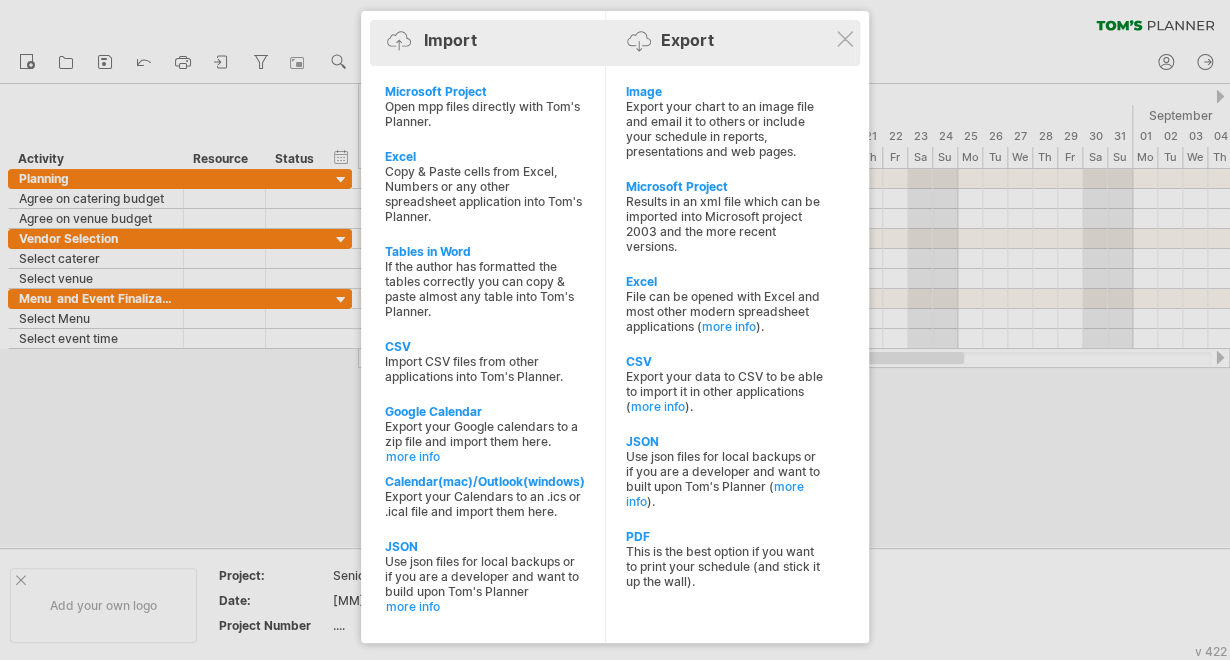 click on "Import
Export" at bounding box center (615, 44) 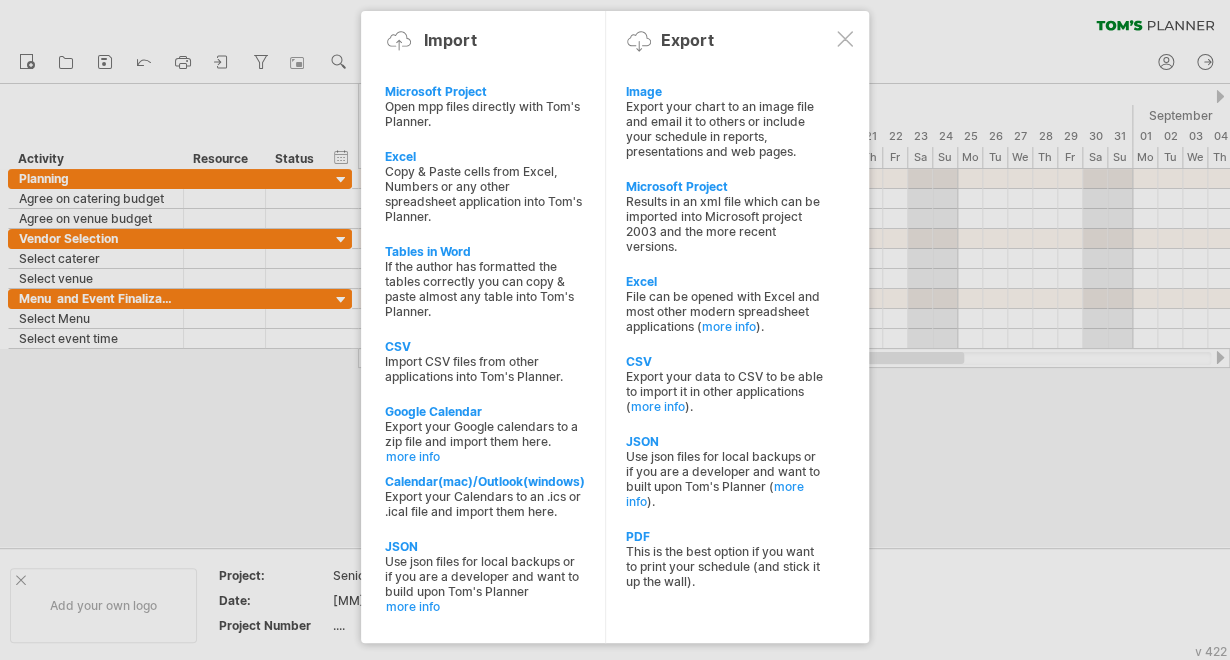 click at bounding box center [845, 39] 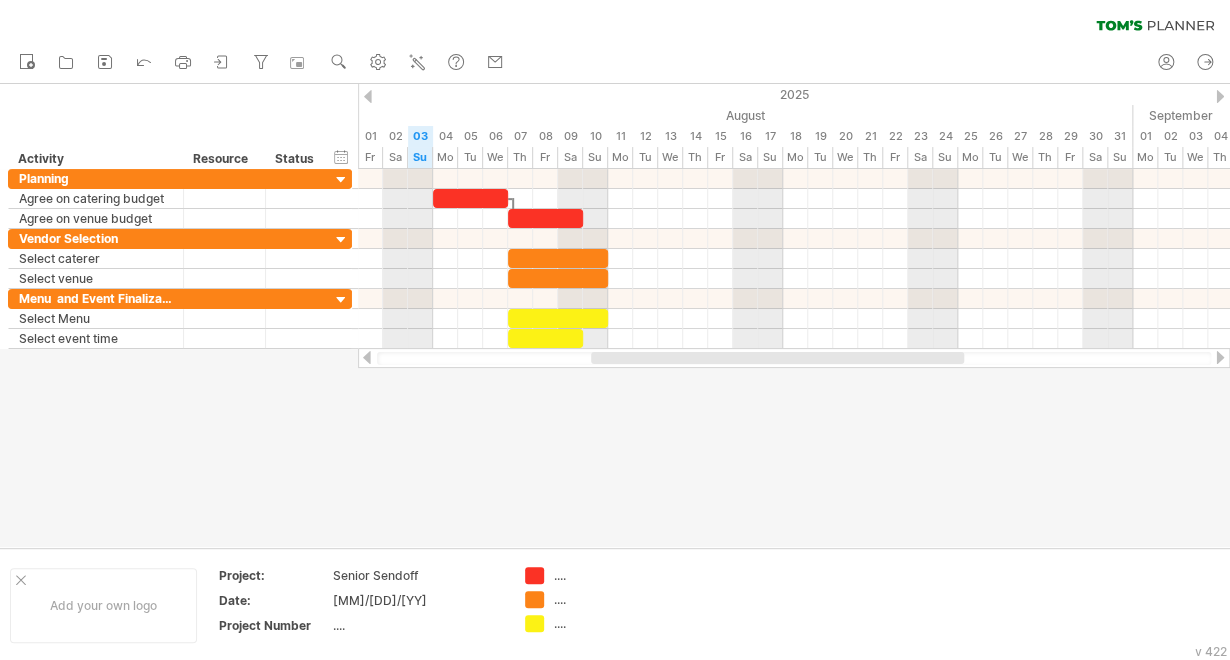click at bounding box center [615, 315] 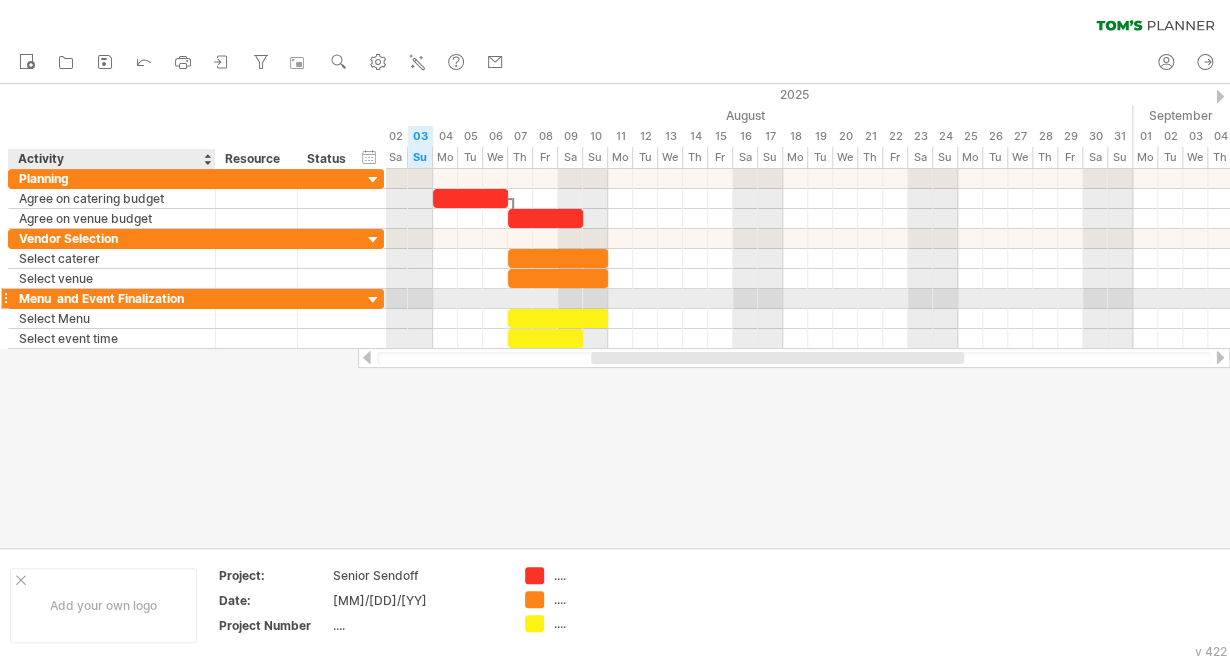 drag, startPoint x: 181, startPoint y: 293, endPoint x: 212, endPoint y: 302, distance: 32.280025 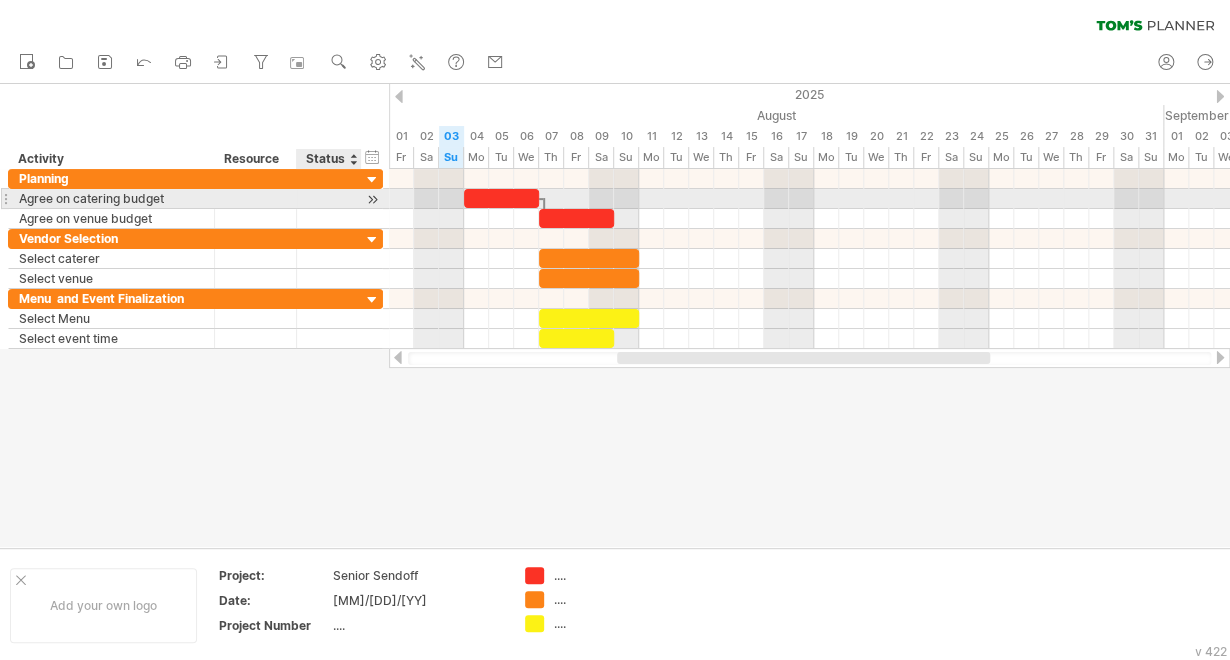click at bounding box center [372, 199] 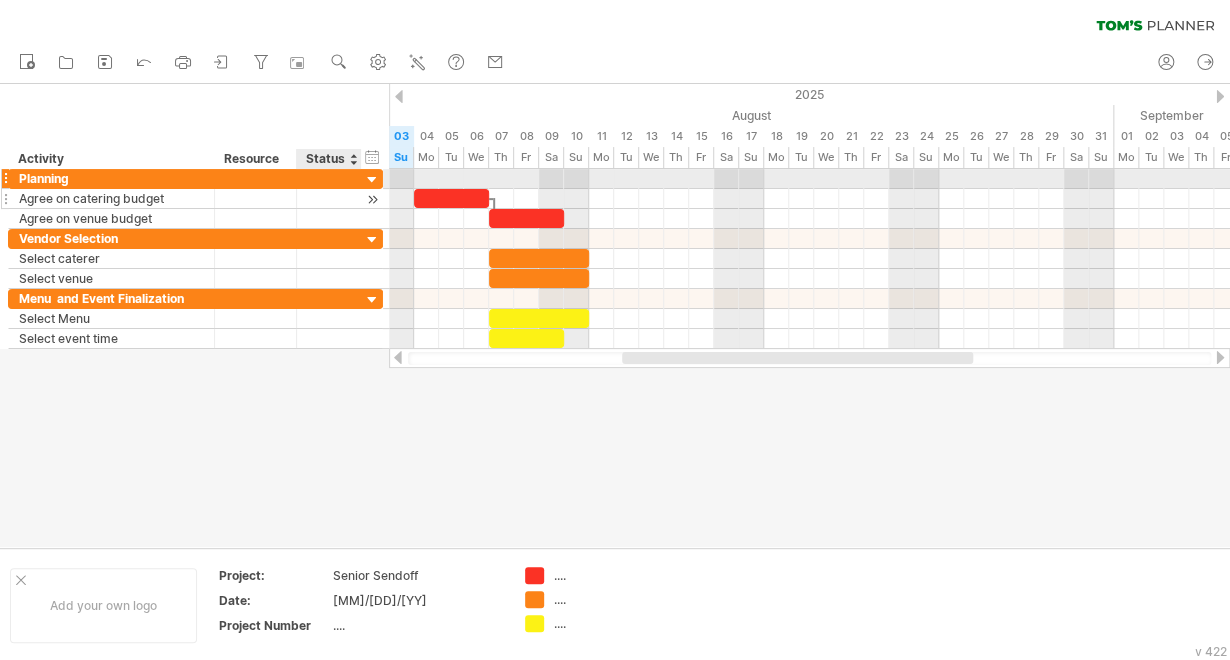 click at bounding box center (372, 199) 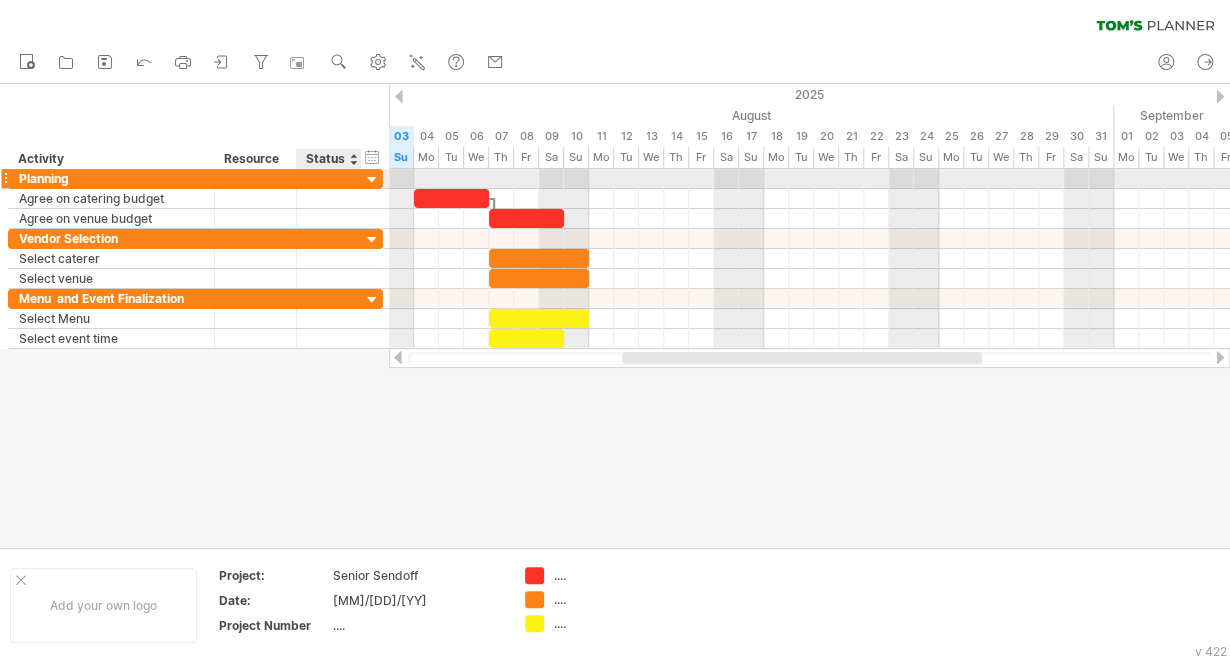 click at bounding box center [372, 180] 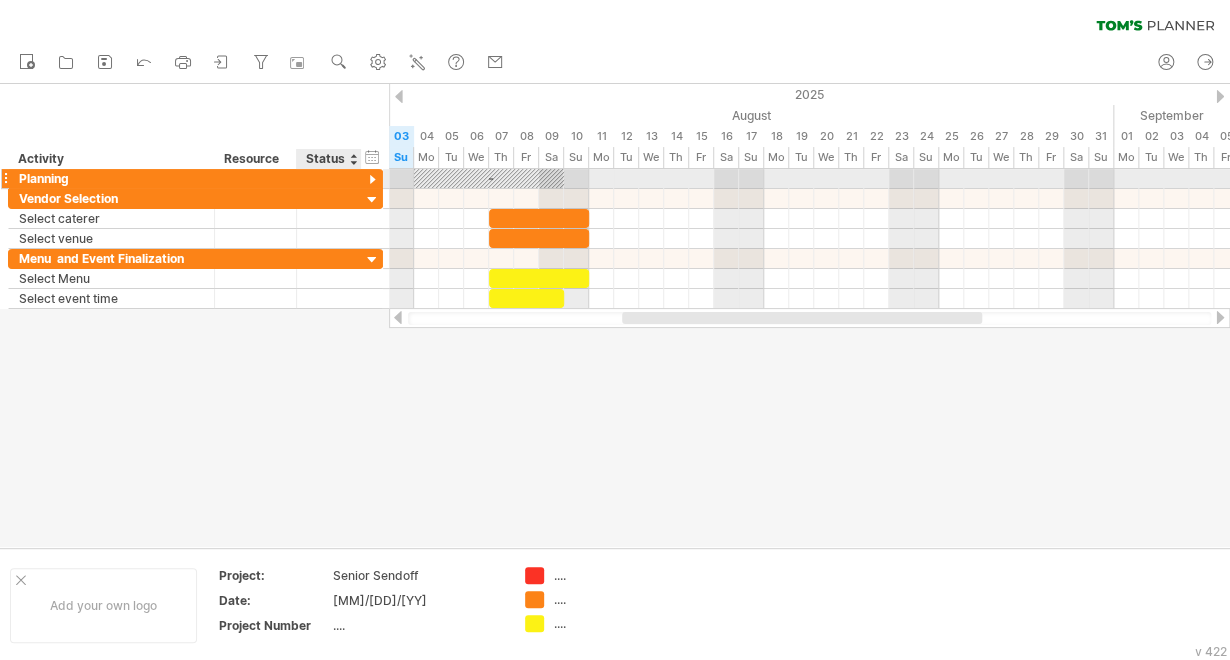 click at bounding box center [372, 180] 